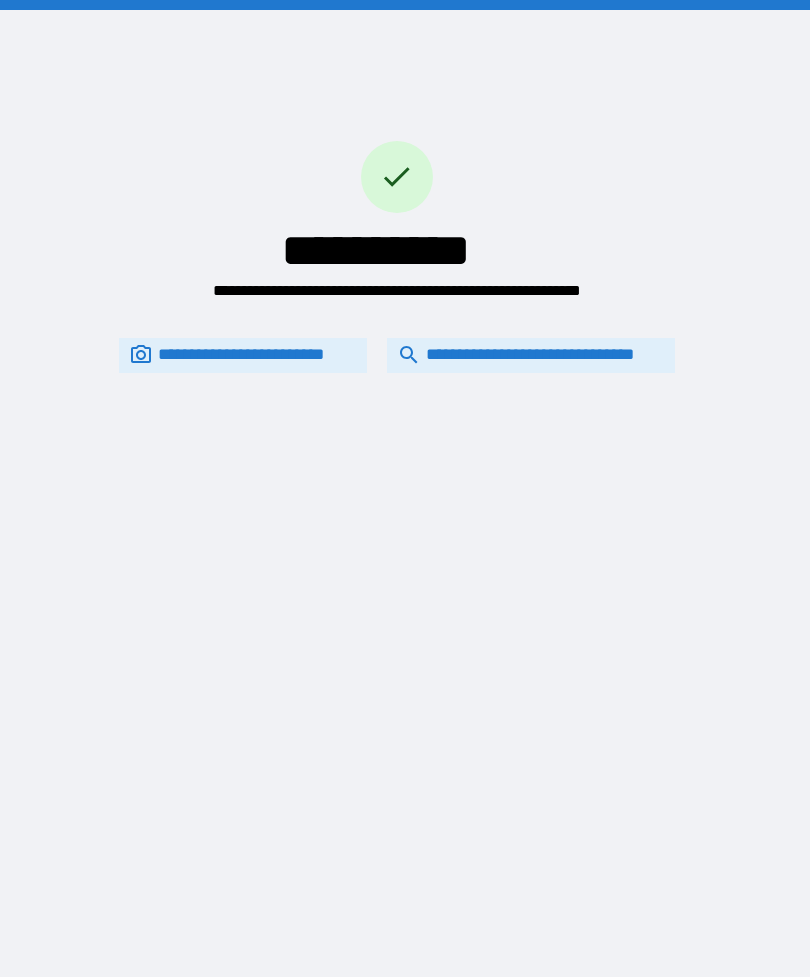 scroll, scrollTop: 64, scrollLeft: 0, axis: vertical 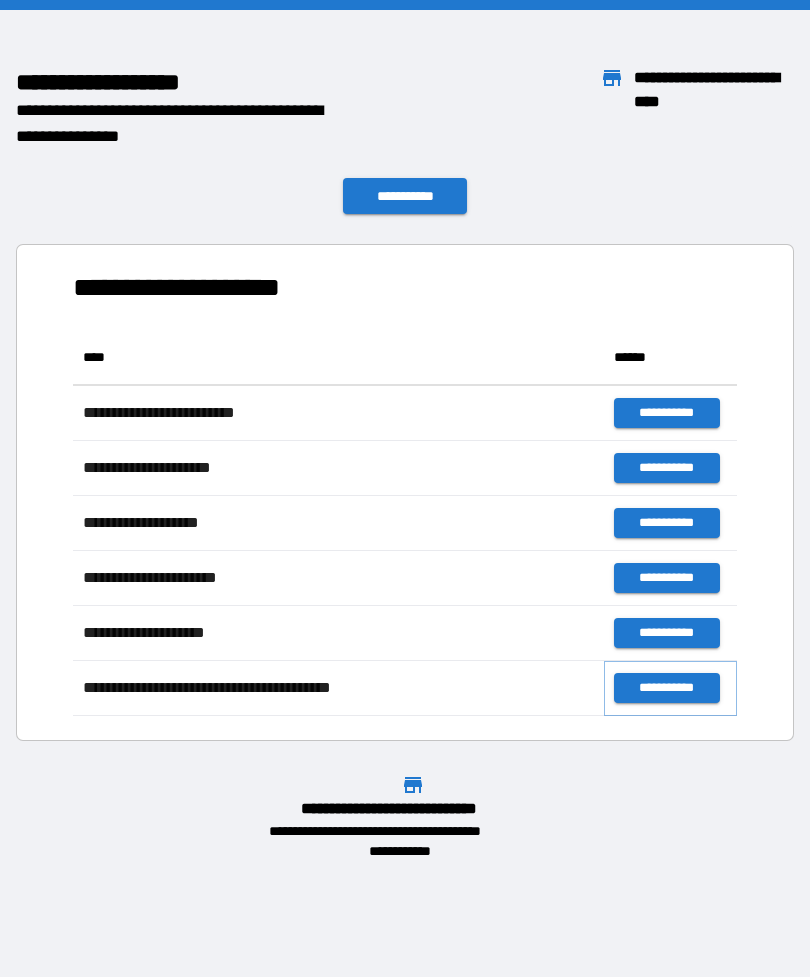 click on "**********" at bounding box center [666, 688] 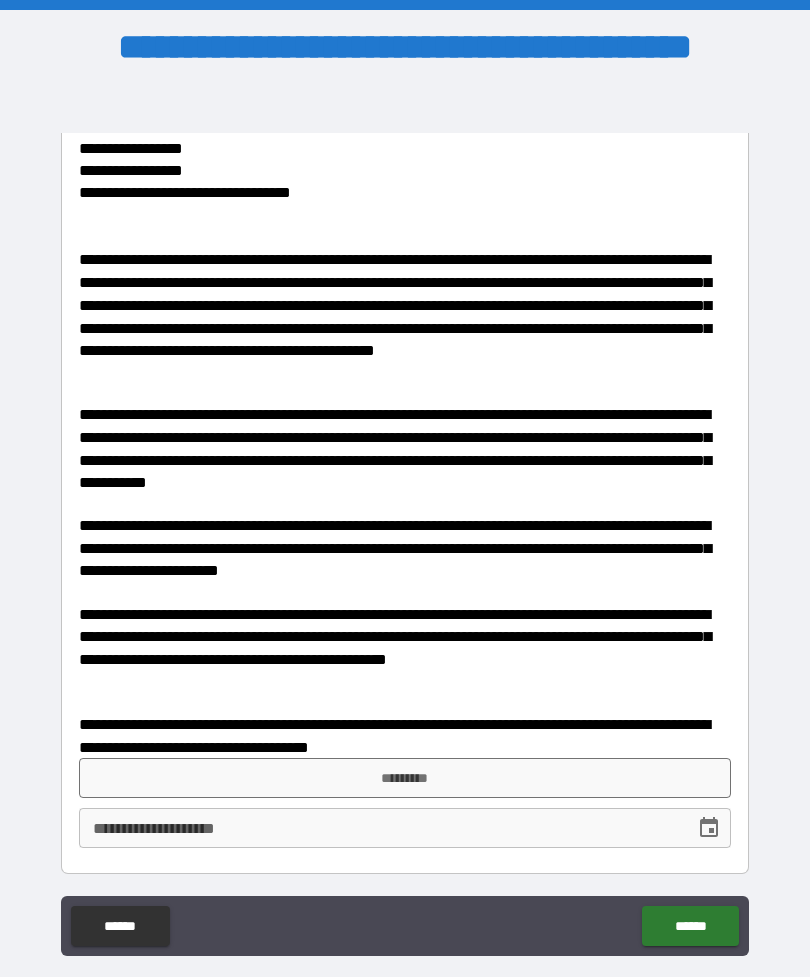 scroll, scrollTop: 46, scrollLeft: 0, axis: vertical 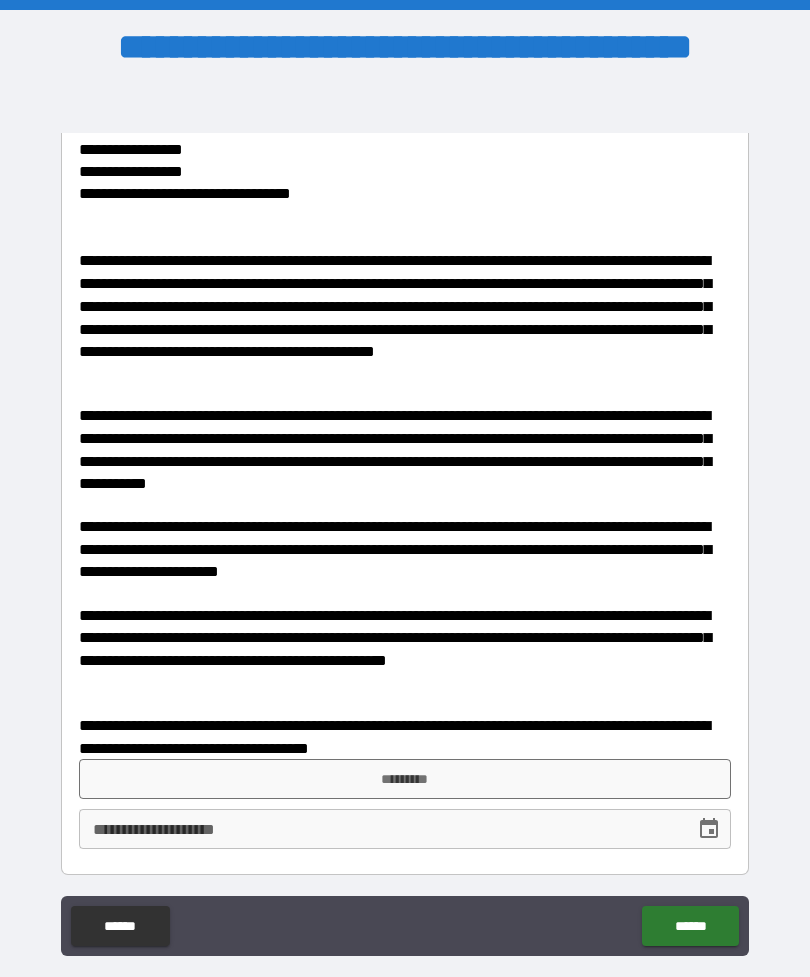 click on "**********" at bounding box center [405, 737] 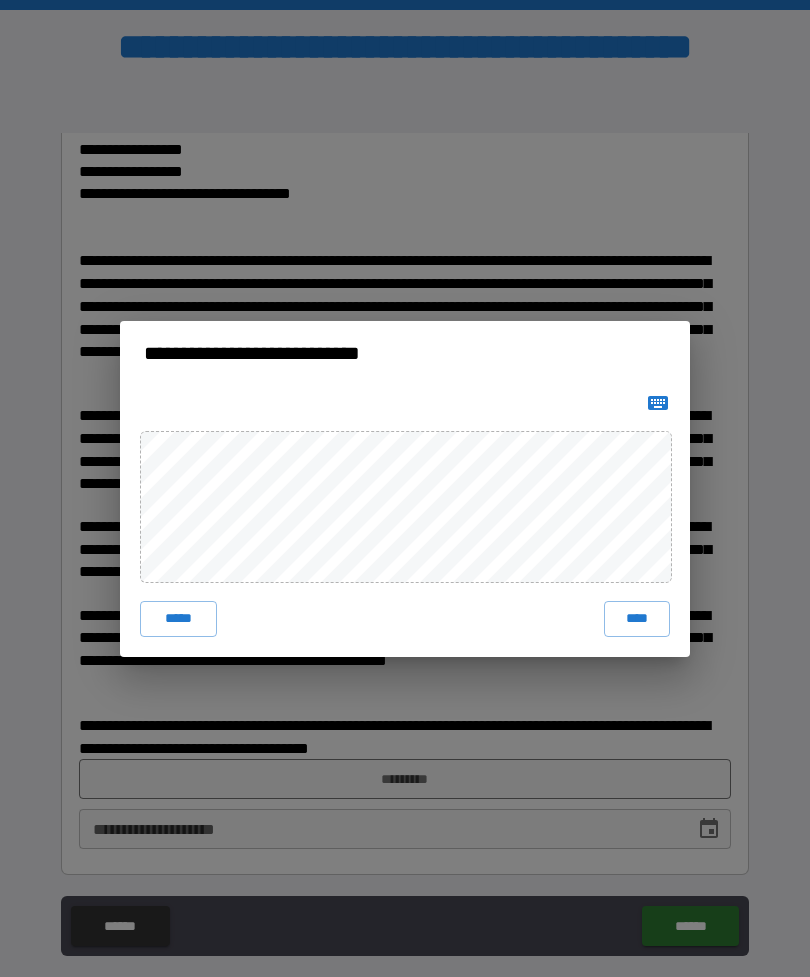 click at bounding box center [405, 506] 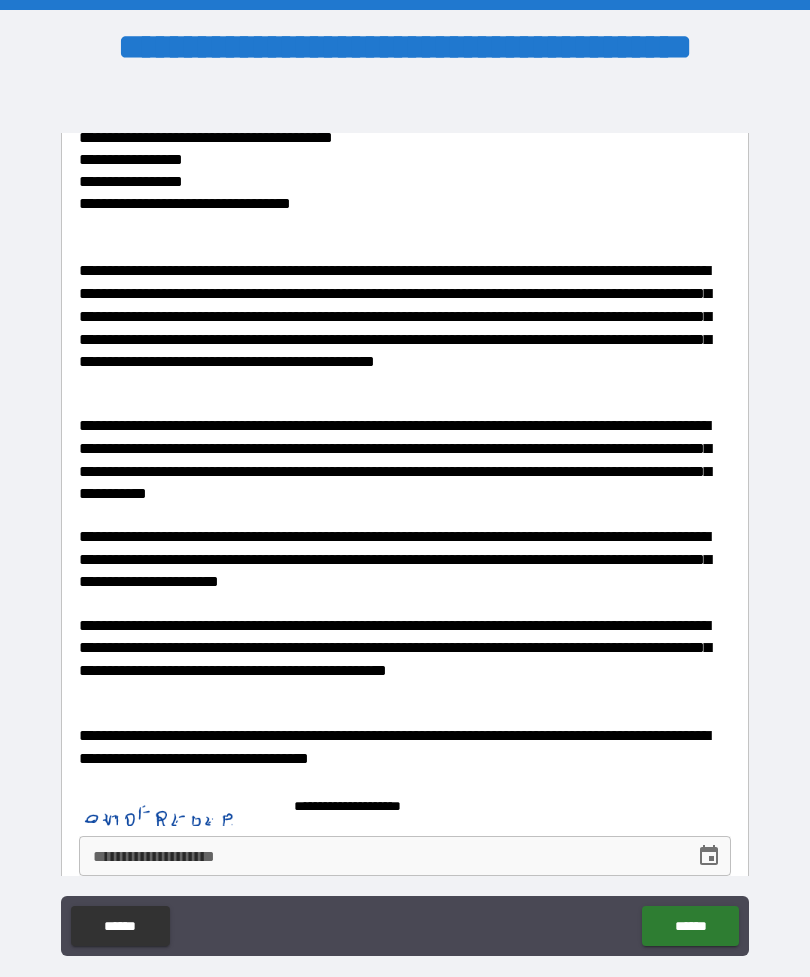 click on "**********" at bounding box center [380, 856] 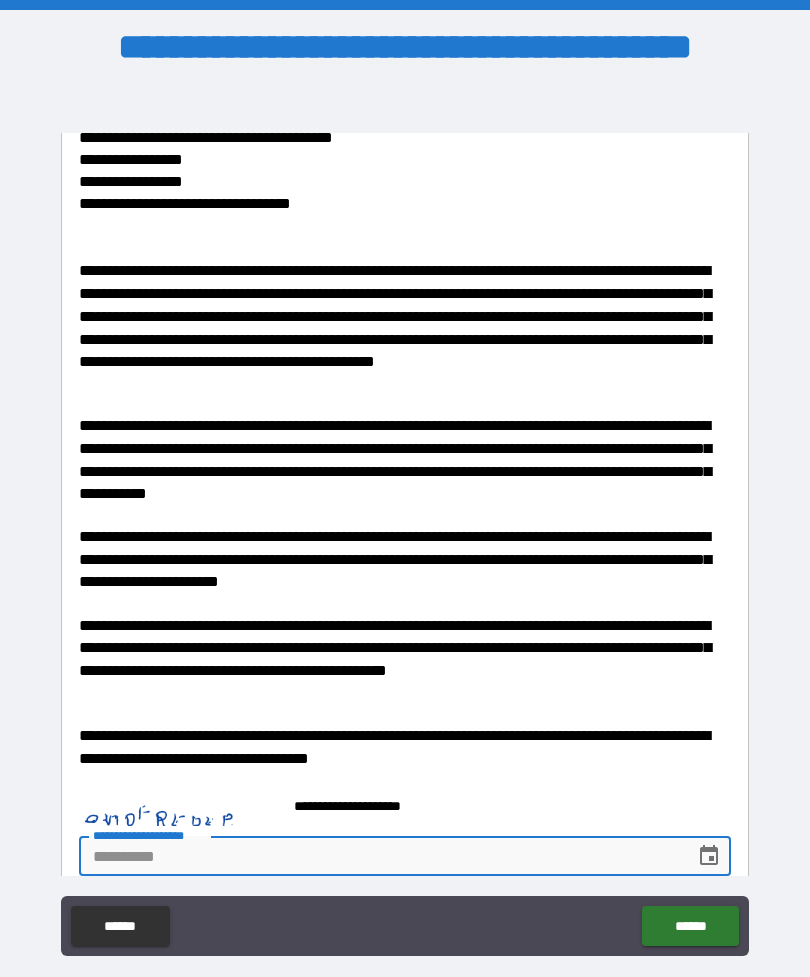 scroll, scrollTop: 64, scrollLeft: 0, axis: vertical 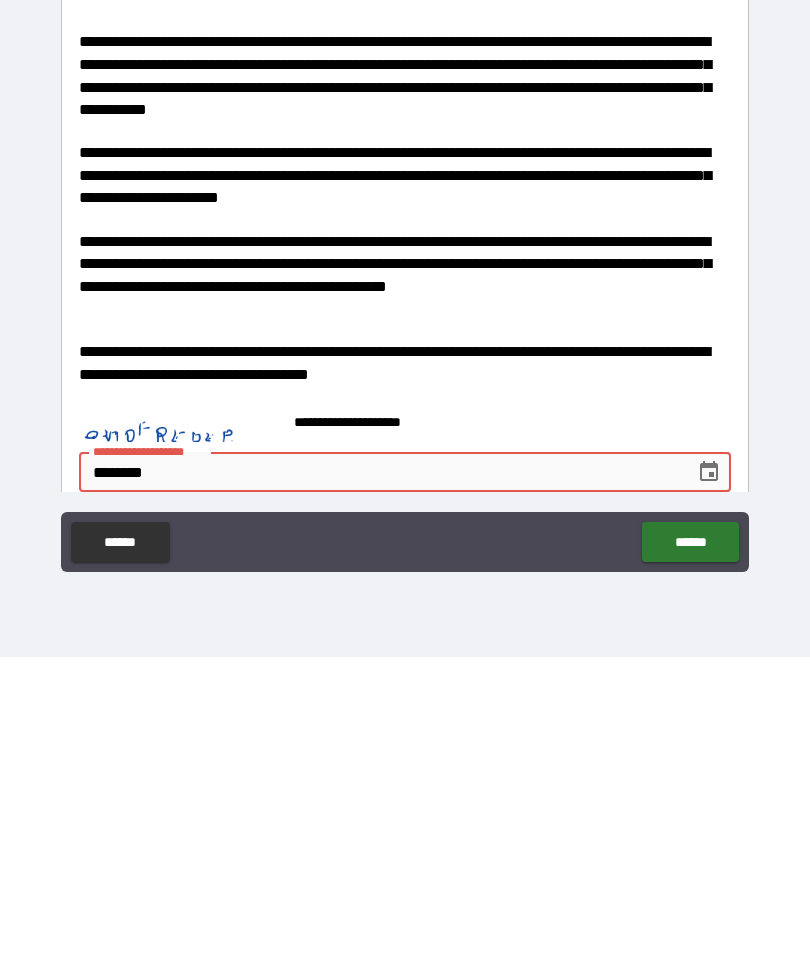 click 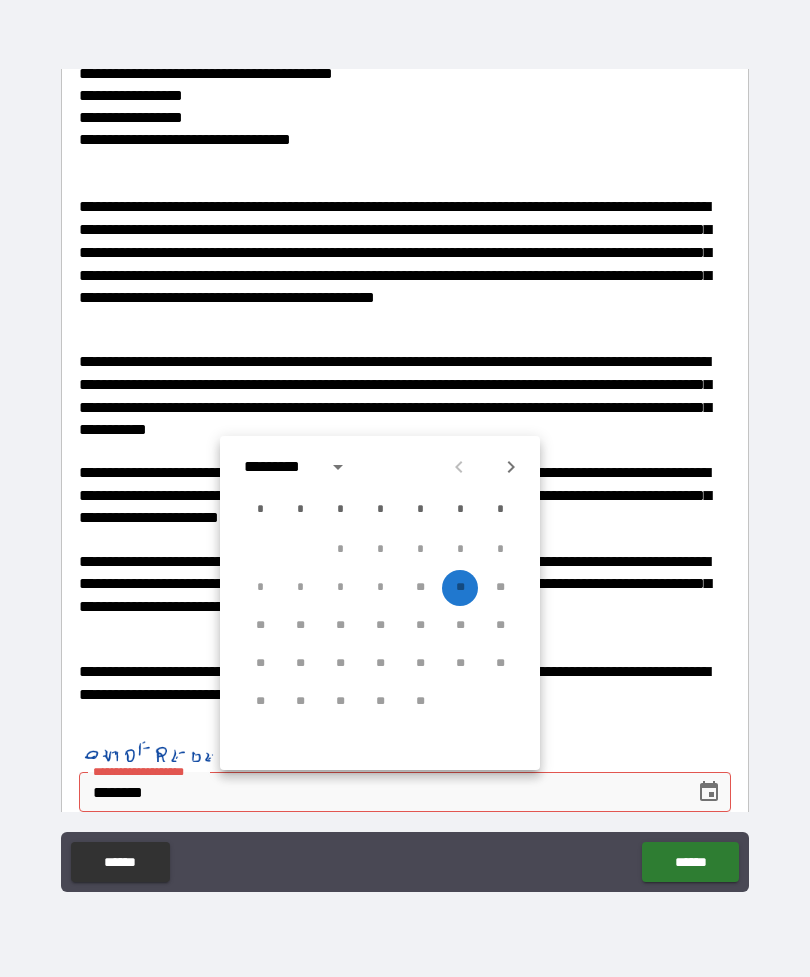 click on "* * * * ** ** **" at bounding box center [380, 588] 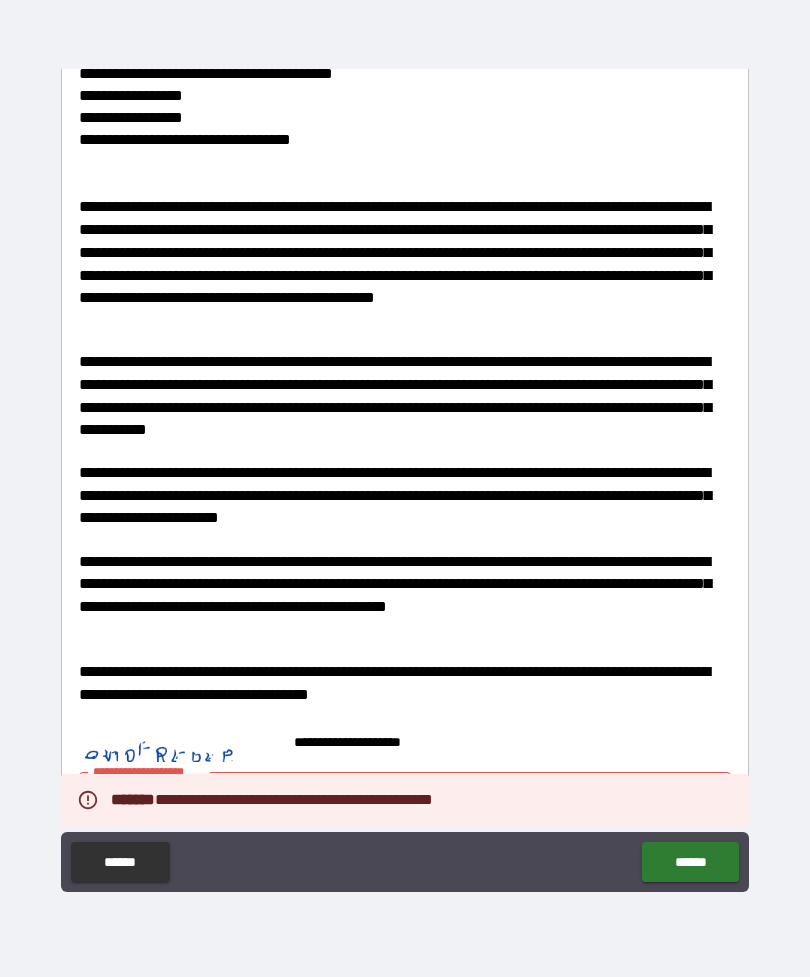 click on "******" at bounding box center (690, 862) 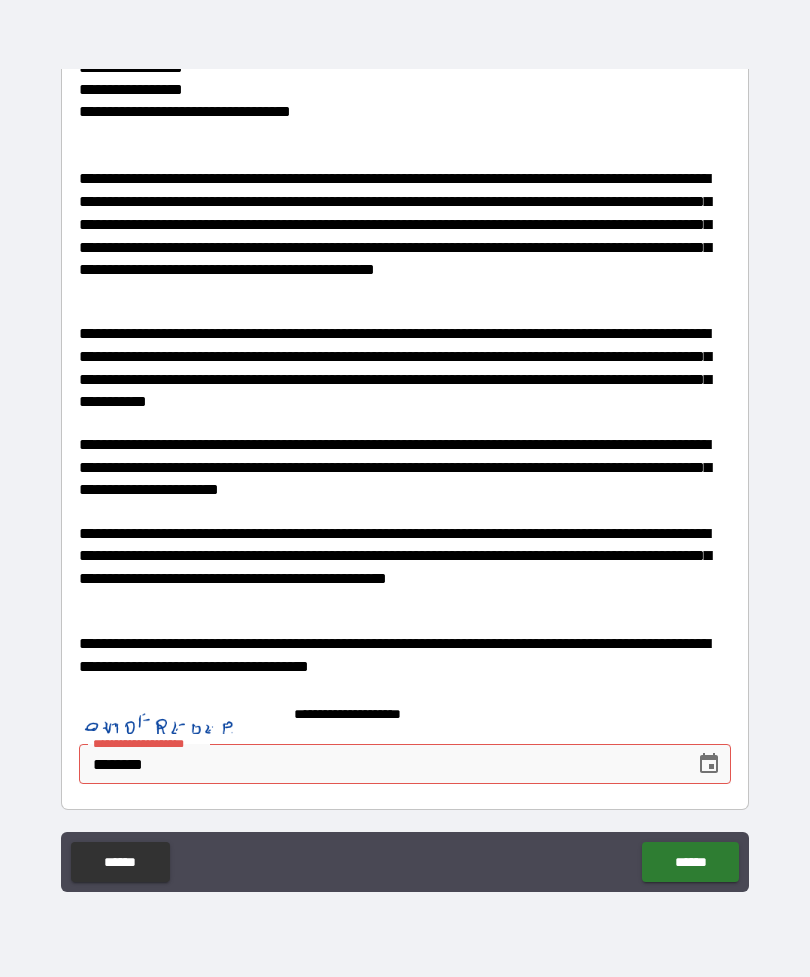 scroll, scrollTop: 63, scrollLeft: 0, axis: vertical 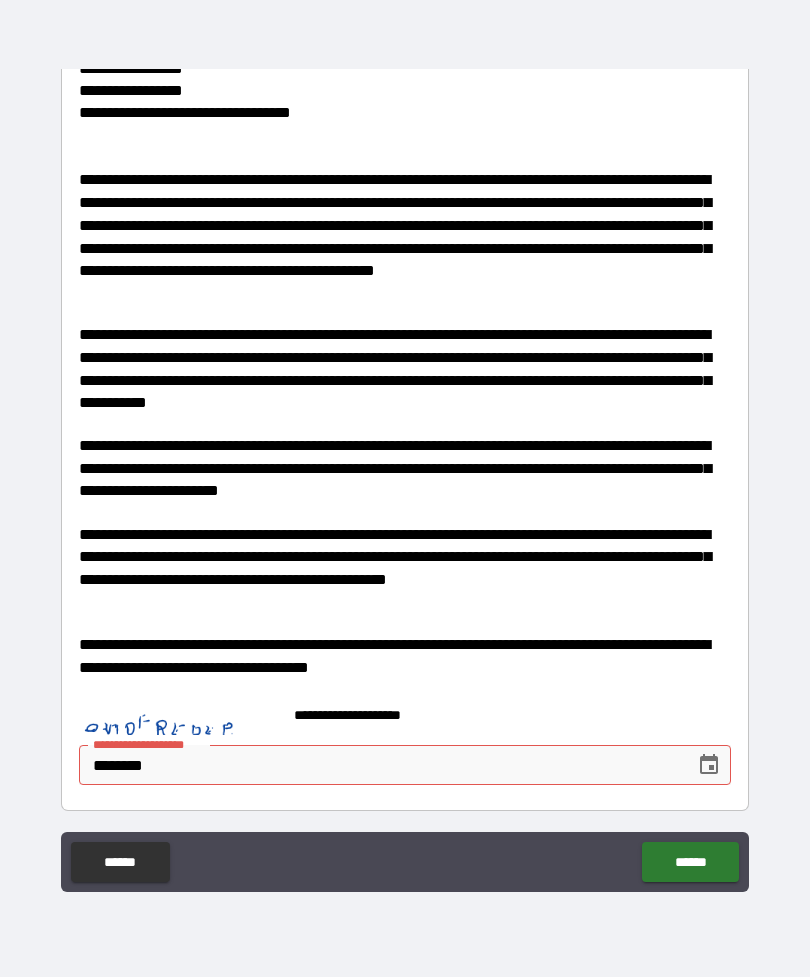 click on "********" at bounding box center (380, 765) 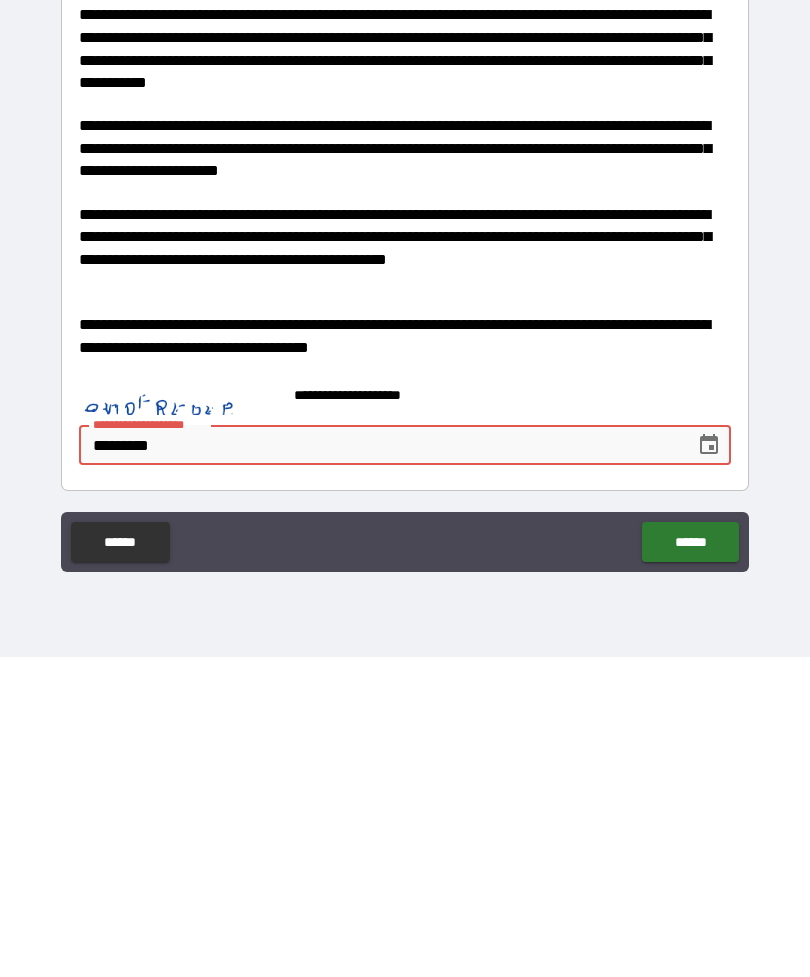 type on "**********" 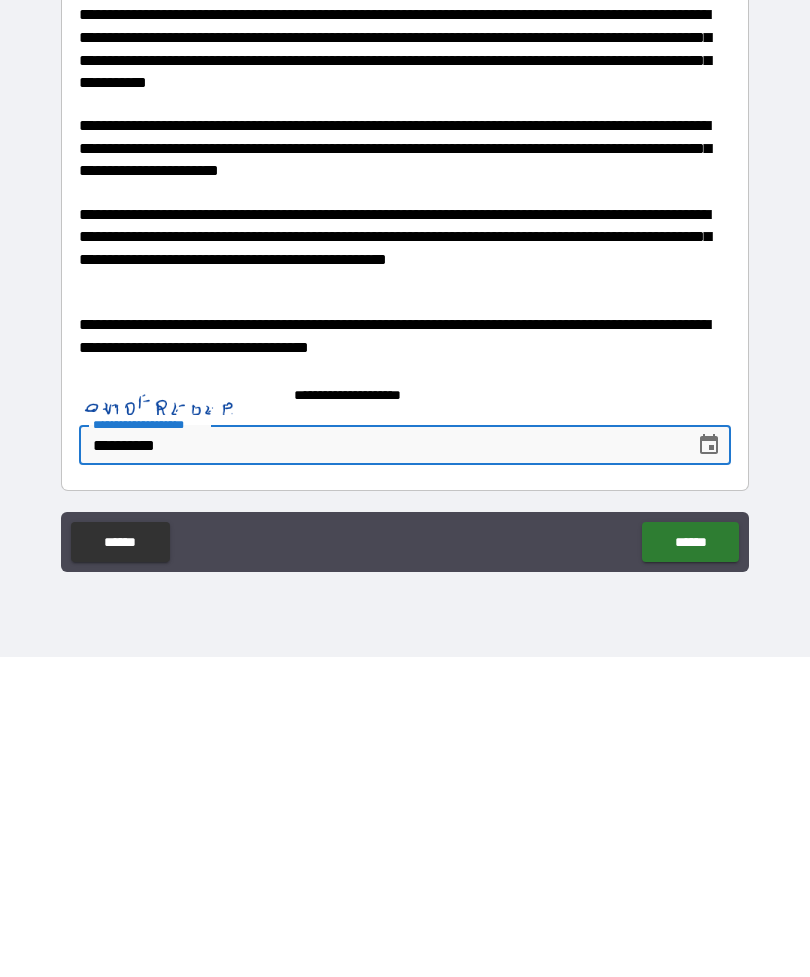 click on "******" at bounding box center (690, 862) 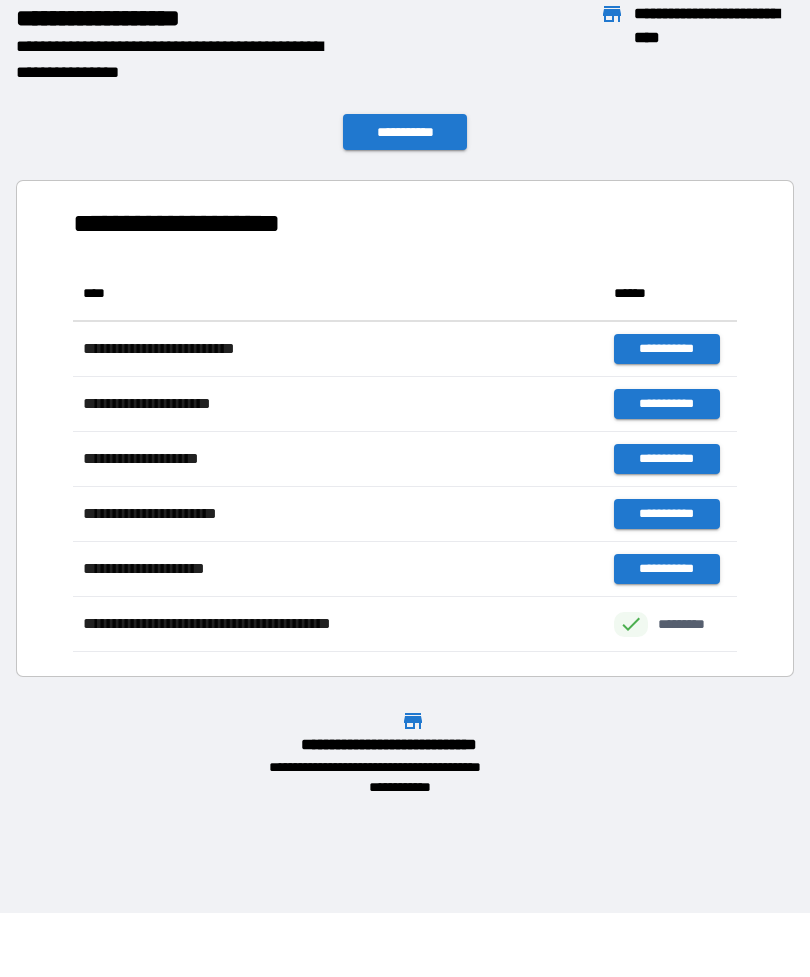 scroll, scrollTop: 1, scrollLeft: 1, axis: both 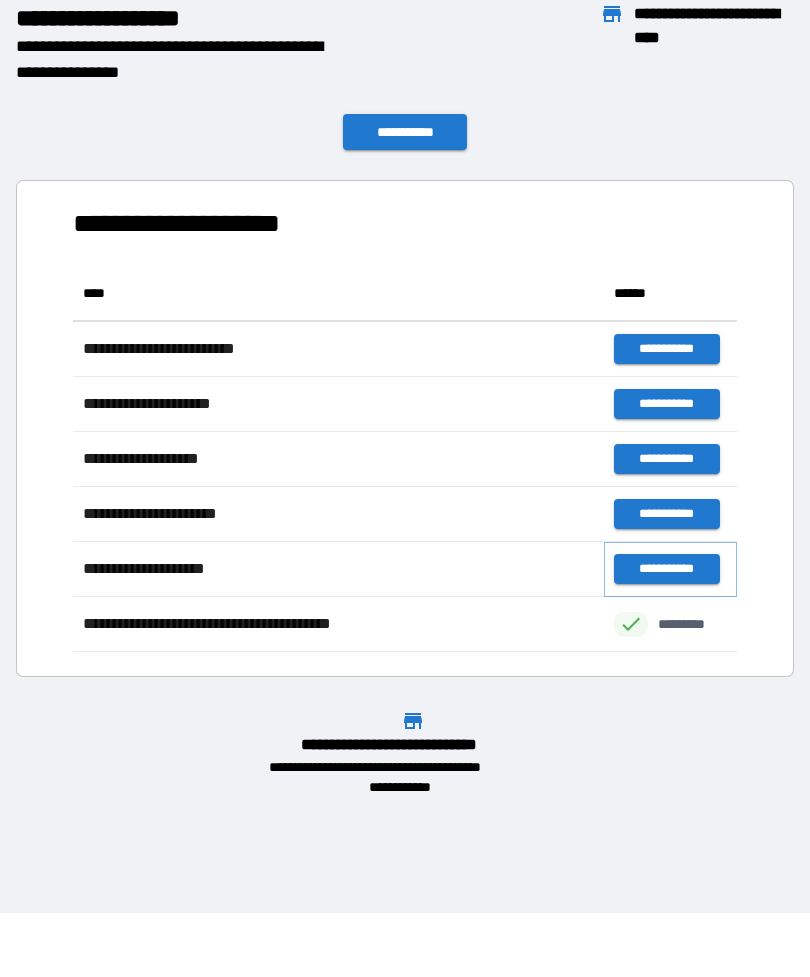 click on "**********" at bounding box center [666, 569] 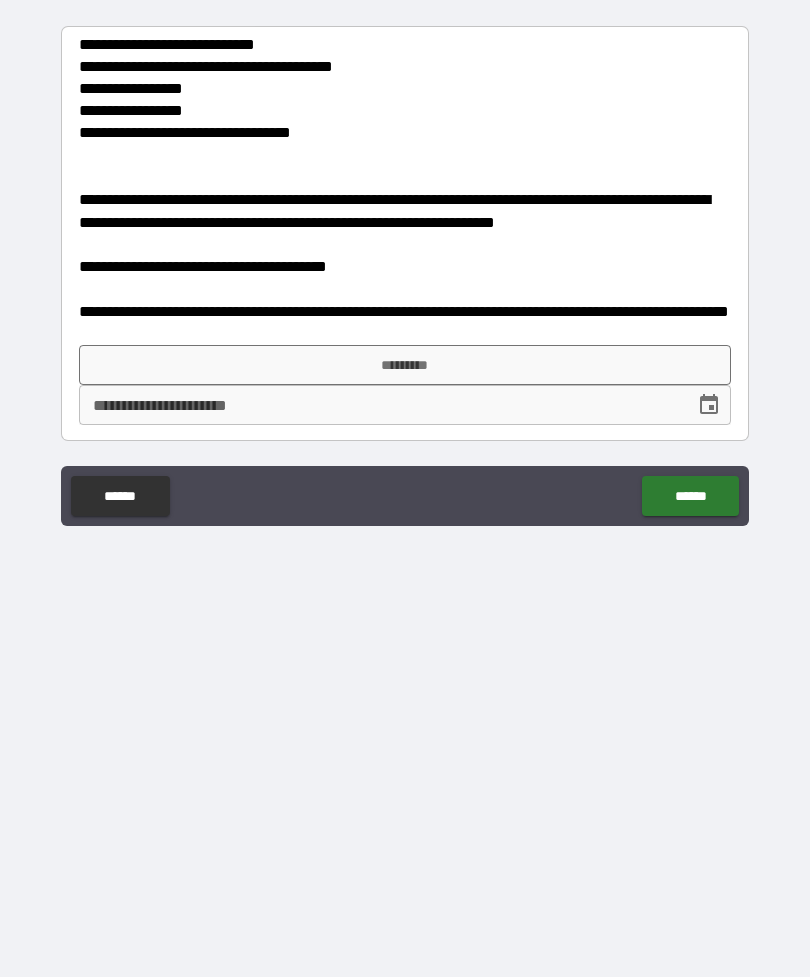 click on "*********" at bounding box center [405, 365] 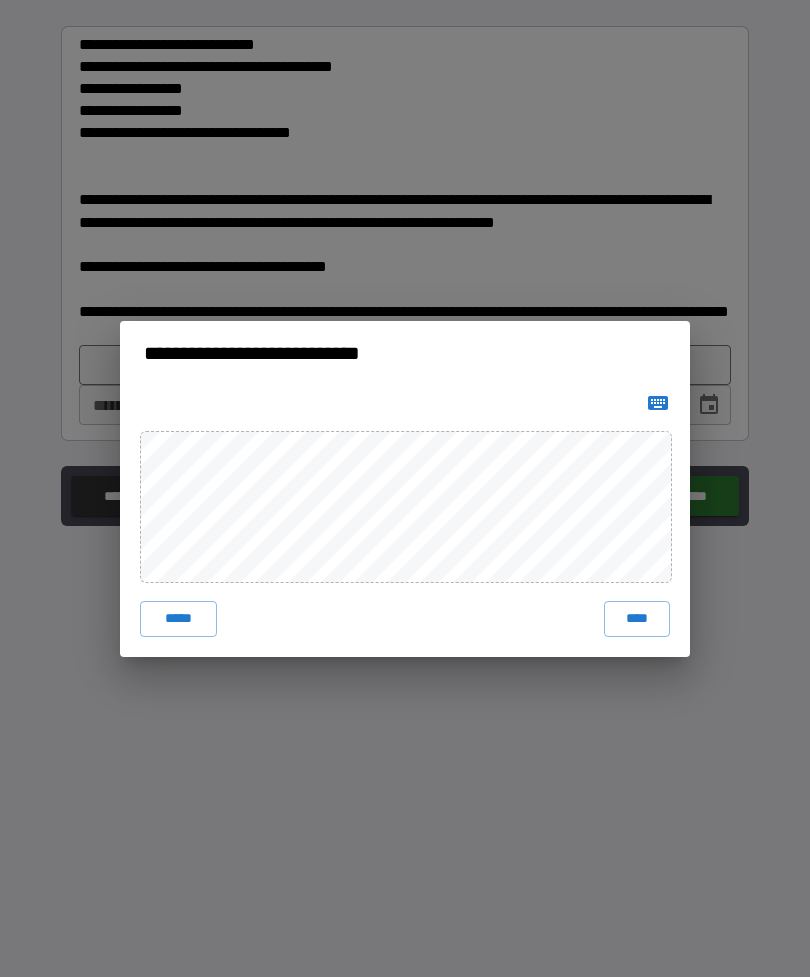 click on "****" at bounding box center [637, 619] 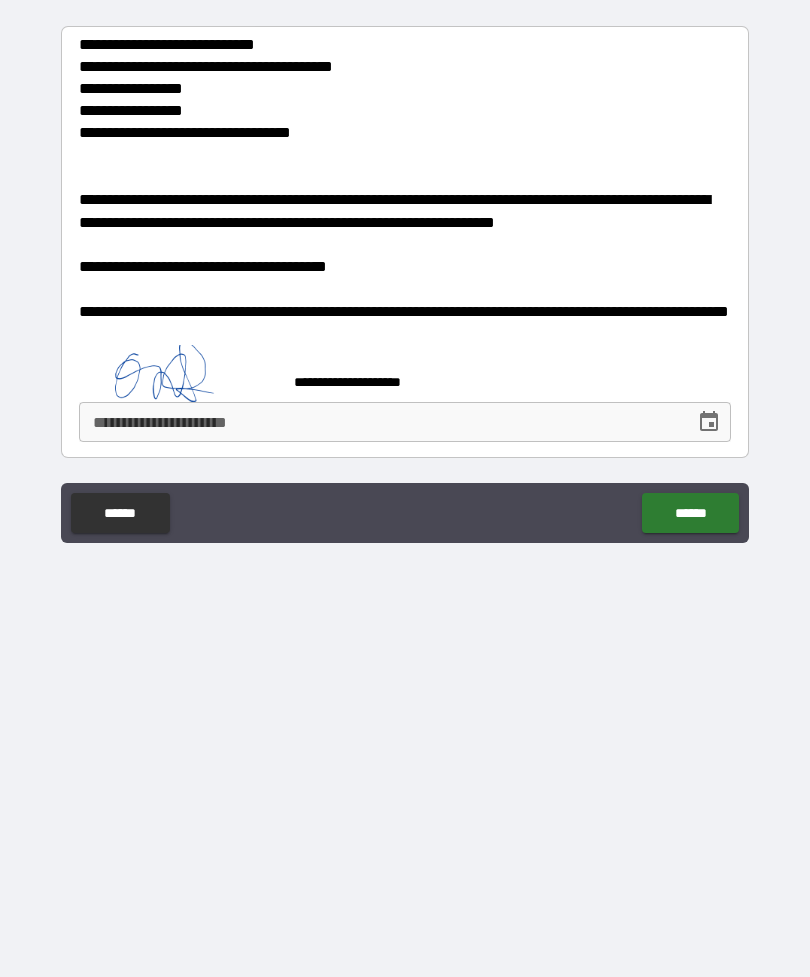click on "**********" at bounding box center [380, 422] 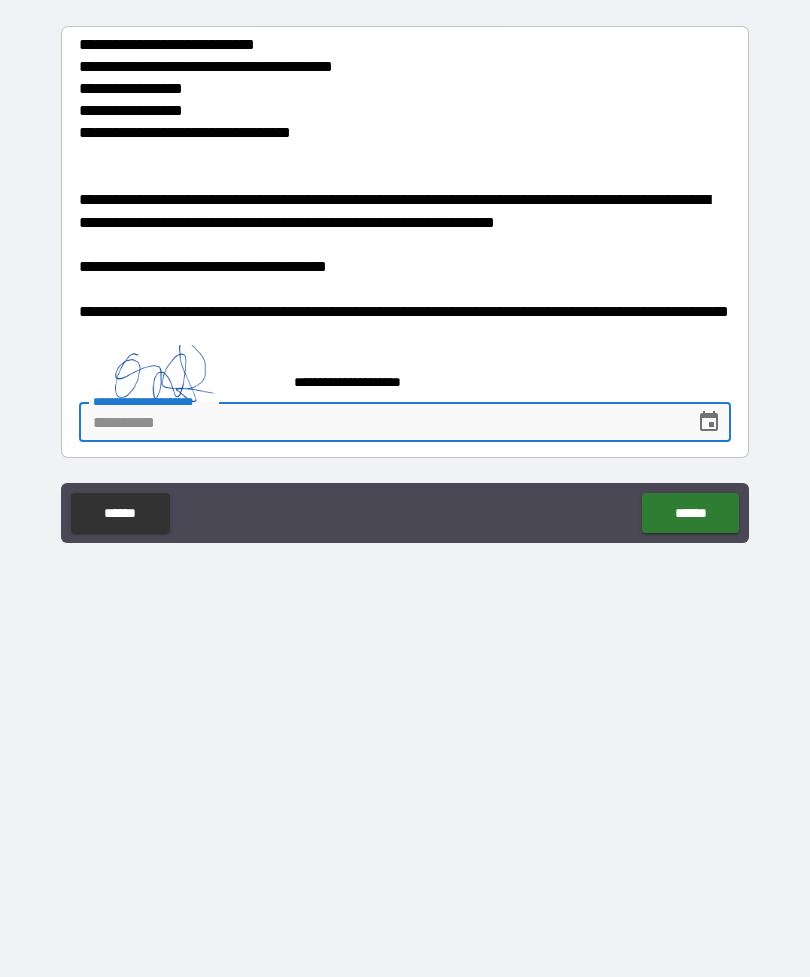 click 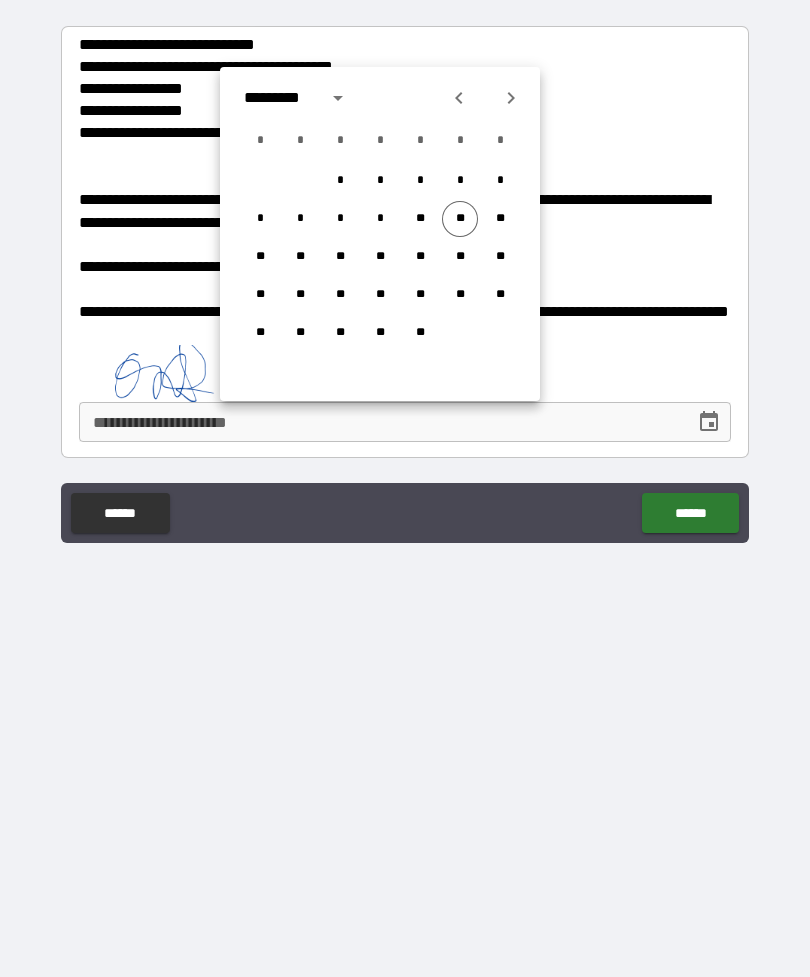 click on "**" at bounding box center (460, 219) 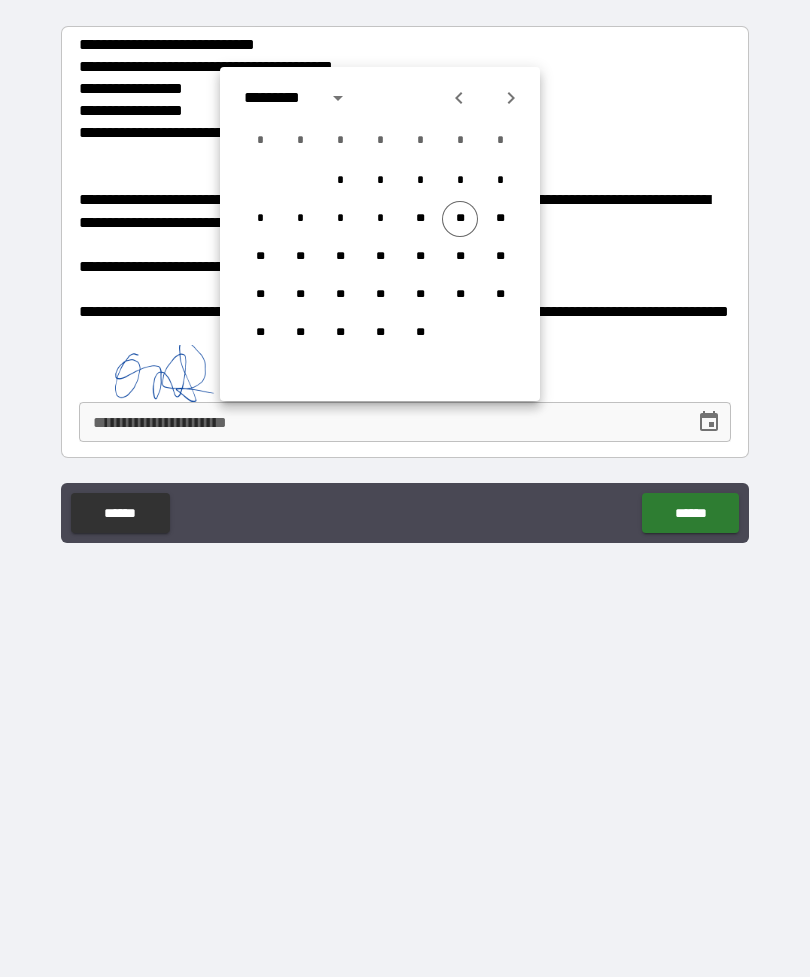 type on "**********" 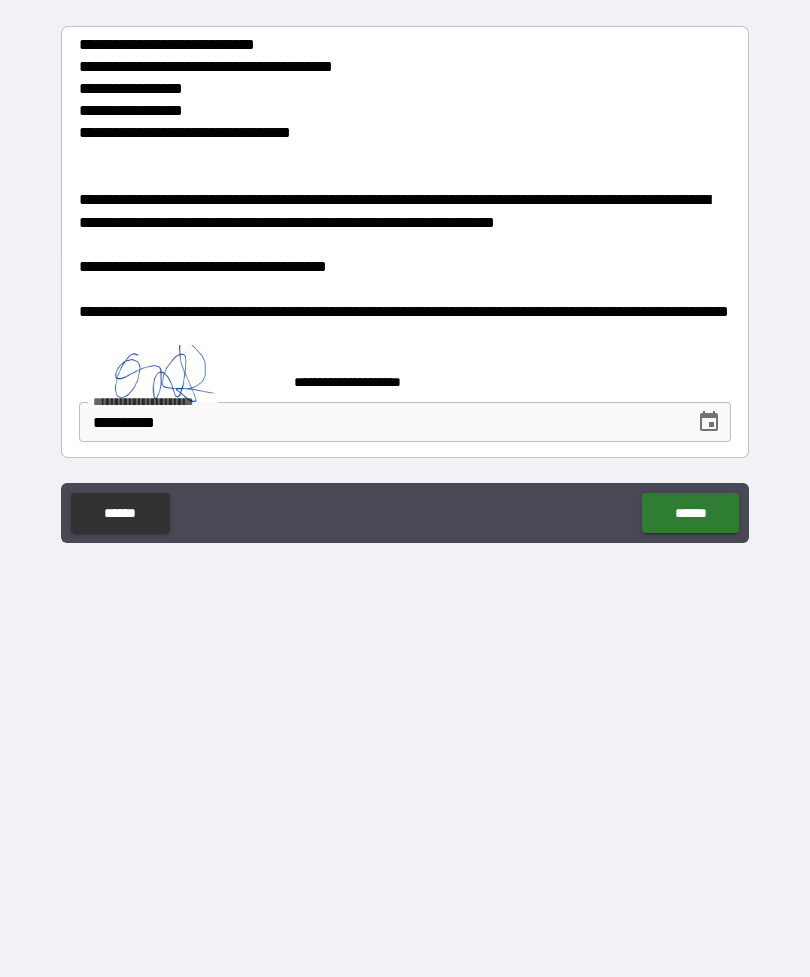 click on "******" at bounding box center (690, 513) 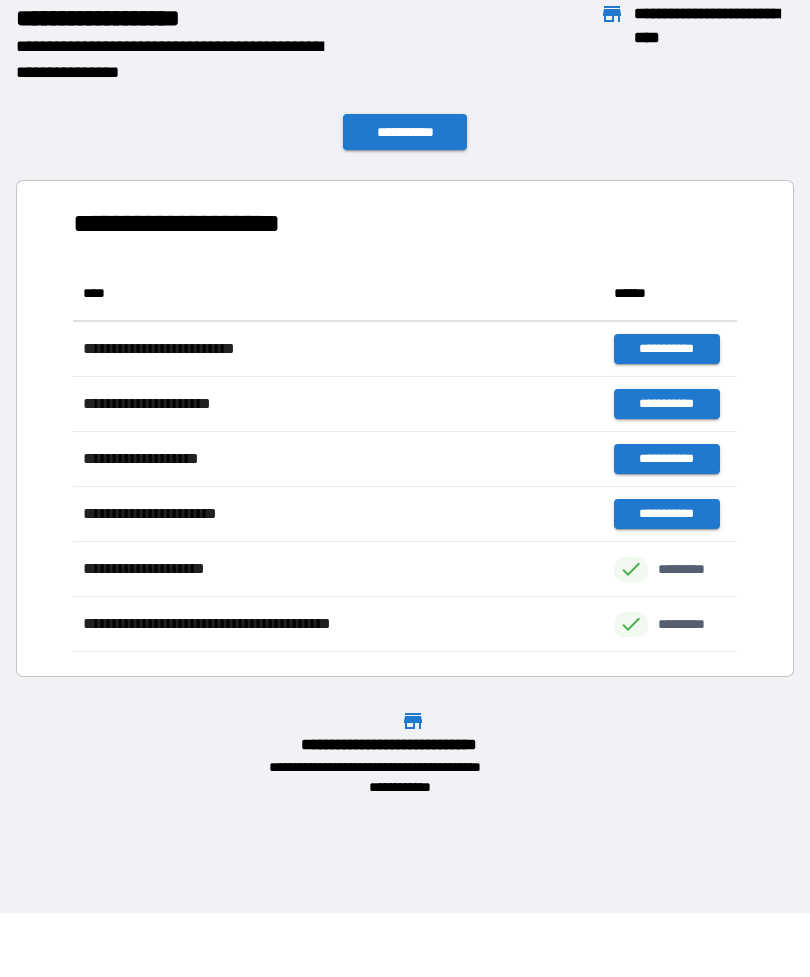 scroll, scrollTop: 1, scrollLeft: 1, axis: both 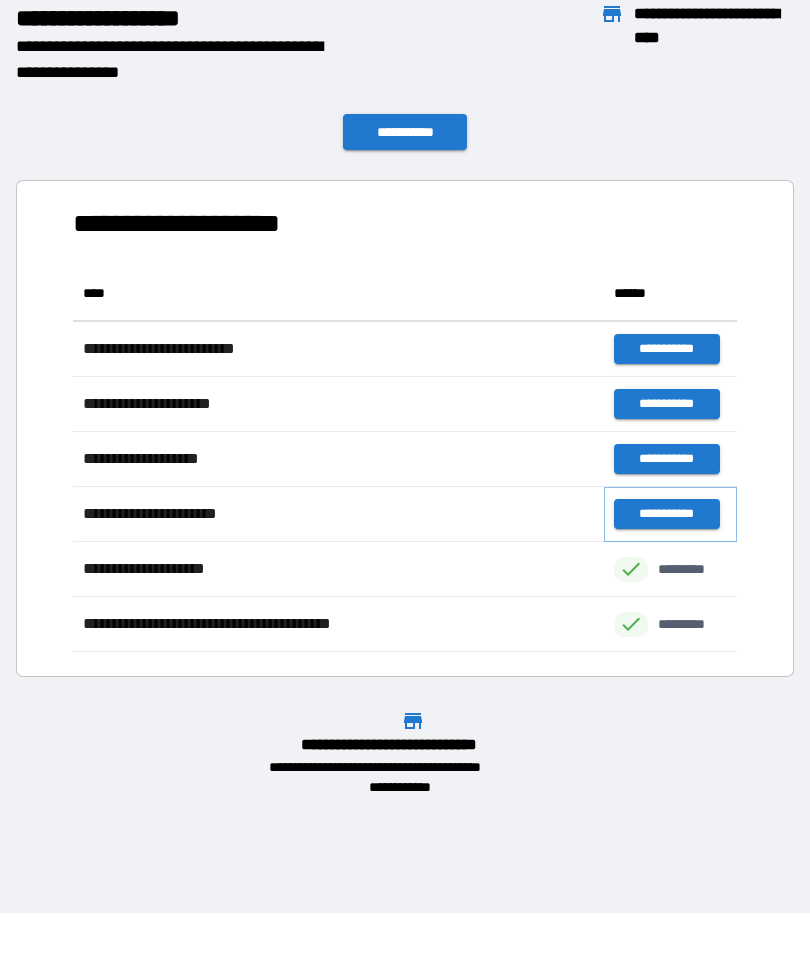 click on "**********" at bounding box center [666, 514] 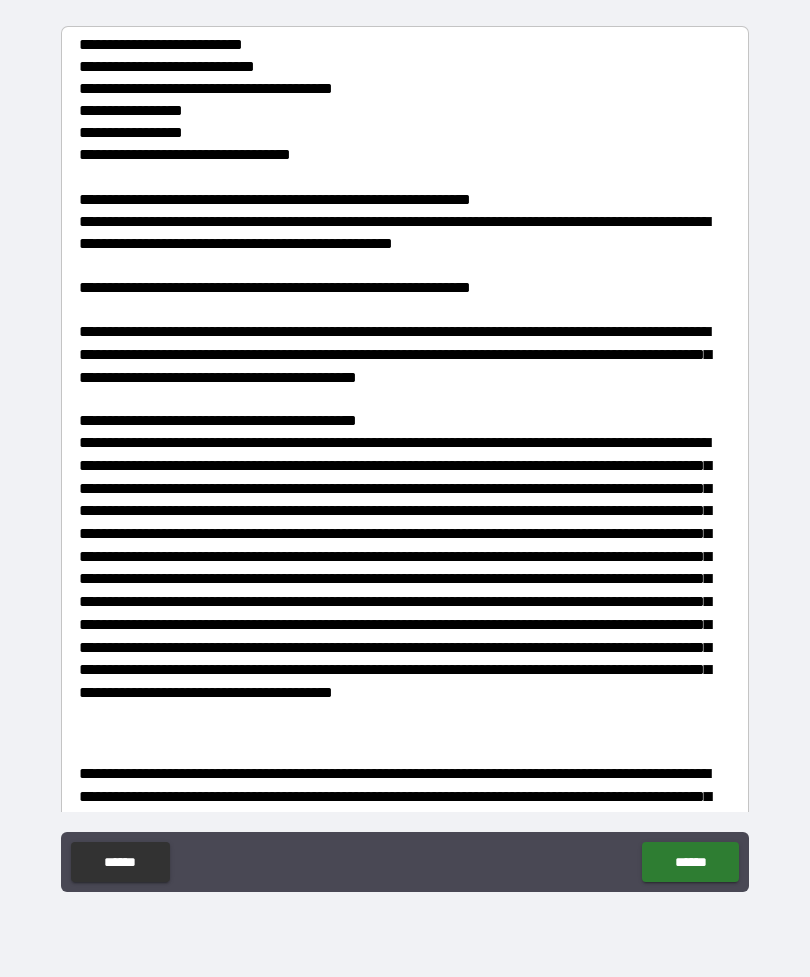 scroll, scrollTop: 0, scrollLeft: 0, axis: both 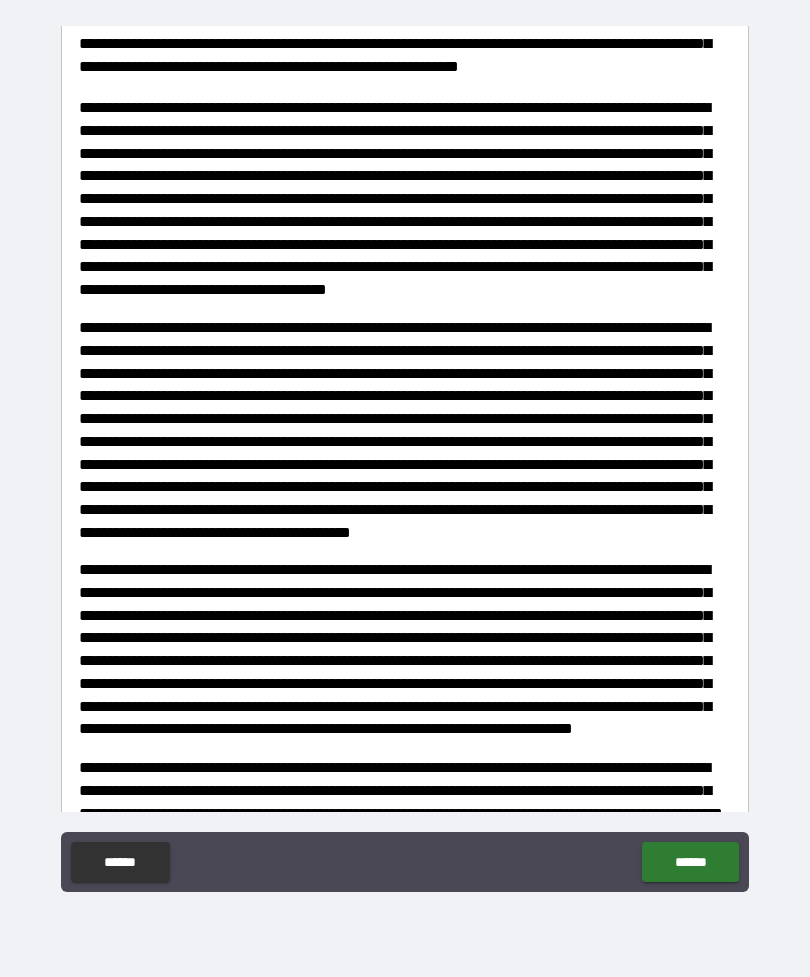 click on "**********" at bounding box center (405, 459) 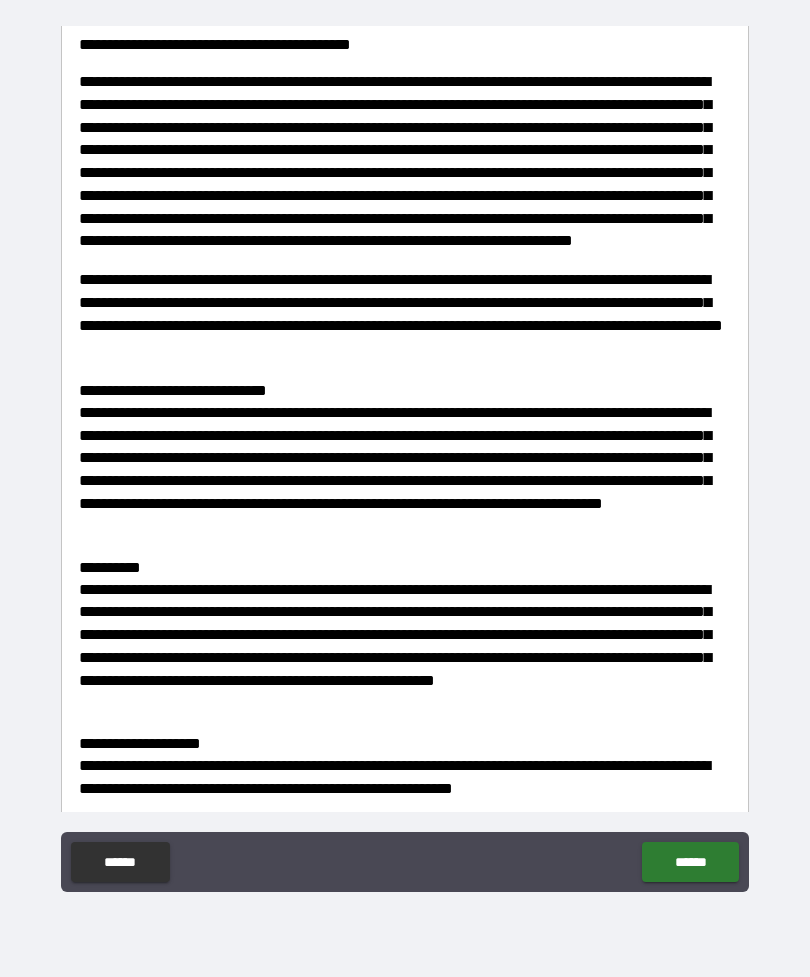 scroll, scrollTop: 2873, scrollLeft: 0, axis: vertical 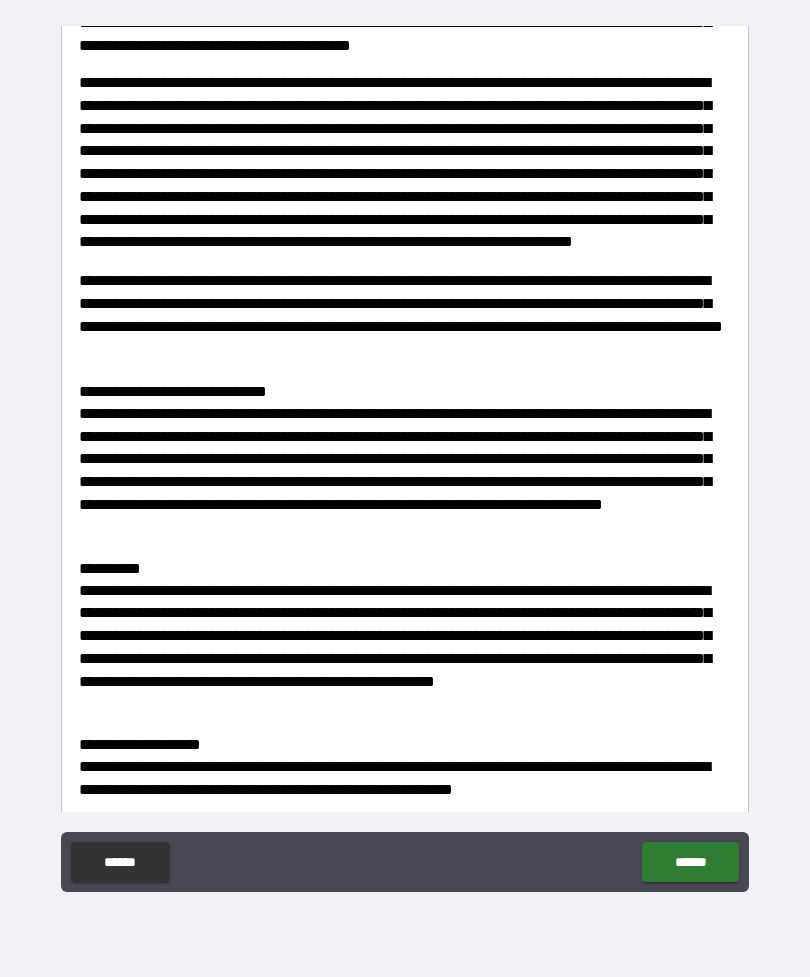 click on "******" at bounding box center [690, 862] 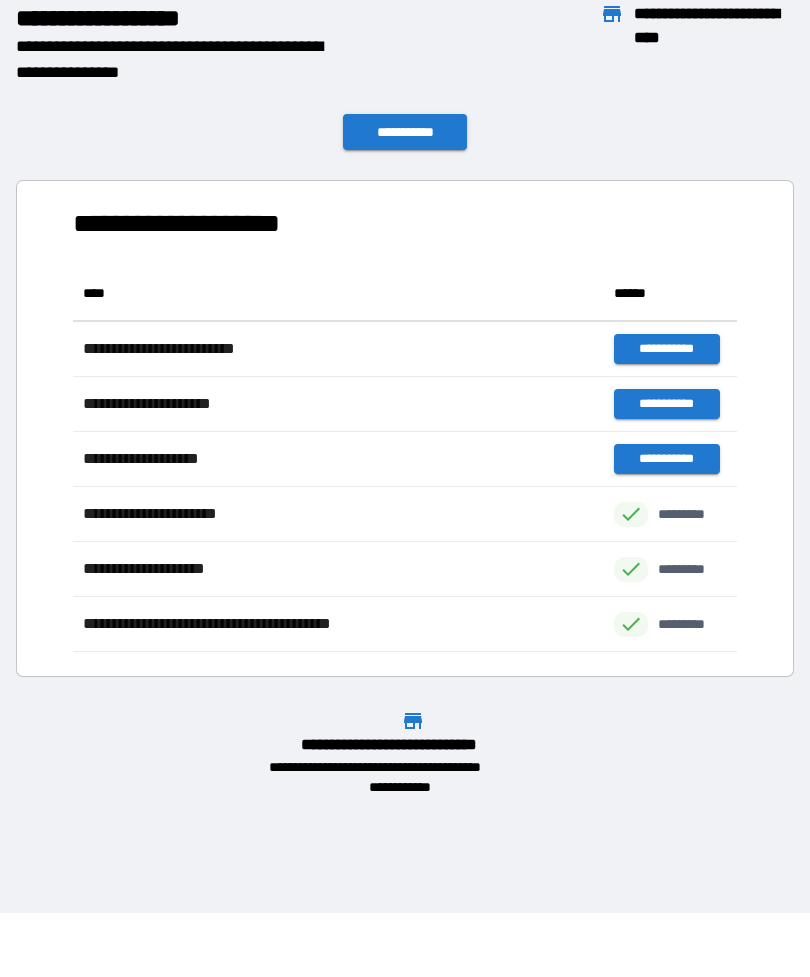 scroll, scrollTop: 386, scrollLeft: 664, axis: both 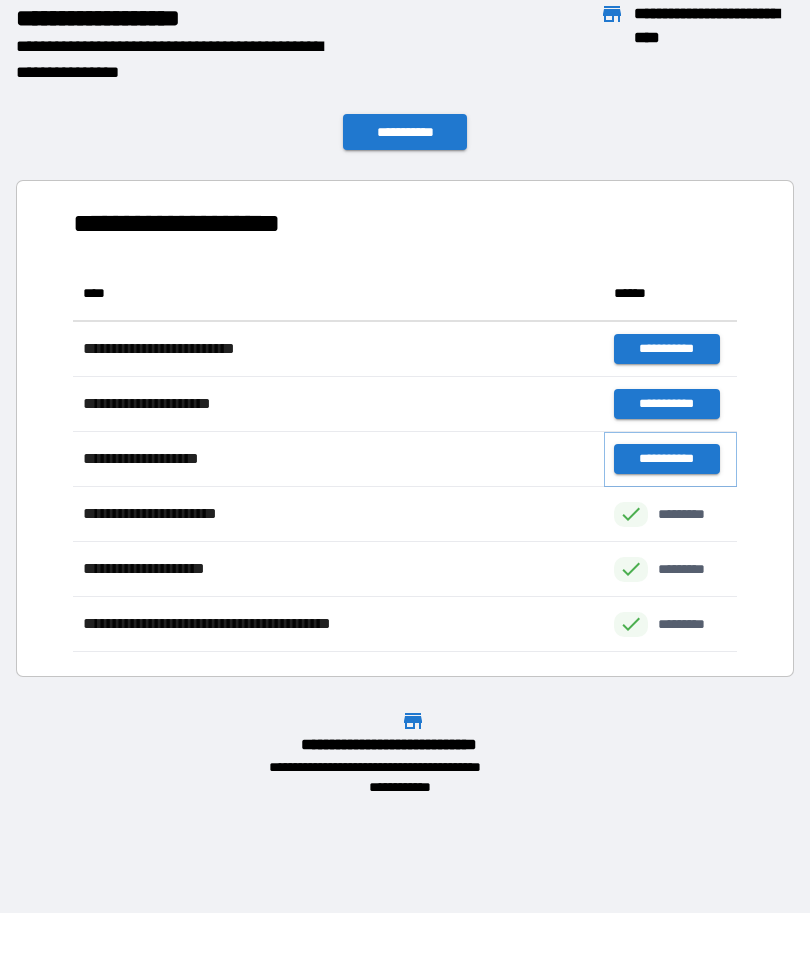 click on "**********" at bounding box center [666, 459] 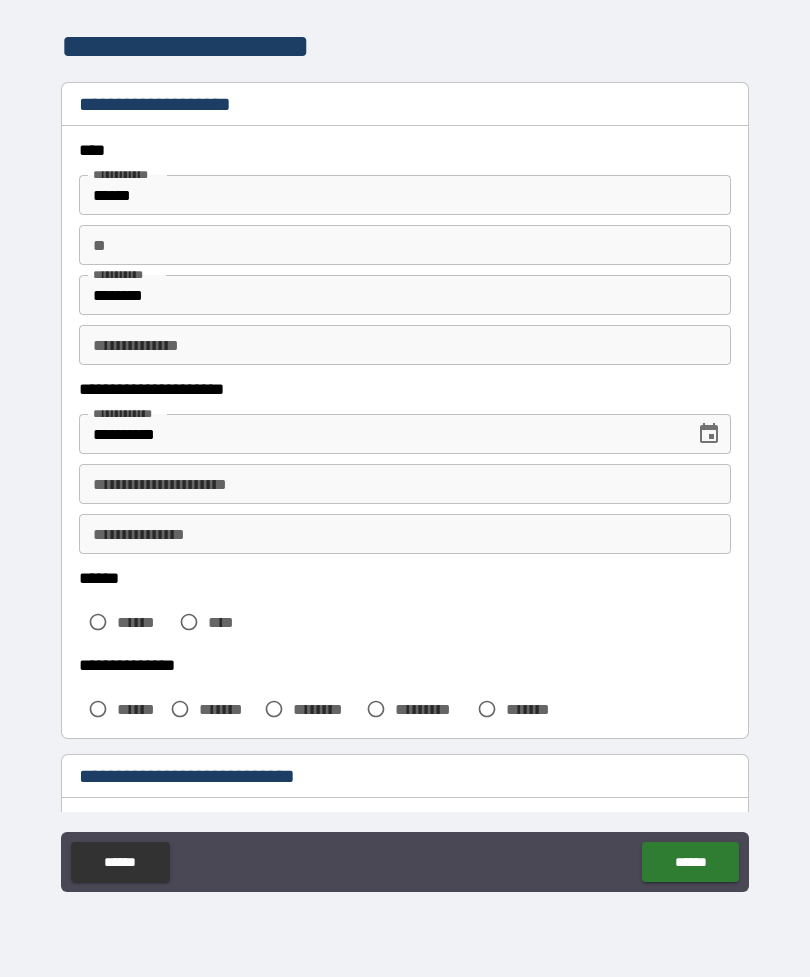 click on "**********" at bounding box center [405, 484] 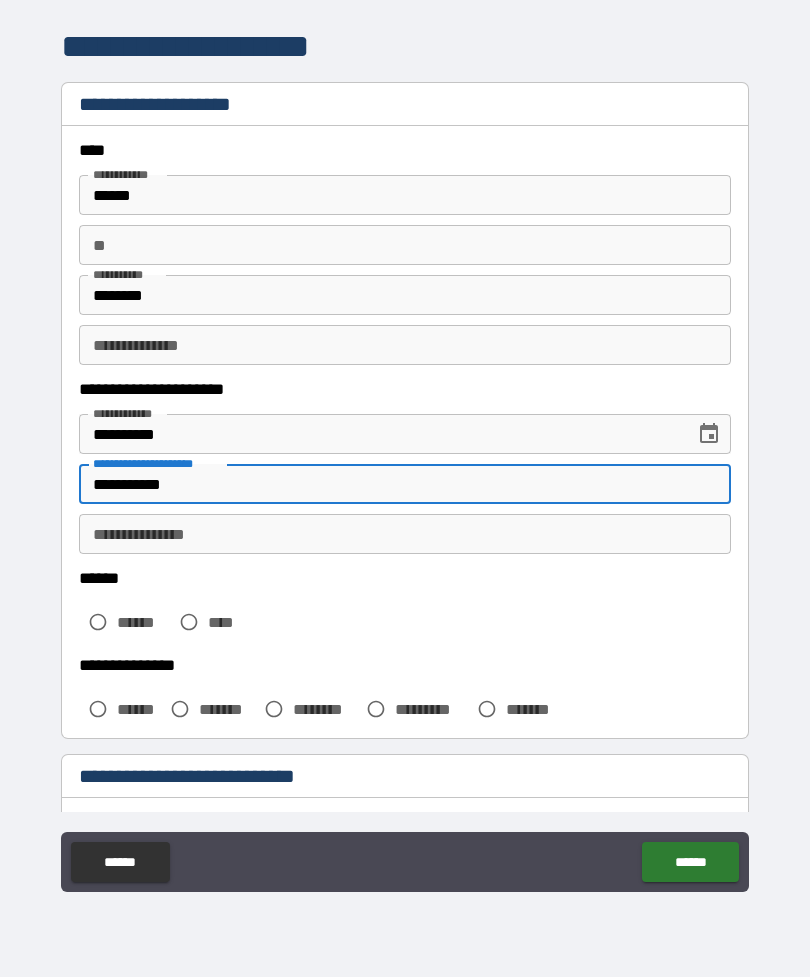 type on "**********" 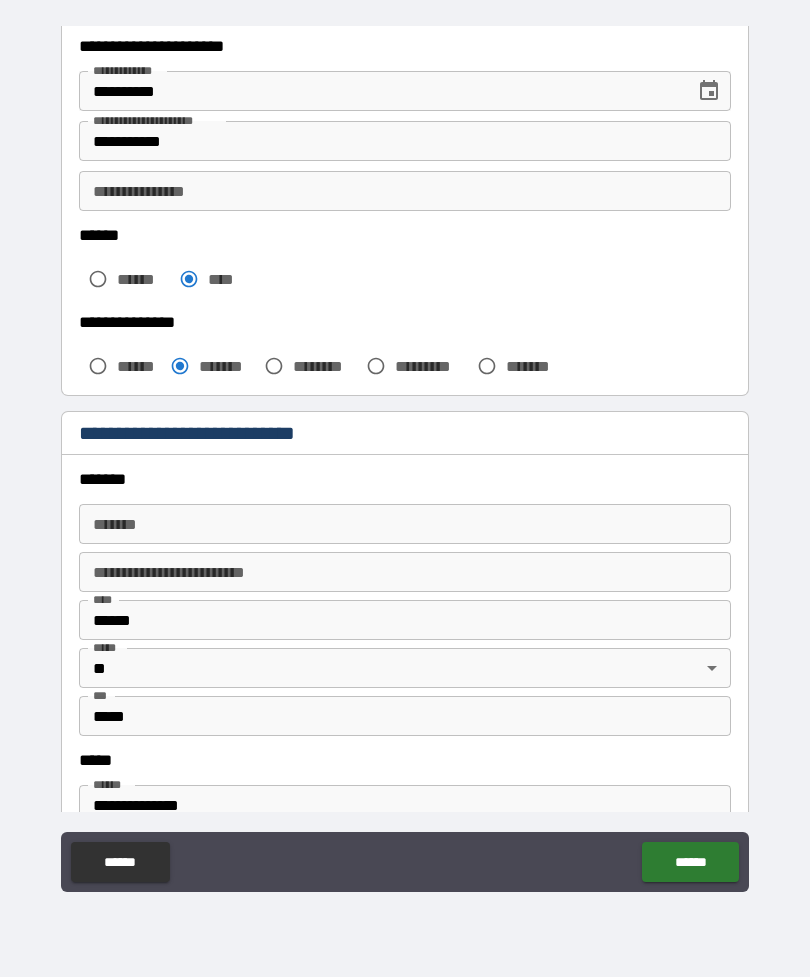 scroll, scrollTop: 346, scrollLeft: 0, axis: vertical 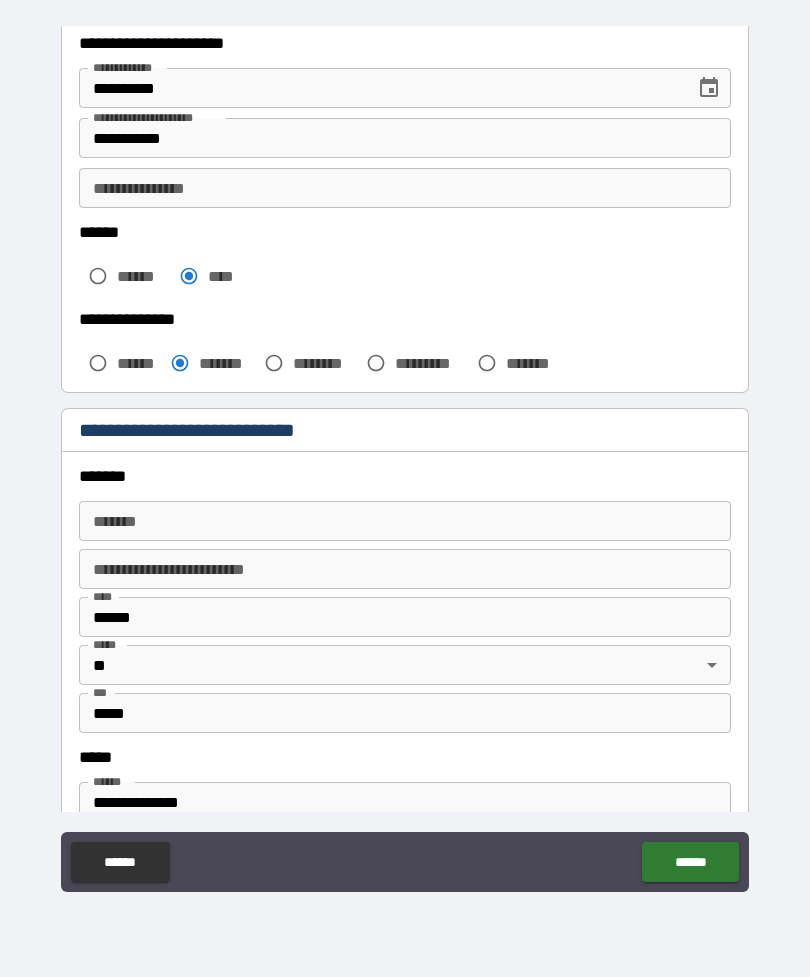 click on "*******" at bounding box center [405, 521] 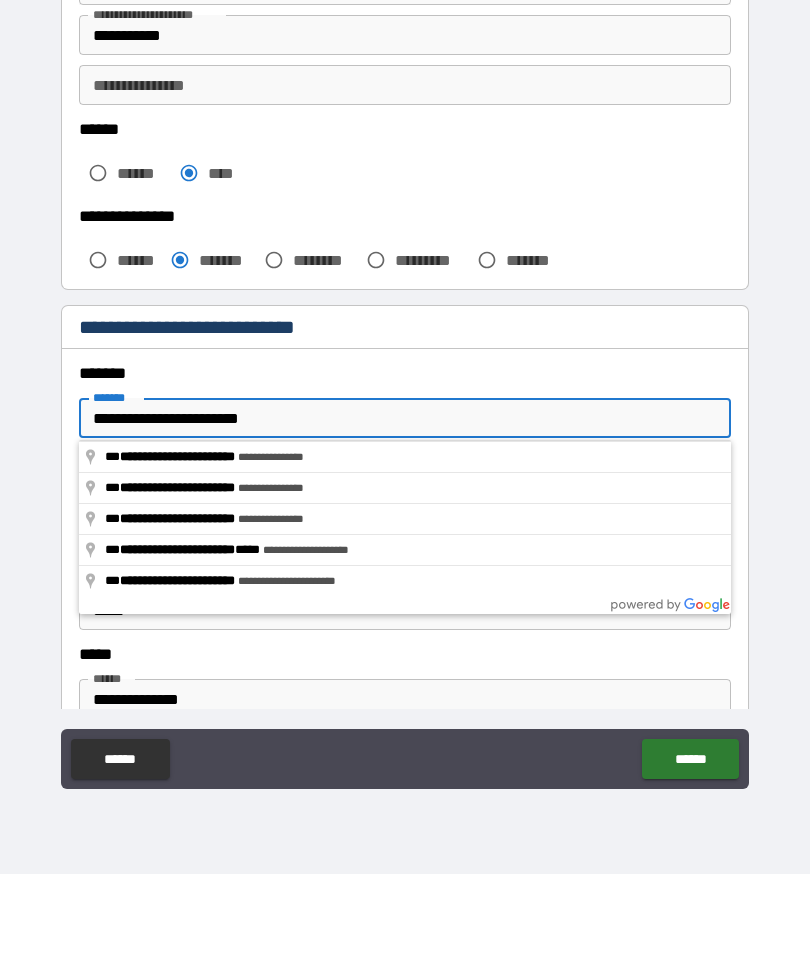 type on "**********" 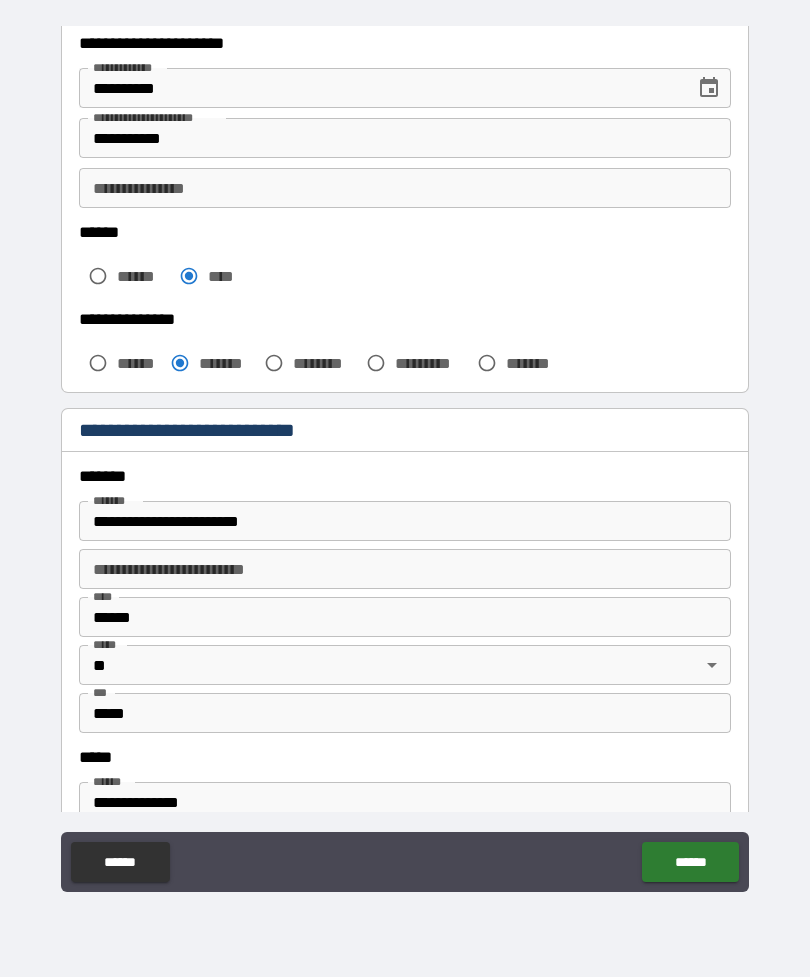 type on "**********" 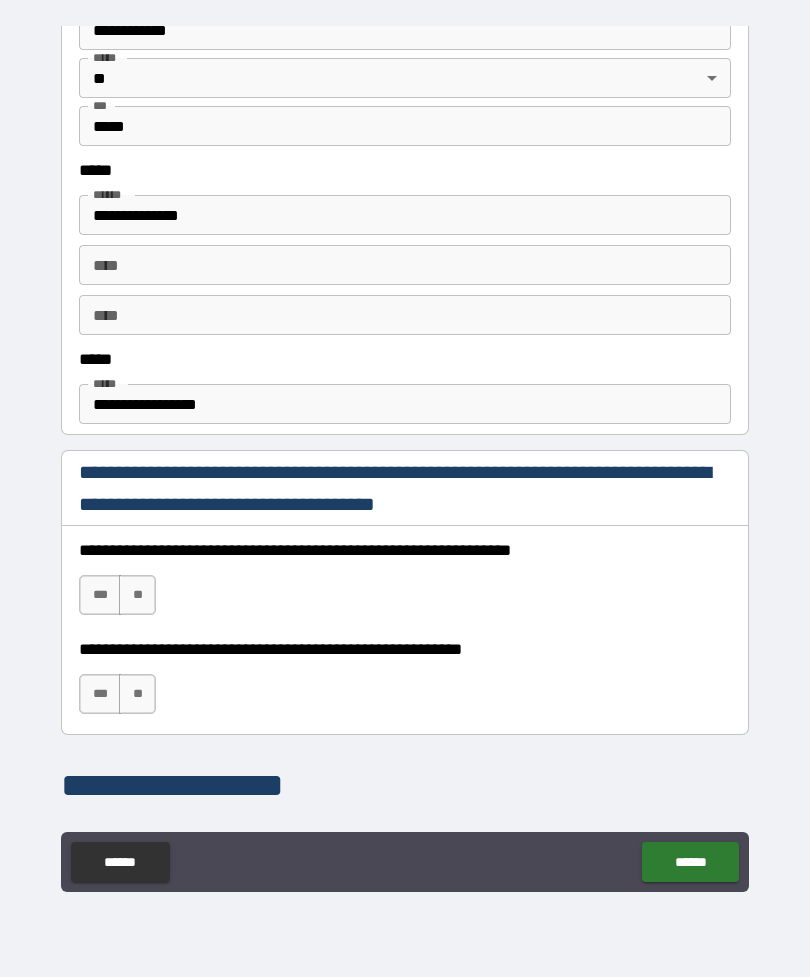 scroll, scrollTop: 934, scrollLeft: 0, axis: vertical 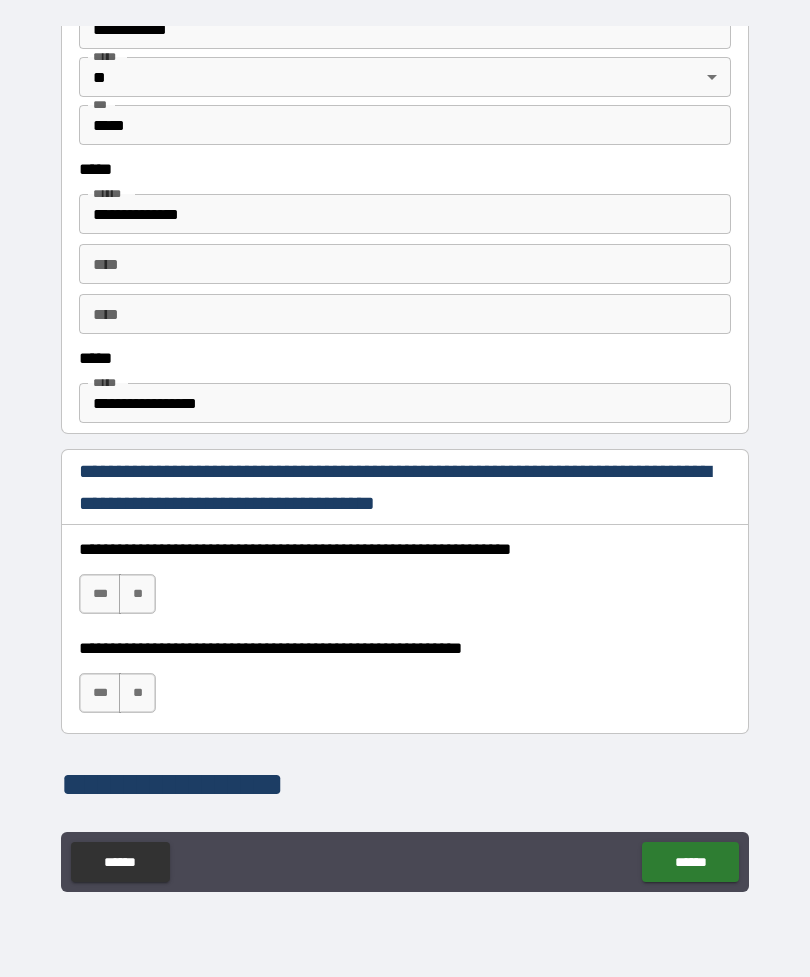 click on "***" at bounding box center [100, 594] 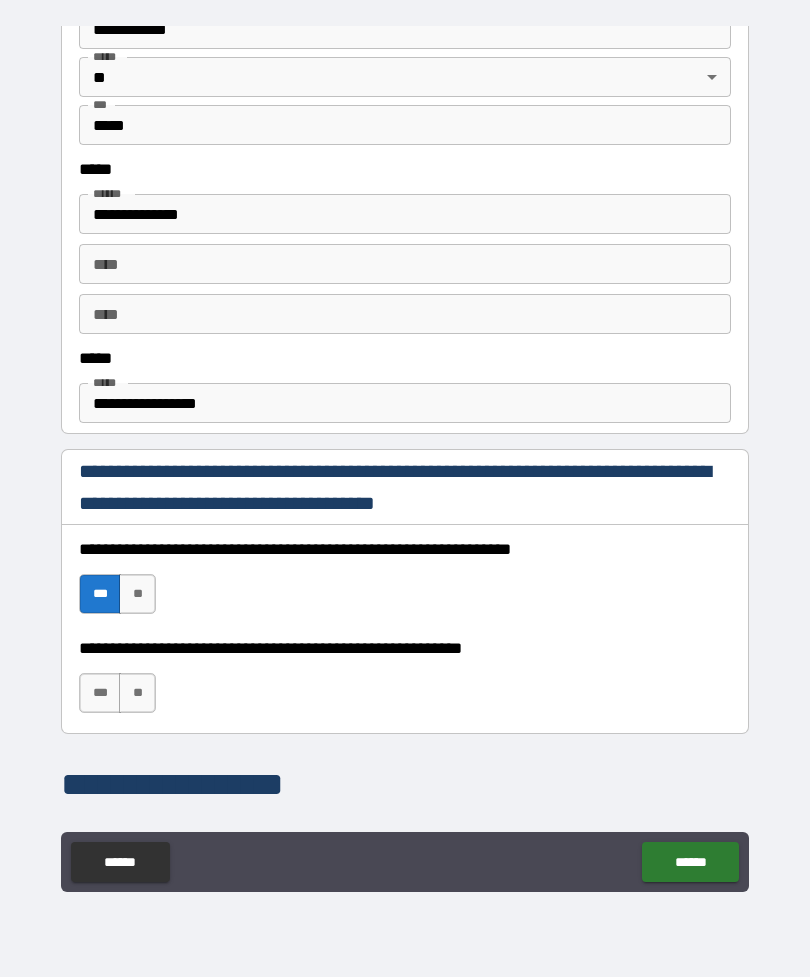 click on "***" at bounding box center [100, 693] 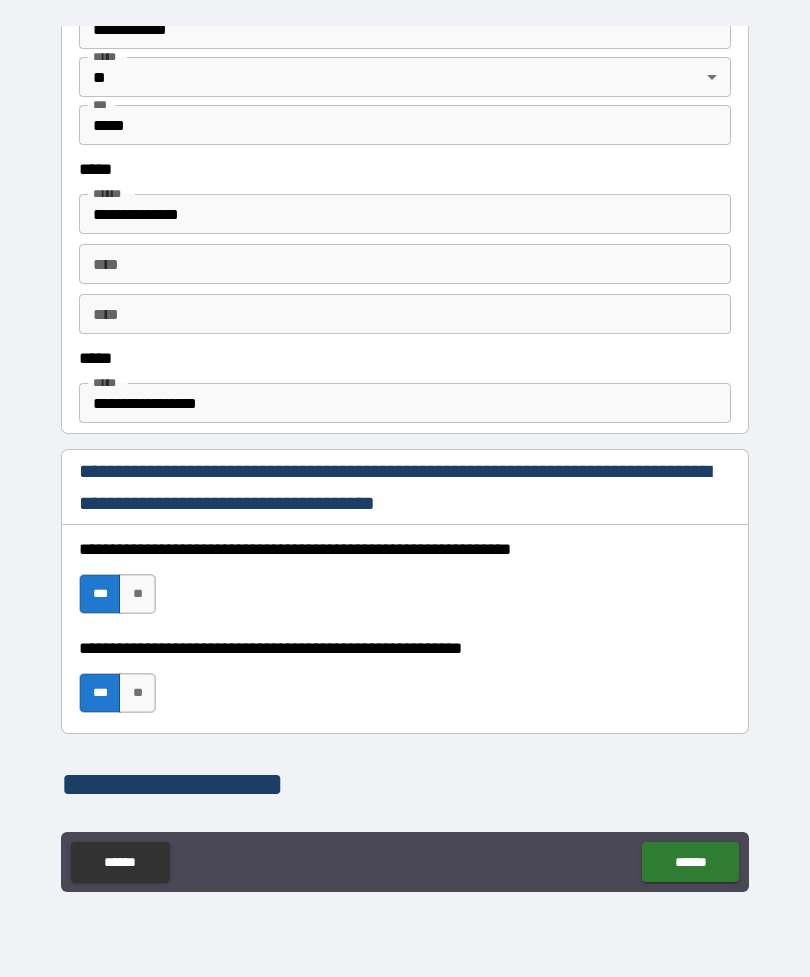 click on "******" at bounding box center (690, 862) 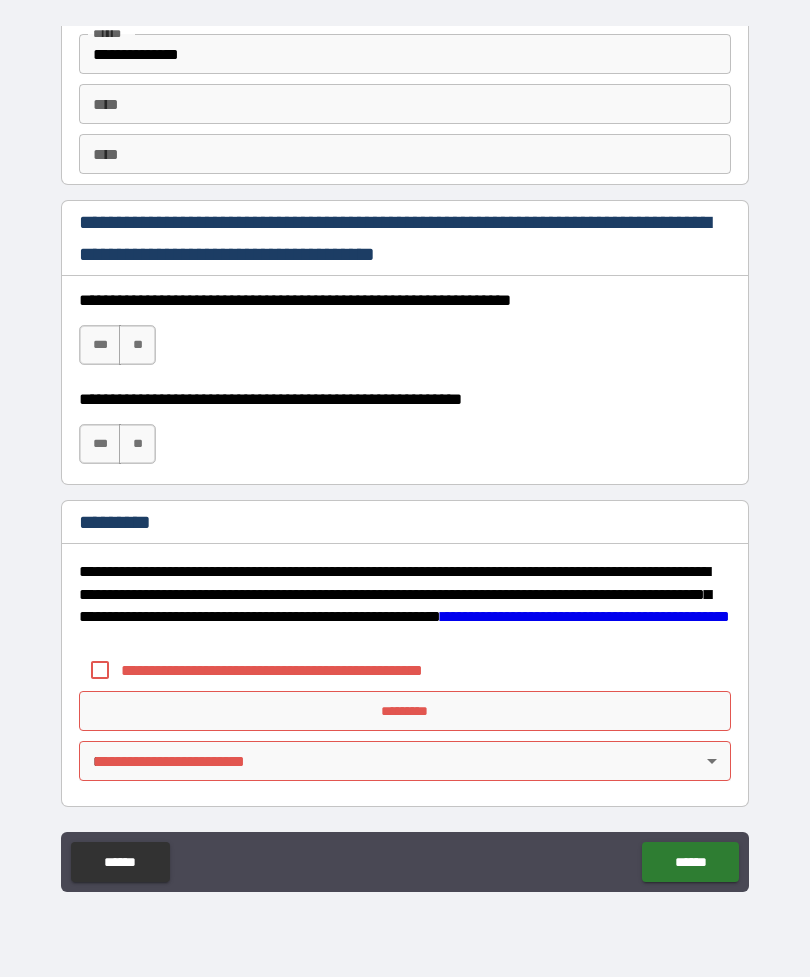 scroll, scrollTop: 2820, scrollLeft: 0, axis: vertical 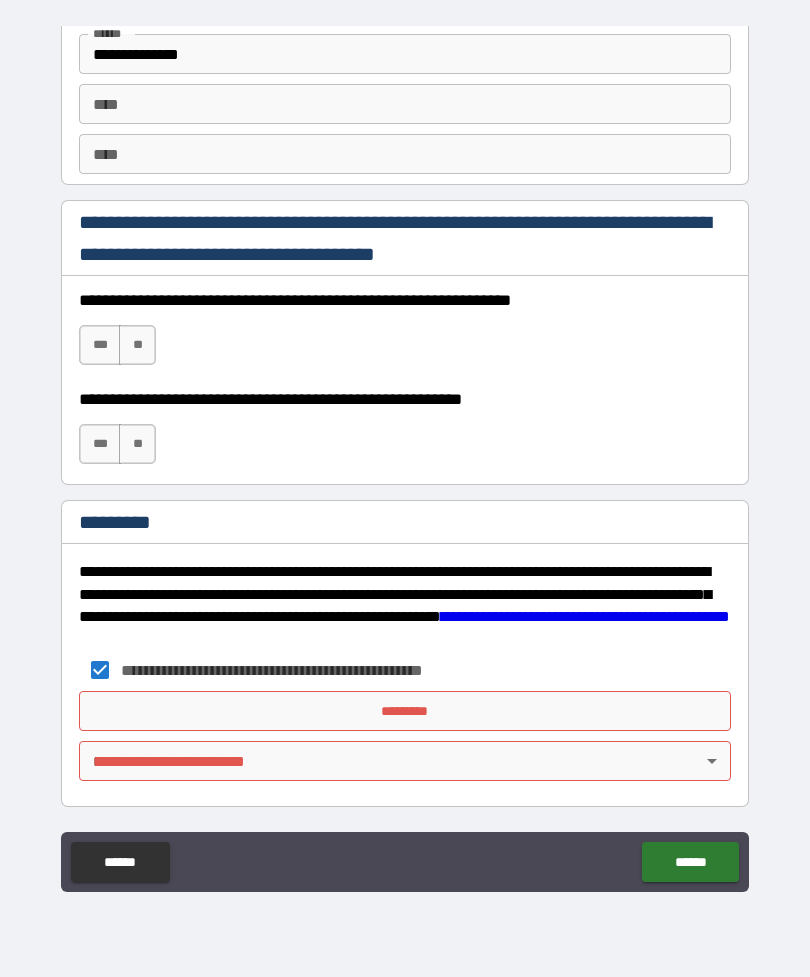 click on "*********" at bounding box center [405, 711] 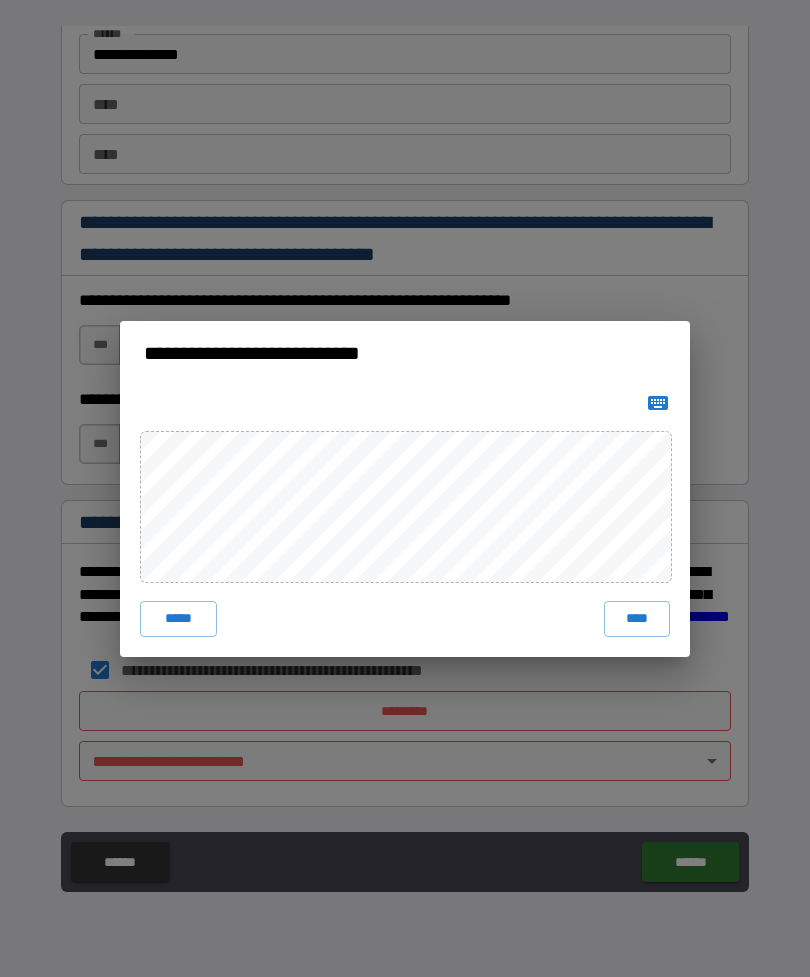 click on "****" at bounding box center [637, 619] 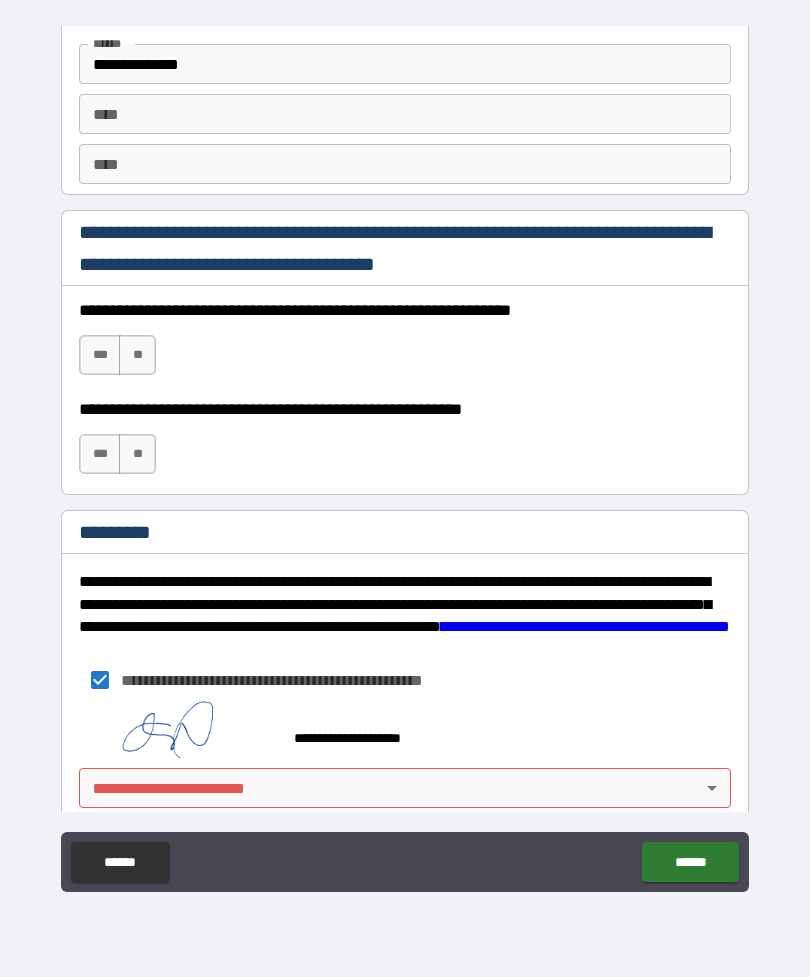 click on "**********" at bounding box center (405, 456) 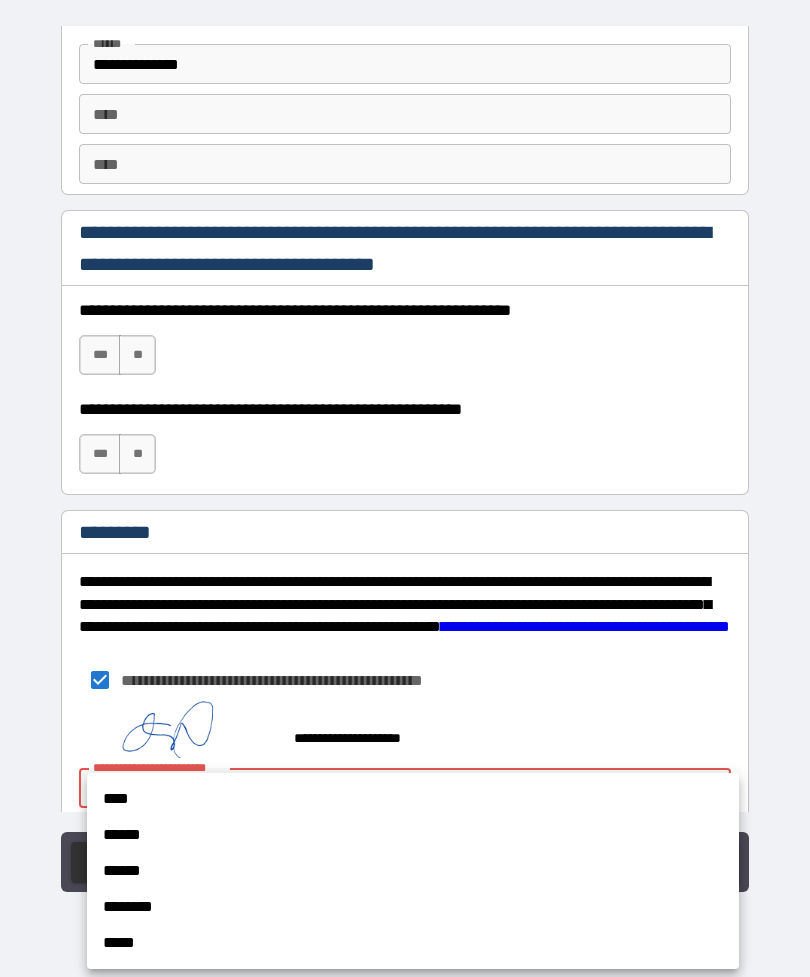 click at bounding box center (405, 488) 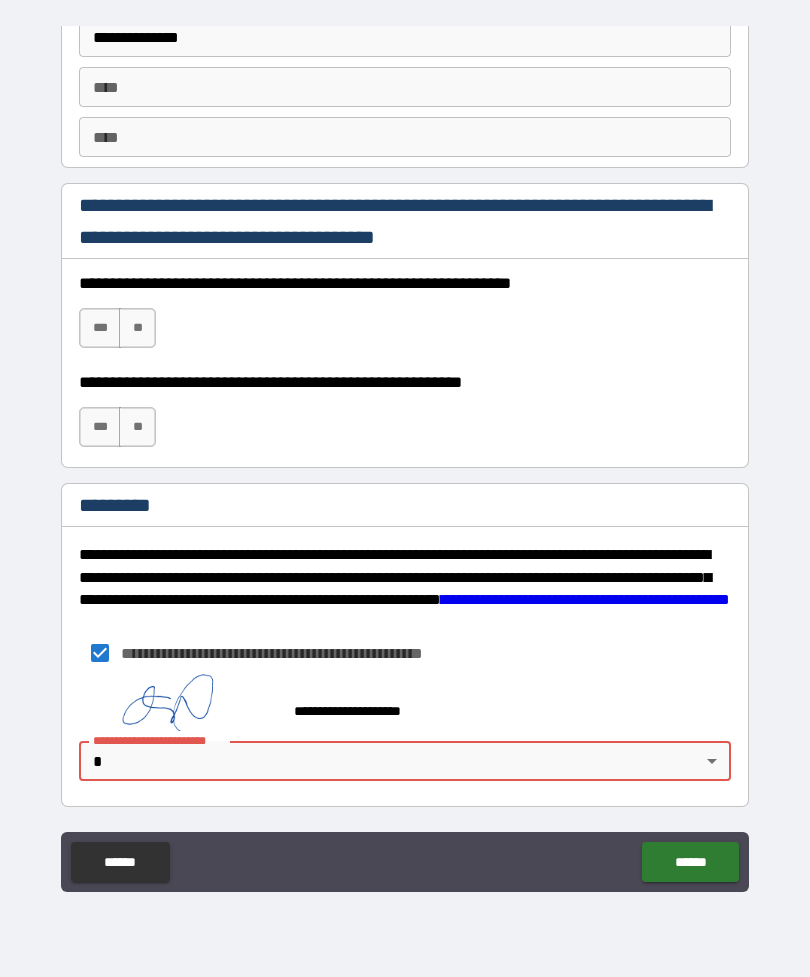 scroll, scrollTop: 2837, scrollLeft: 0, axis: vertical 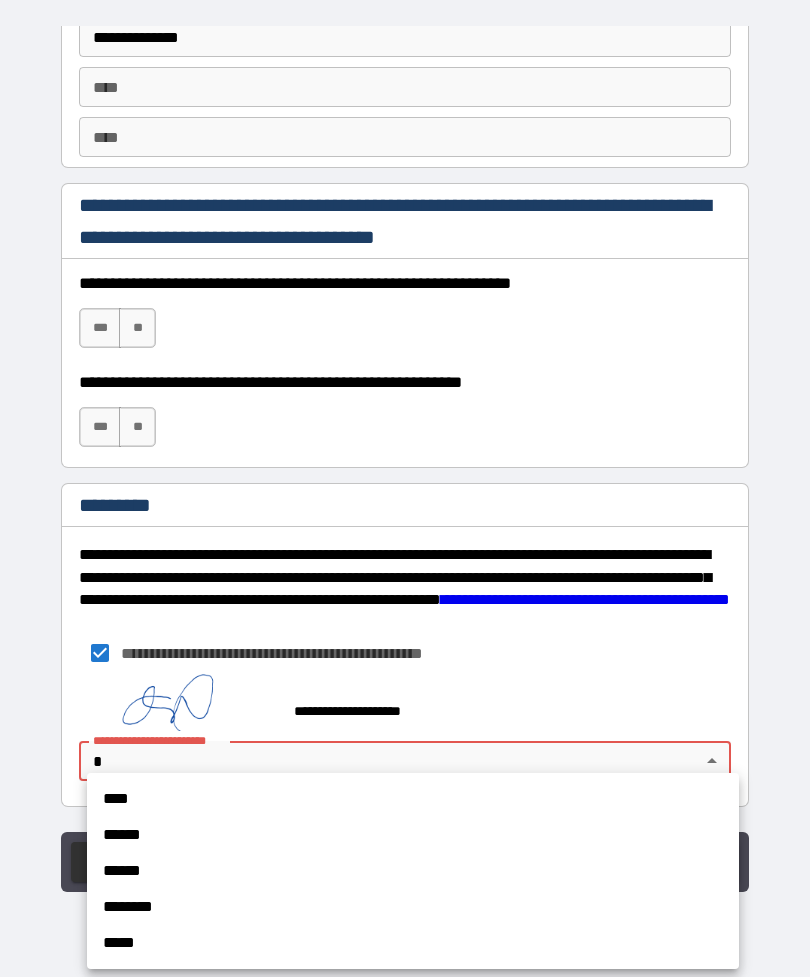 click on "*****" at bounding box center (413, 943) 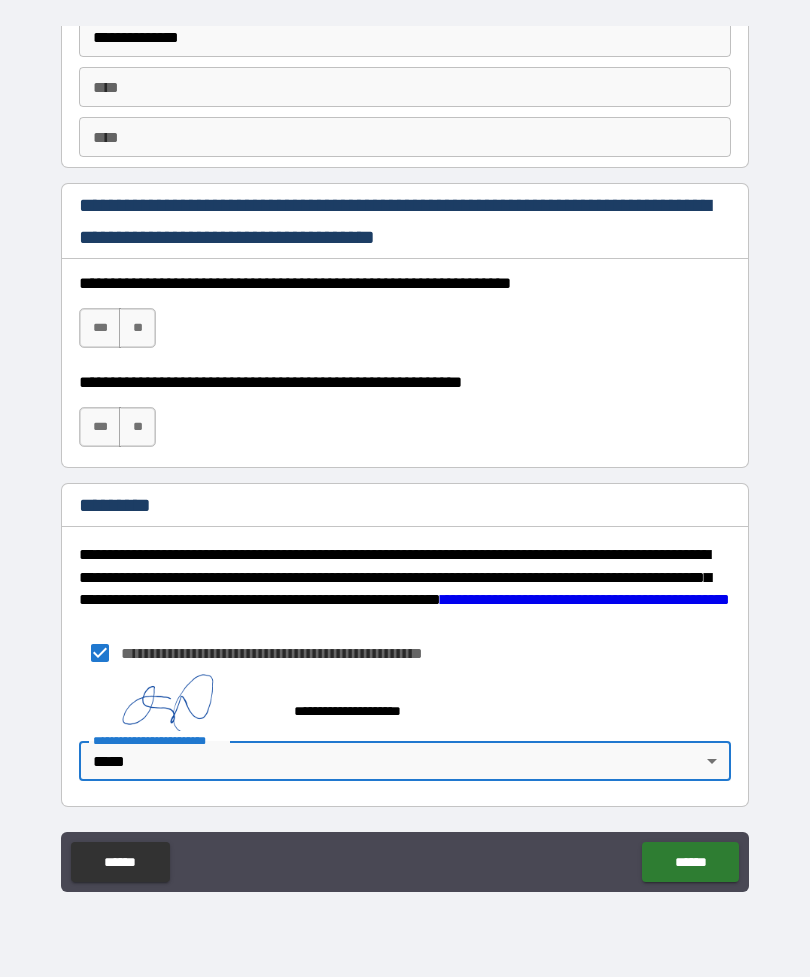 click on "******" at bounding box center (690, 862) 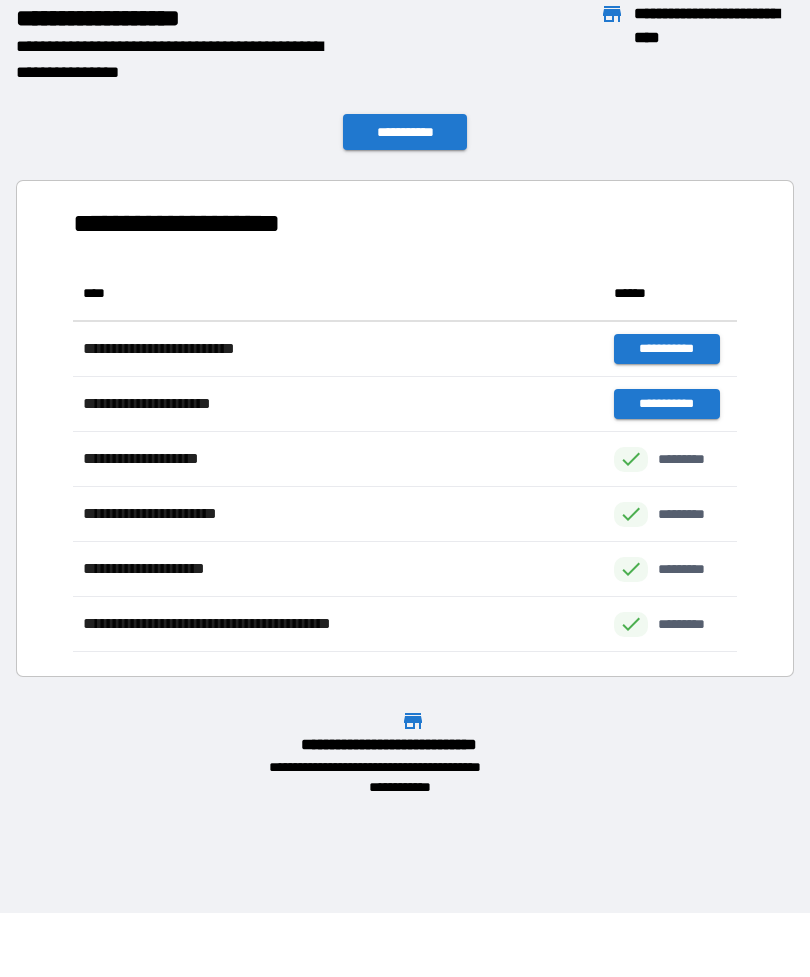 scroll, scrollTop: 1, scrollLeft: 1, axis: both 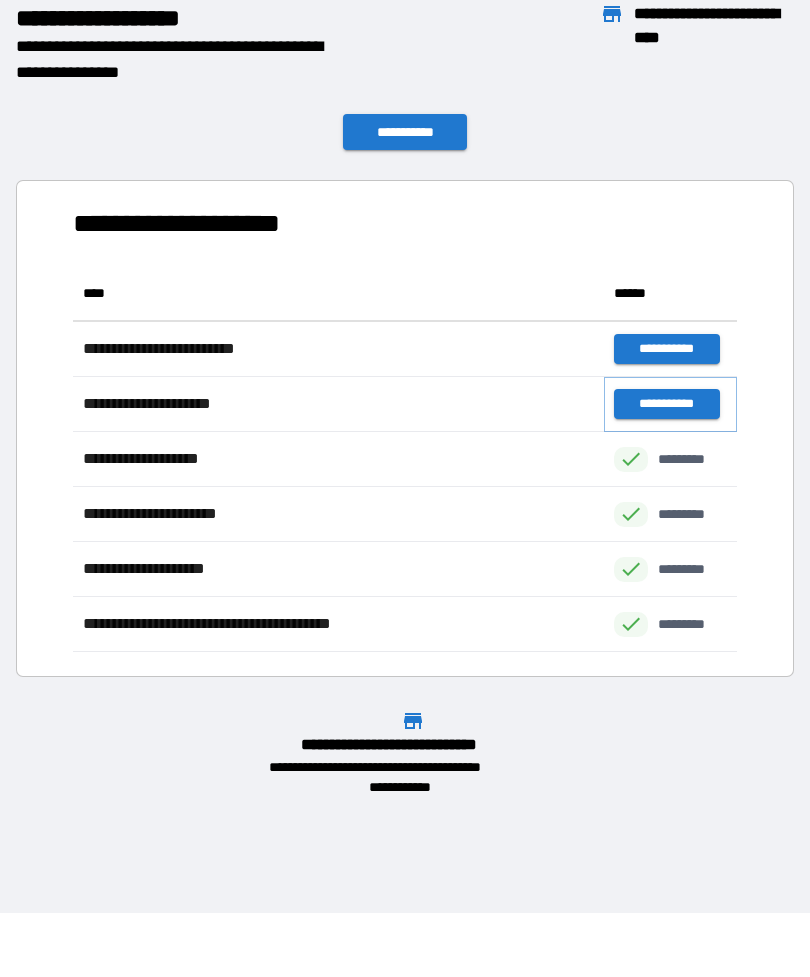 click on "**********" at bounding box center [666, 404] 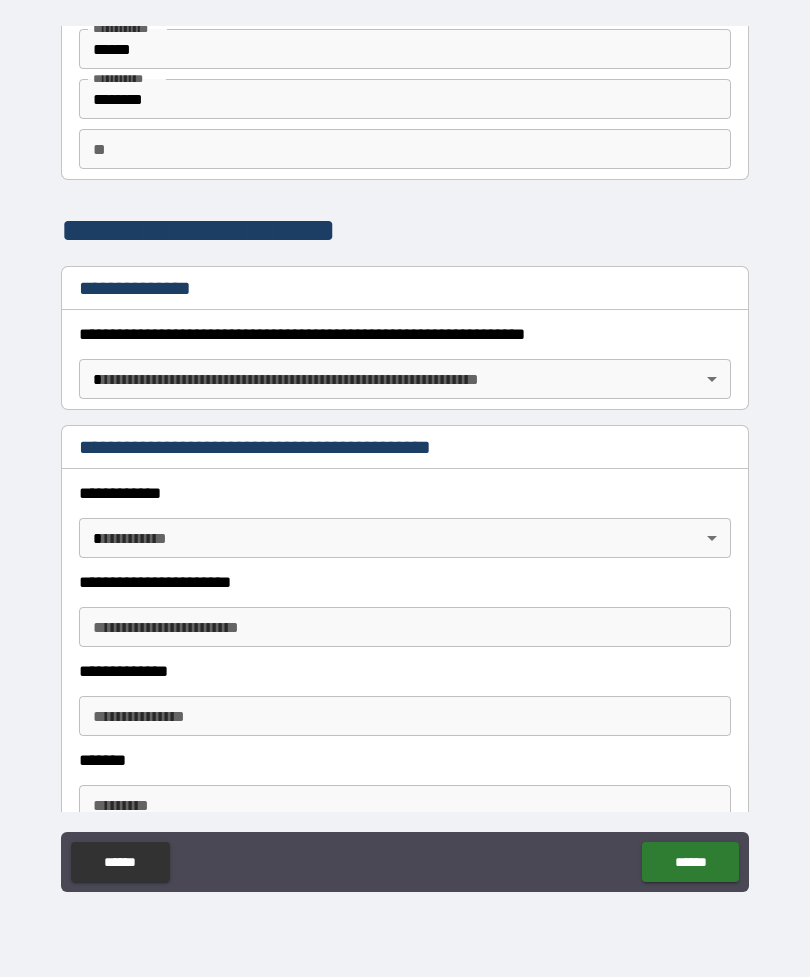 scroll, scrollTop: 114, scrollLeft: 0, axis: vertical 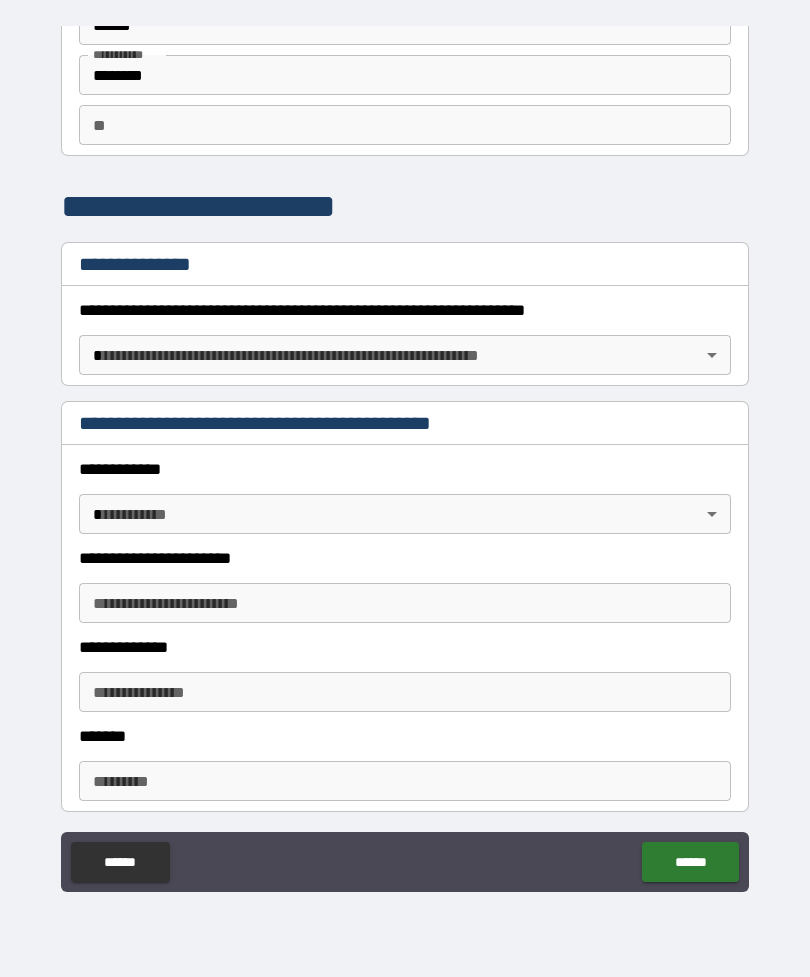 click on "**********" at bounding box center (405, 456) 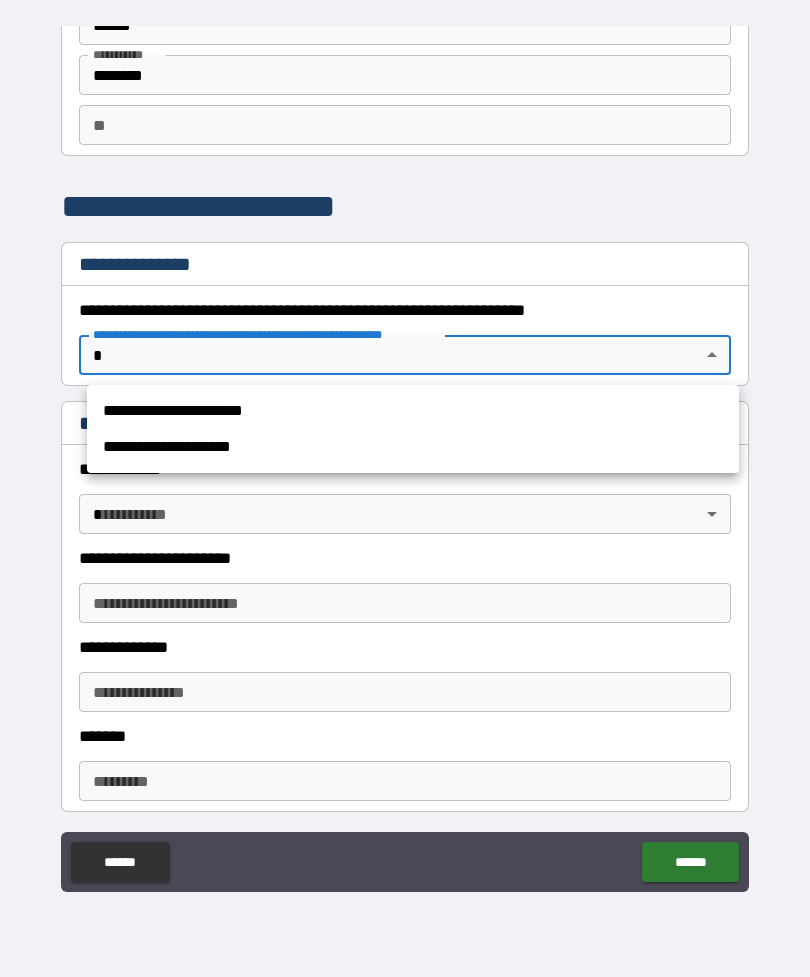 click at bounding box center (405, 488) 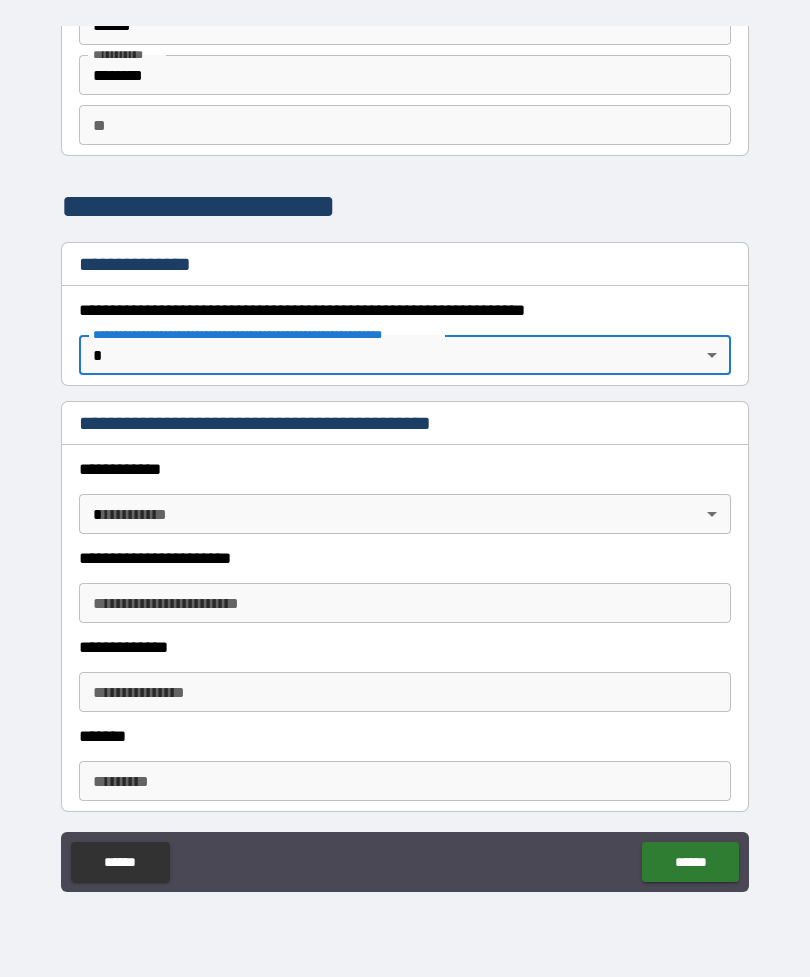 click on "**********" at bounding box center (405, 456) 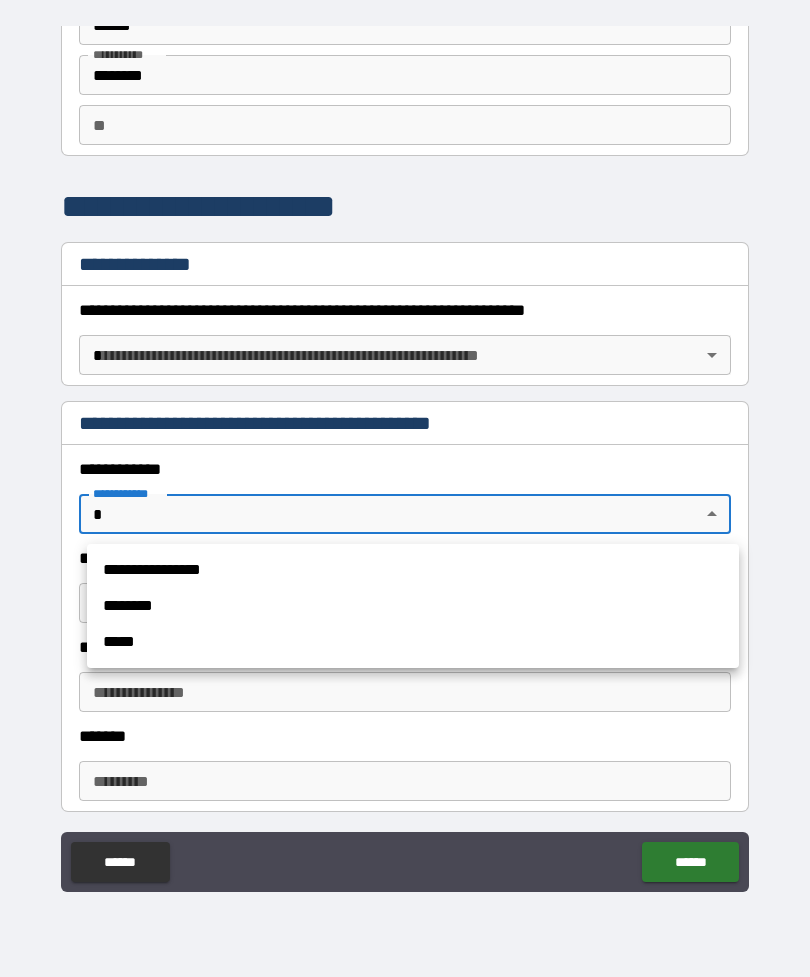 click on "**********" at bounding box center [413, 570] 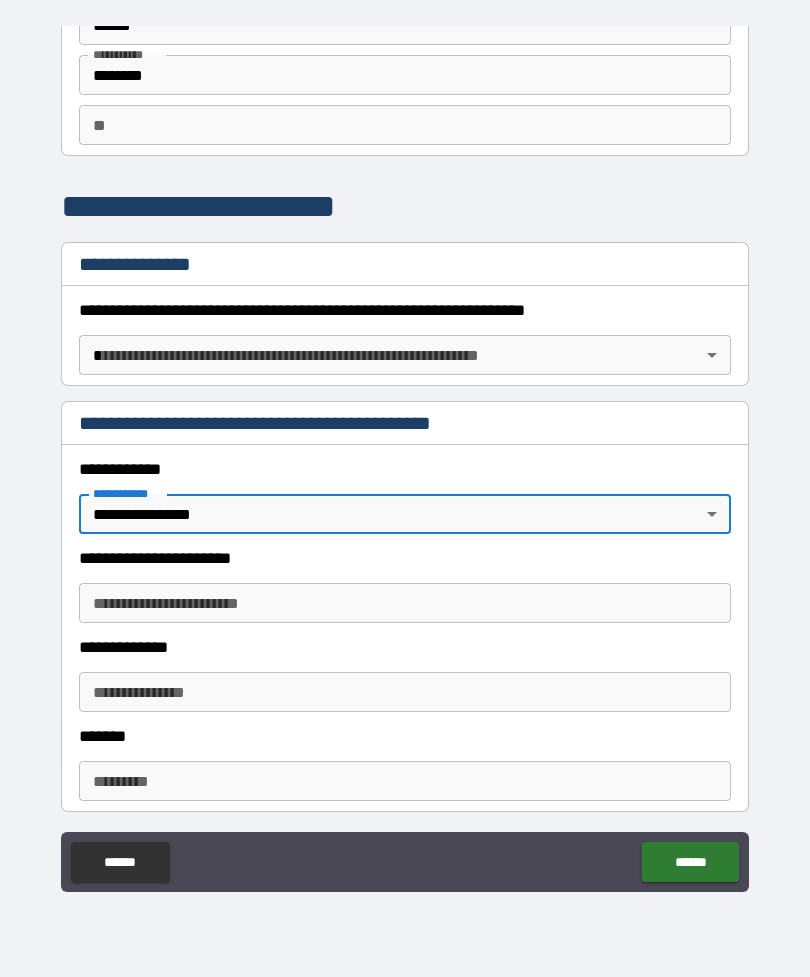 click on "**********" at bounding box center [405, 603] 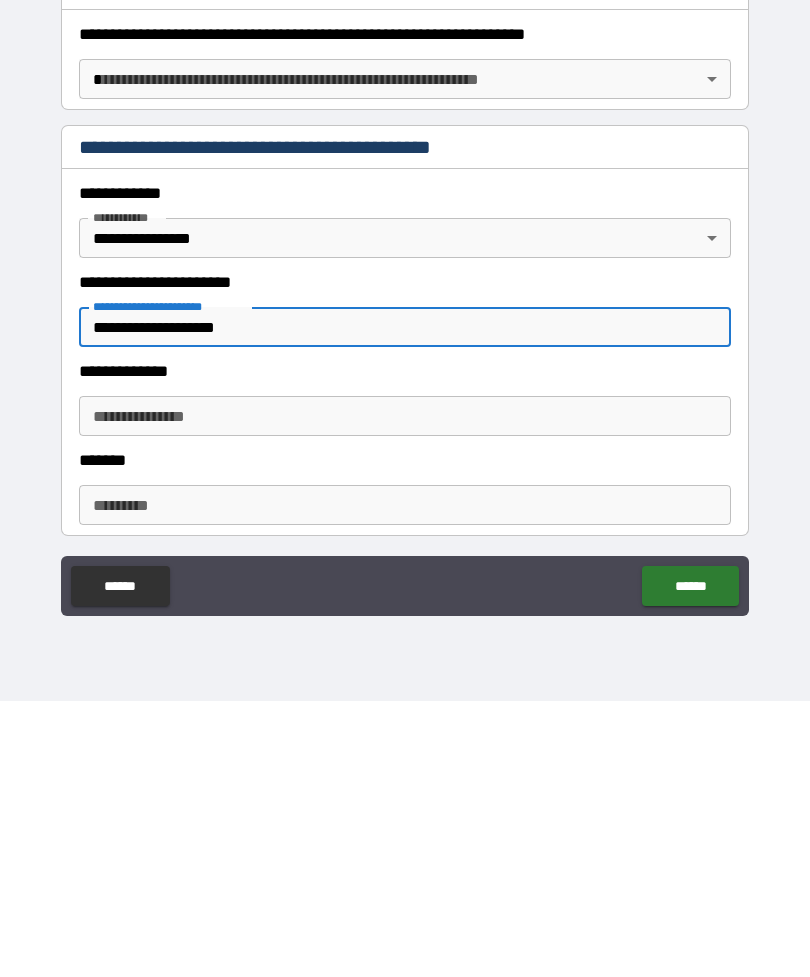 type on "**********" 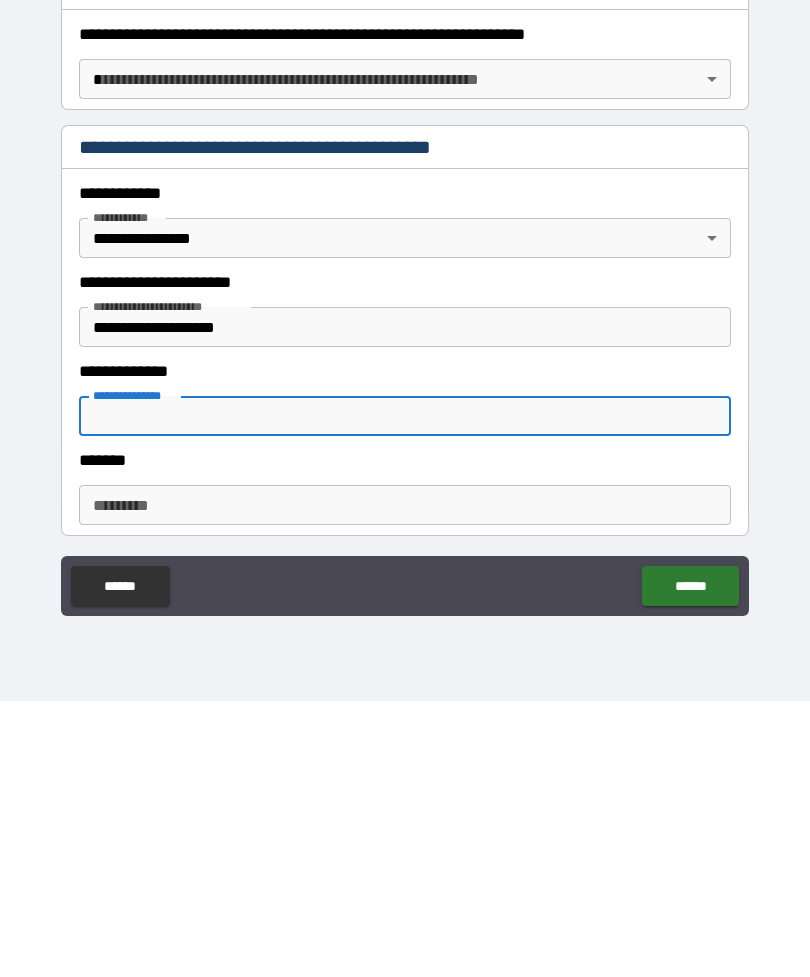 click on "*******   *" at bounding box center [405, 781] 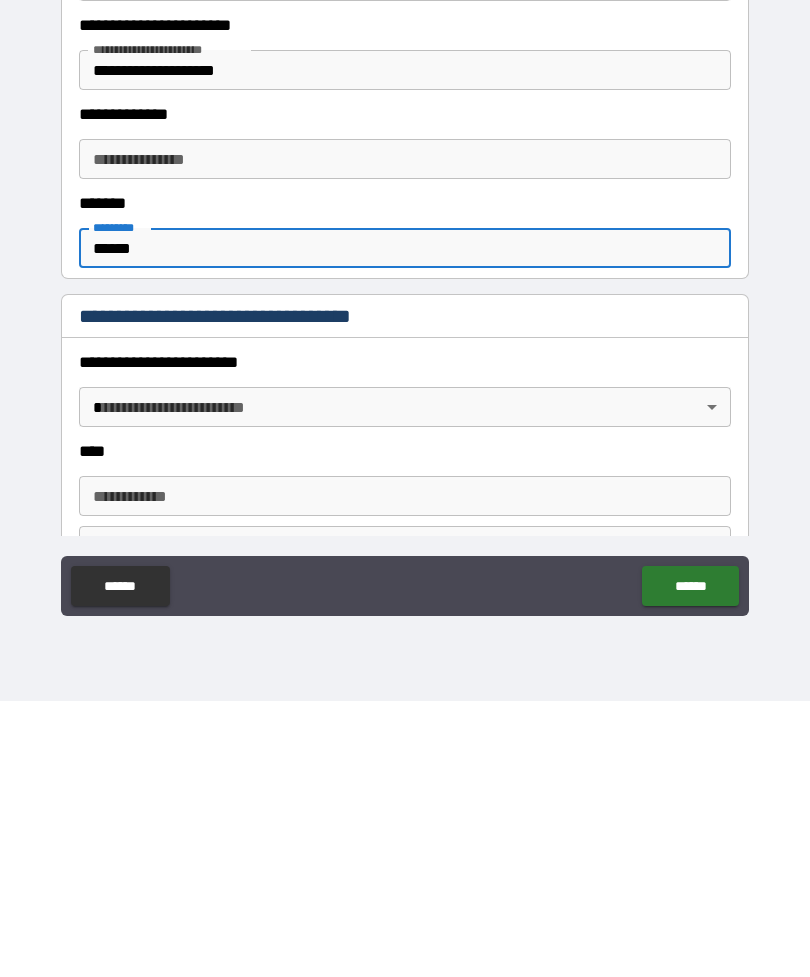 scroll, scrollTop: 369, scrollLeft: 0, axis: vertical 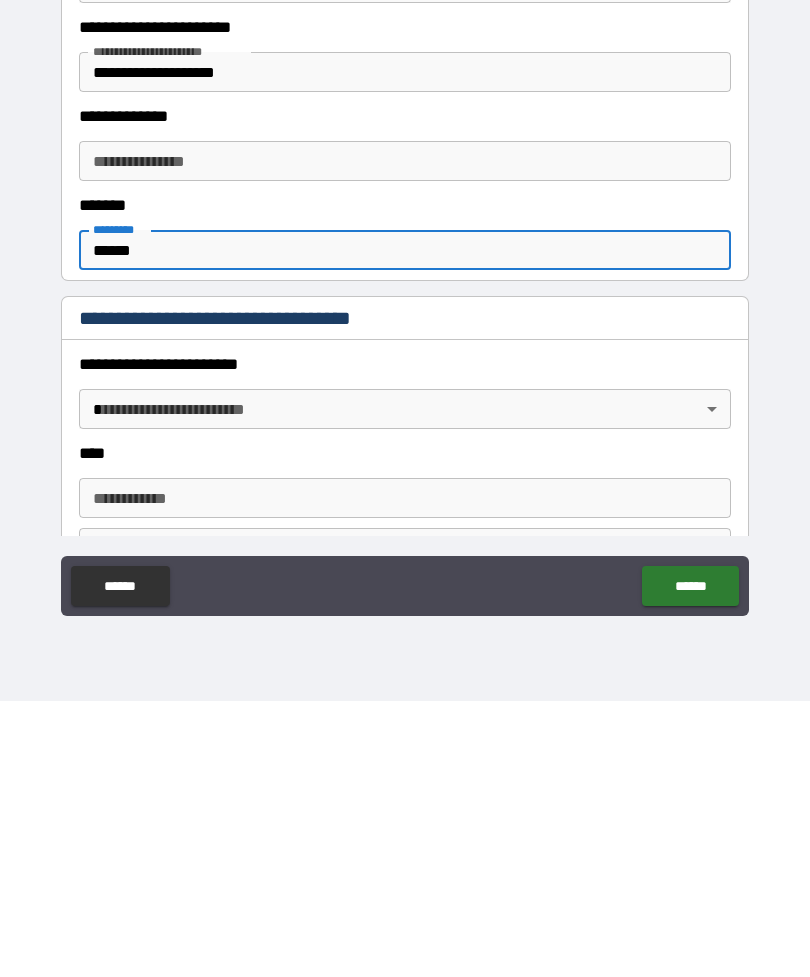 type on "******" 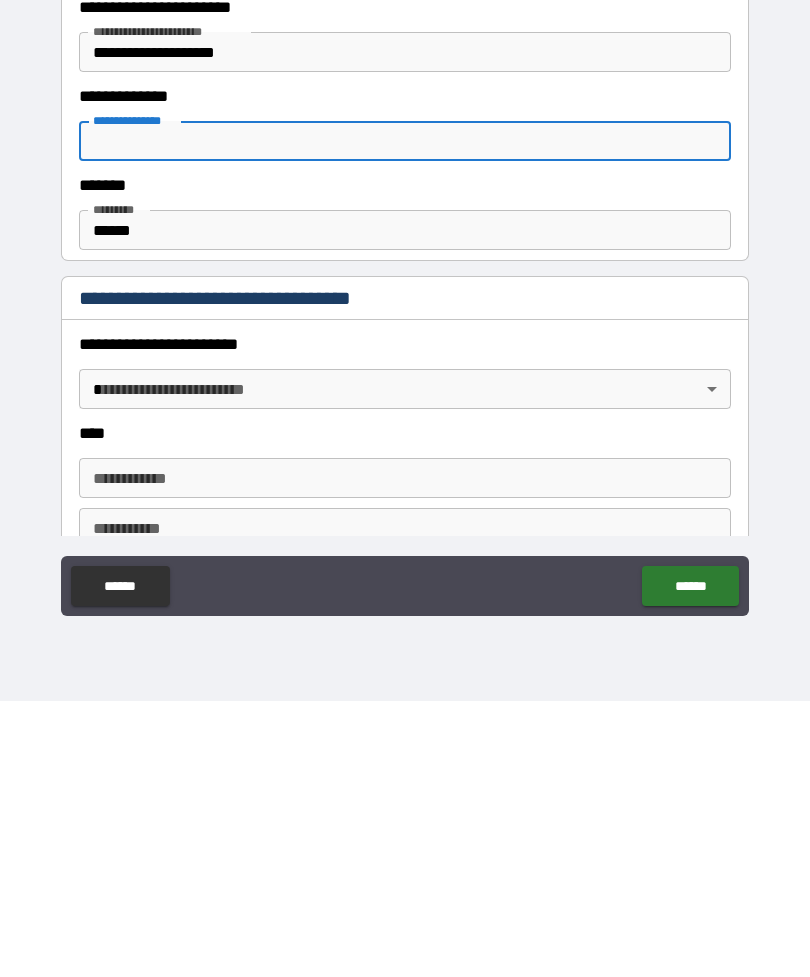 scroll, scrollTop: 338, scrollLeft: 0, axis: vertical 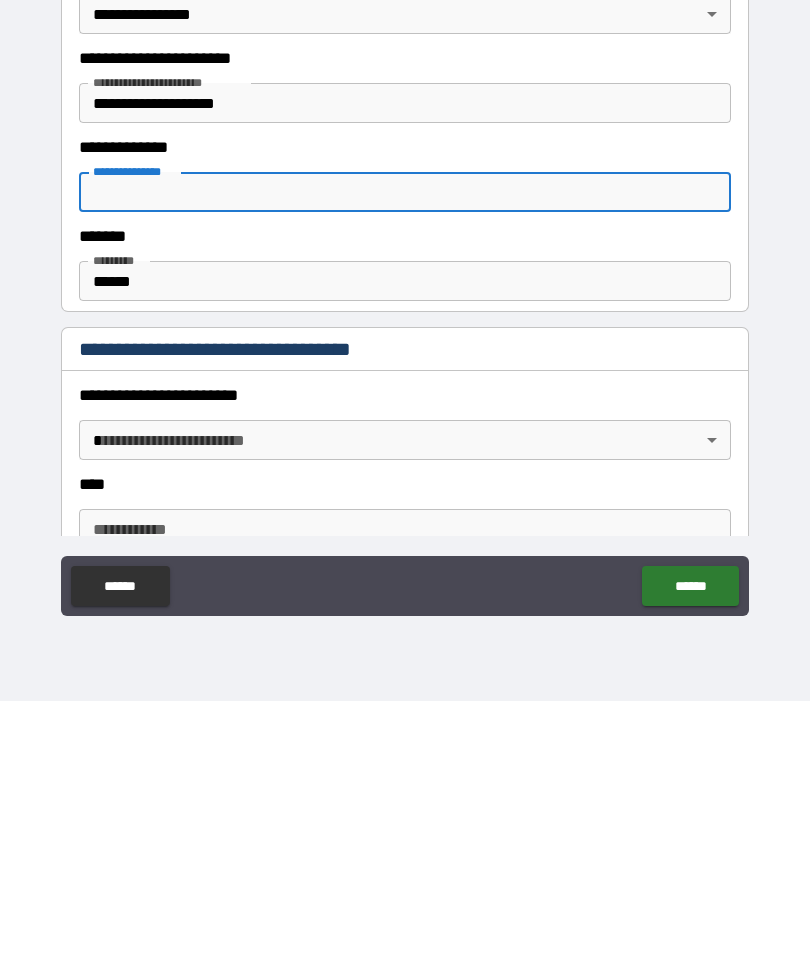click on "**********" at bounding box center [405, 453] 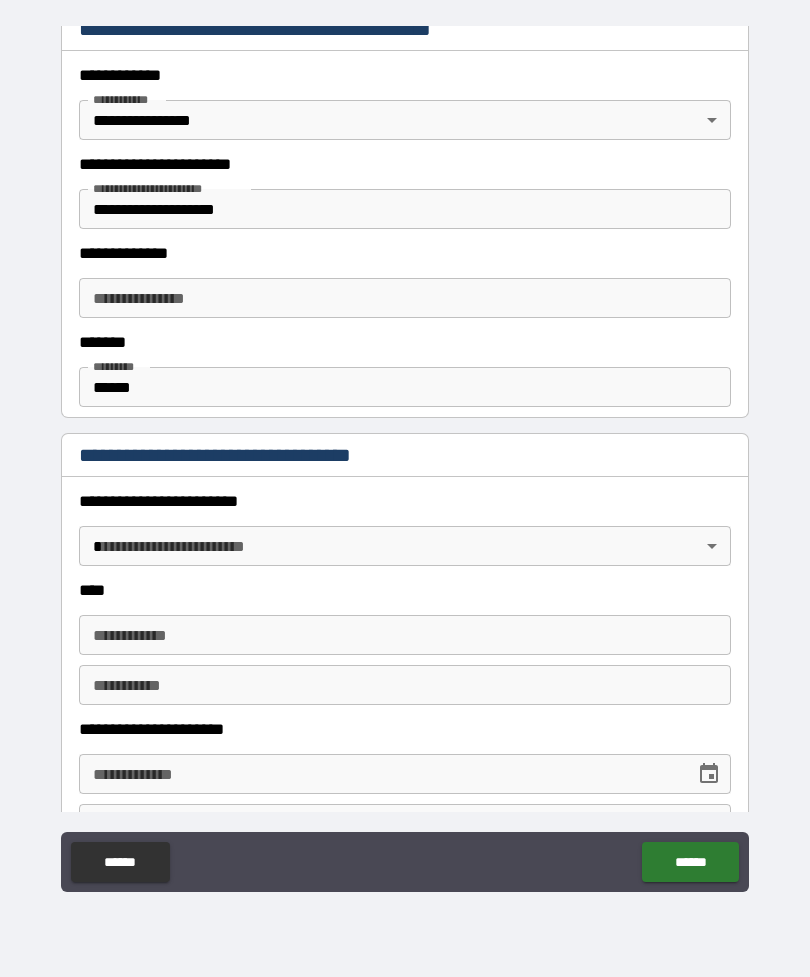 scroll, scrollTop: 511, scrollLeft: 0, axis: vertical 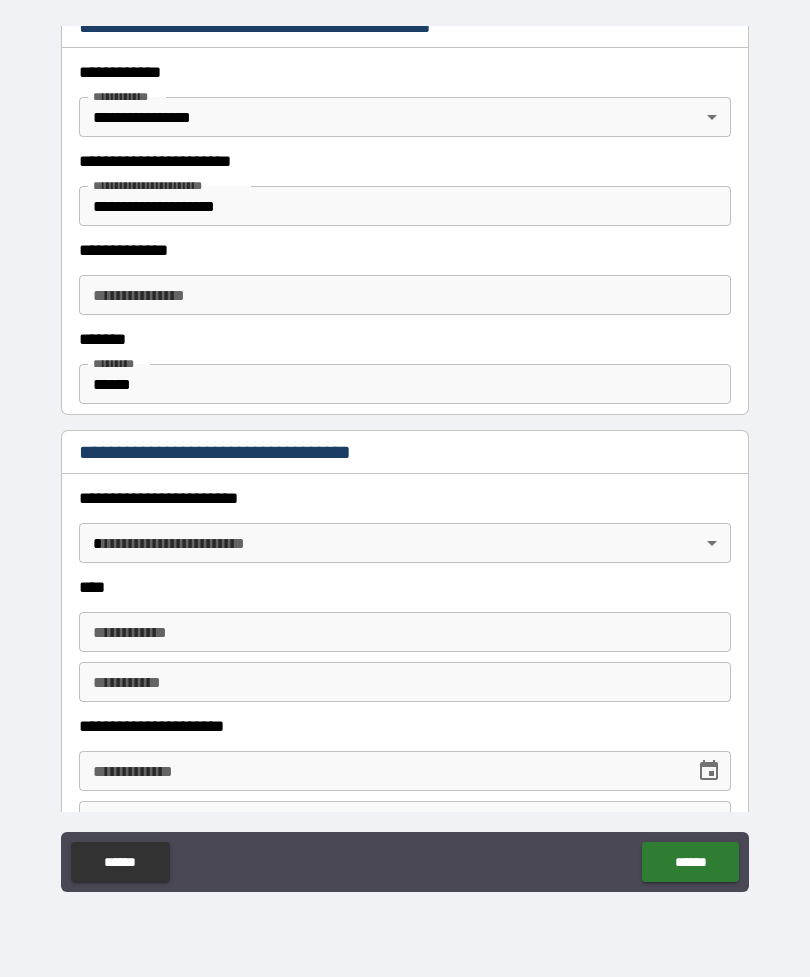 click on "**********" at bounding box center (405, 456) 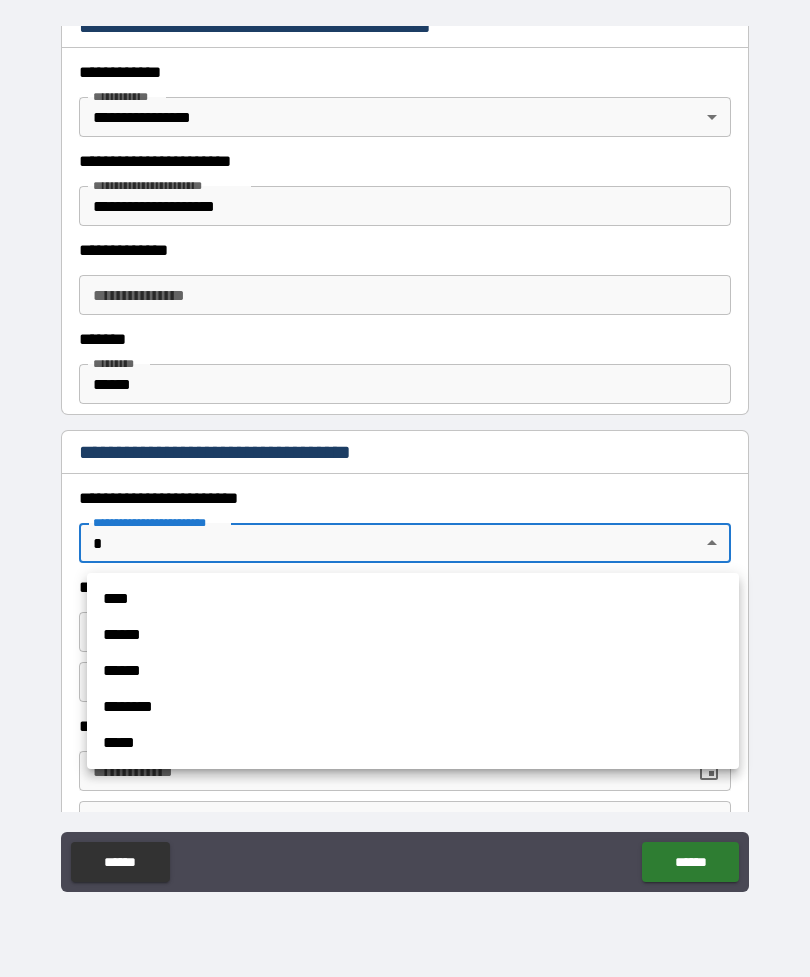 click at bounding box center [405, 488] 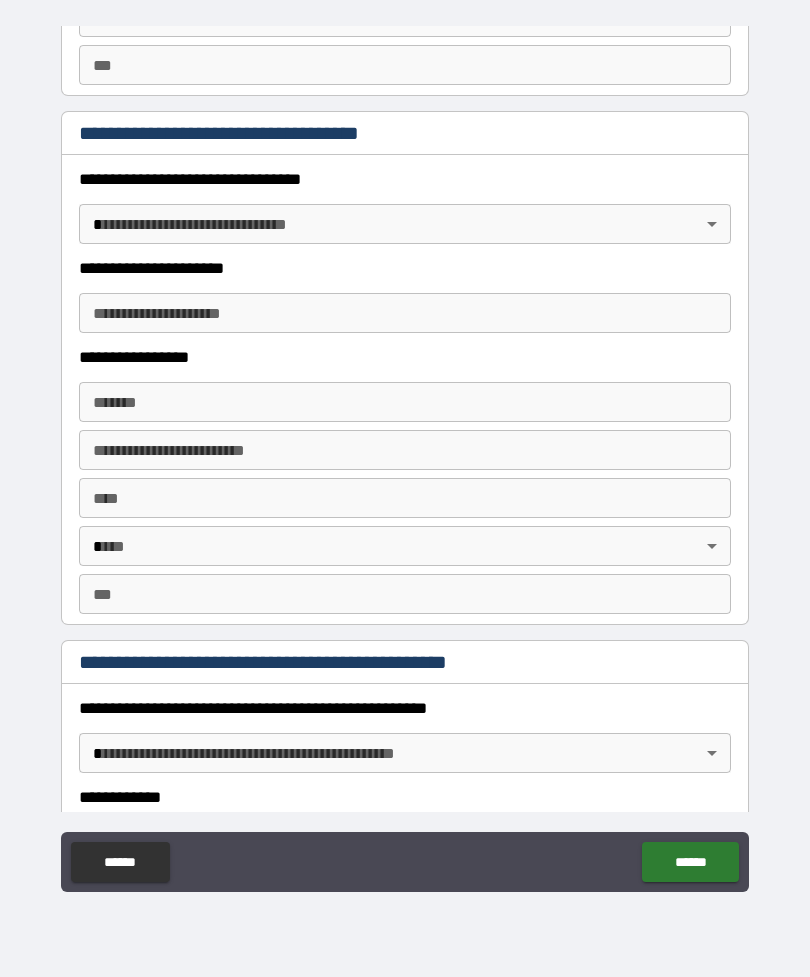 scroll, scrollTop: 1596, scrollLeft: 0, axis: vertical 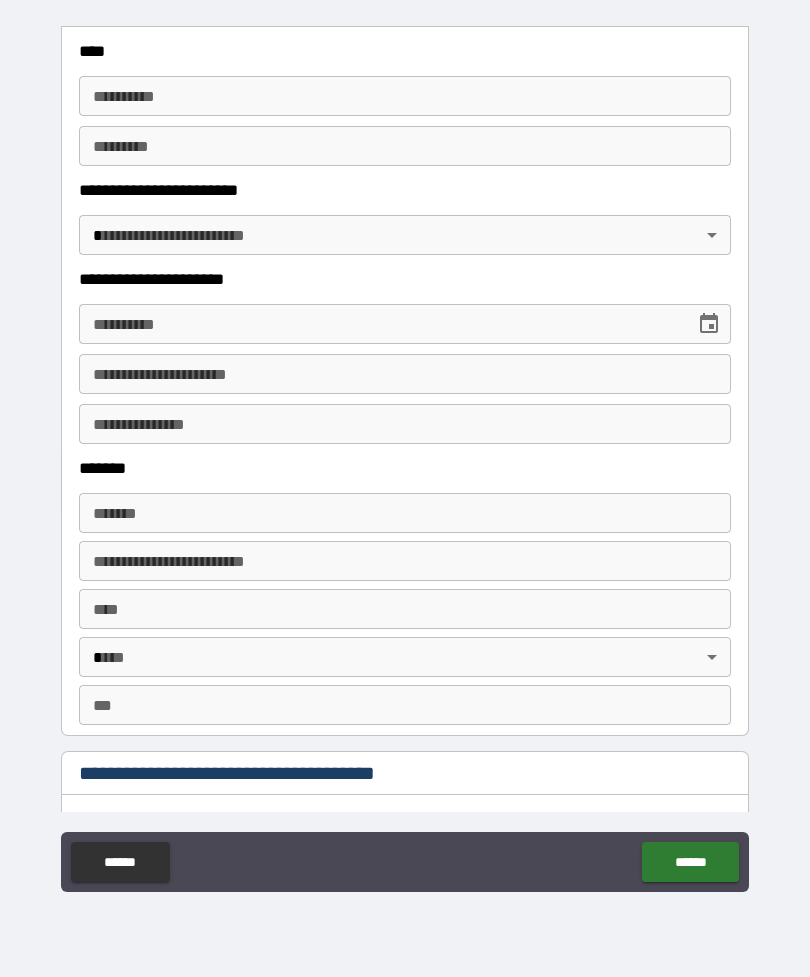 click on "******" at bounding box center (690, 862) 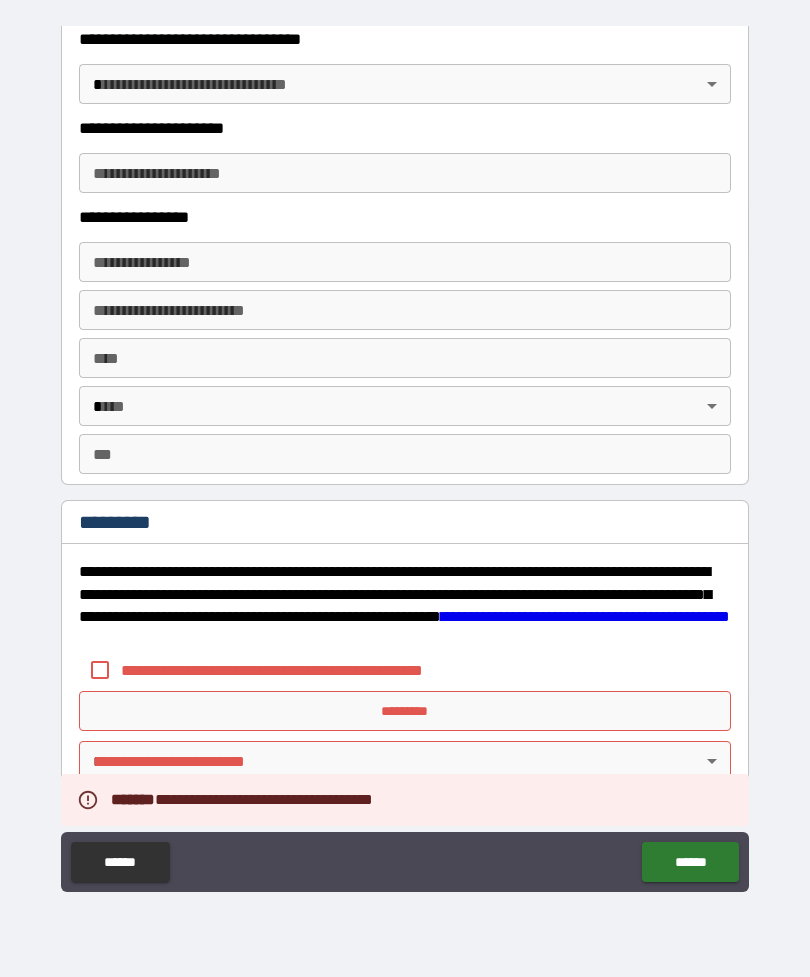 scroll, scrollTop: 3550, scrollLeft: 0, axis: vertical 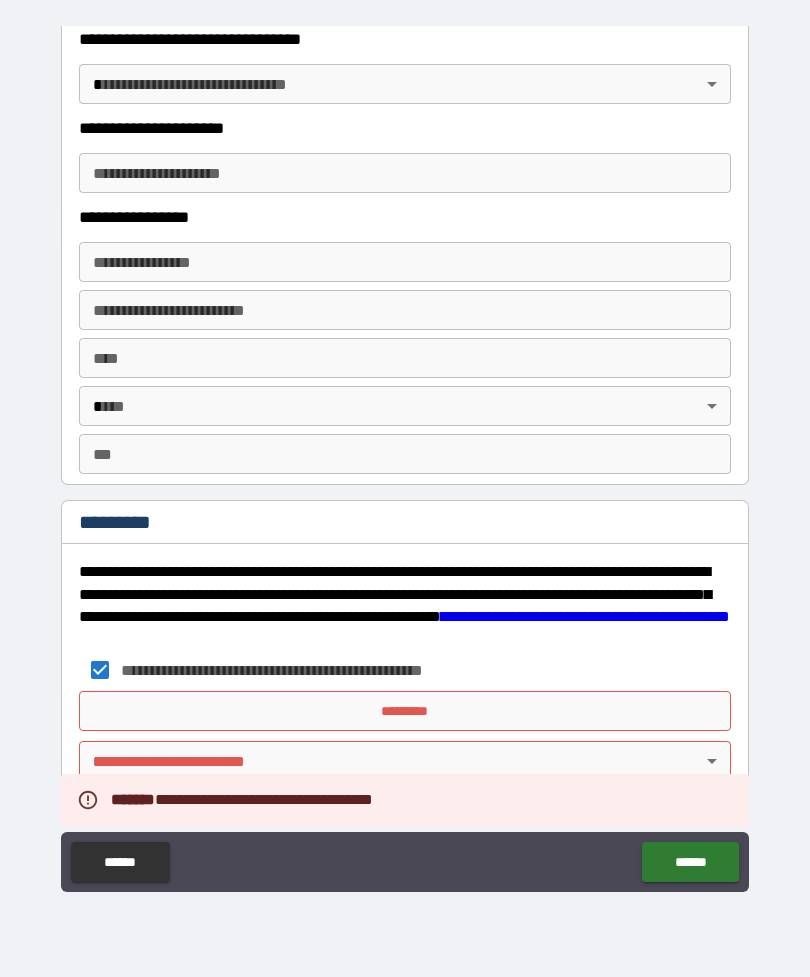 click on "*********" at bounding box center [405, 711] 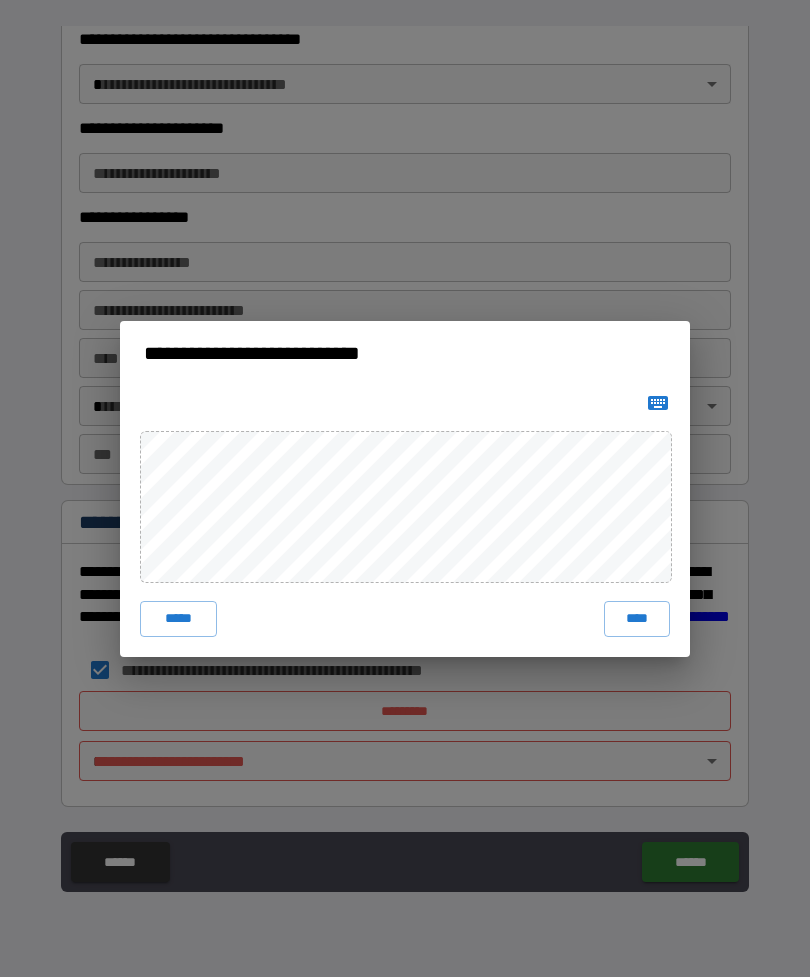 click on "****" at bounding box center (637, 619) 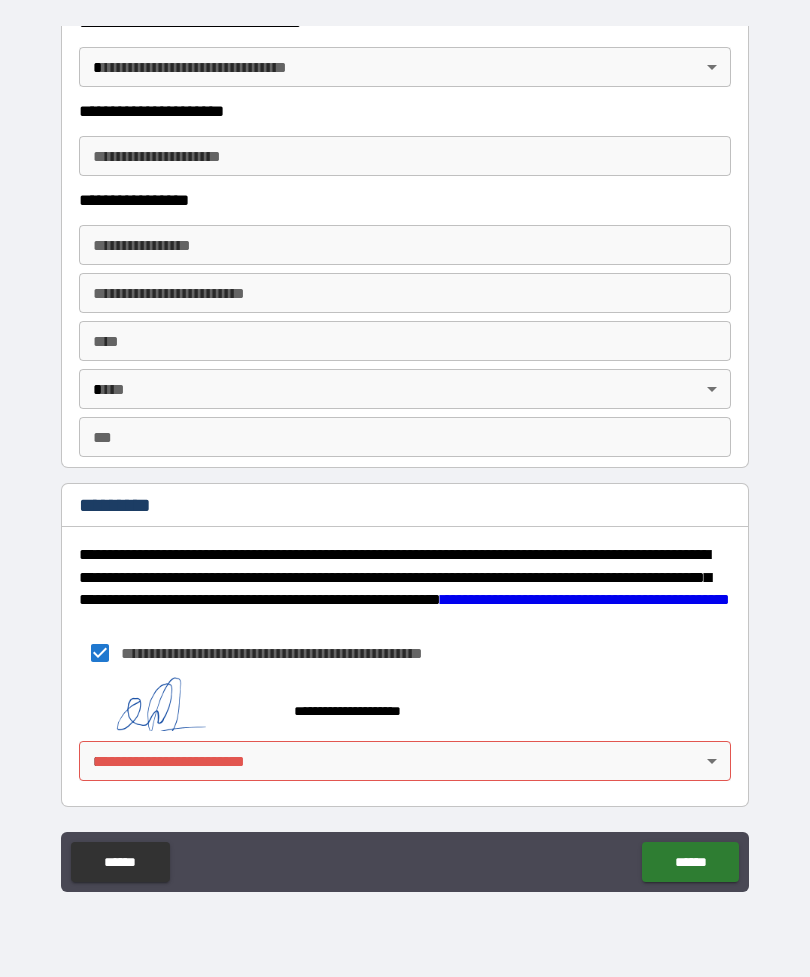 scroll, scrollTop: 3567, scrollLeft: 0, axis: vertical 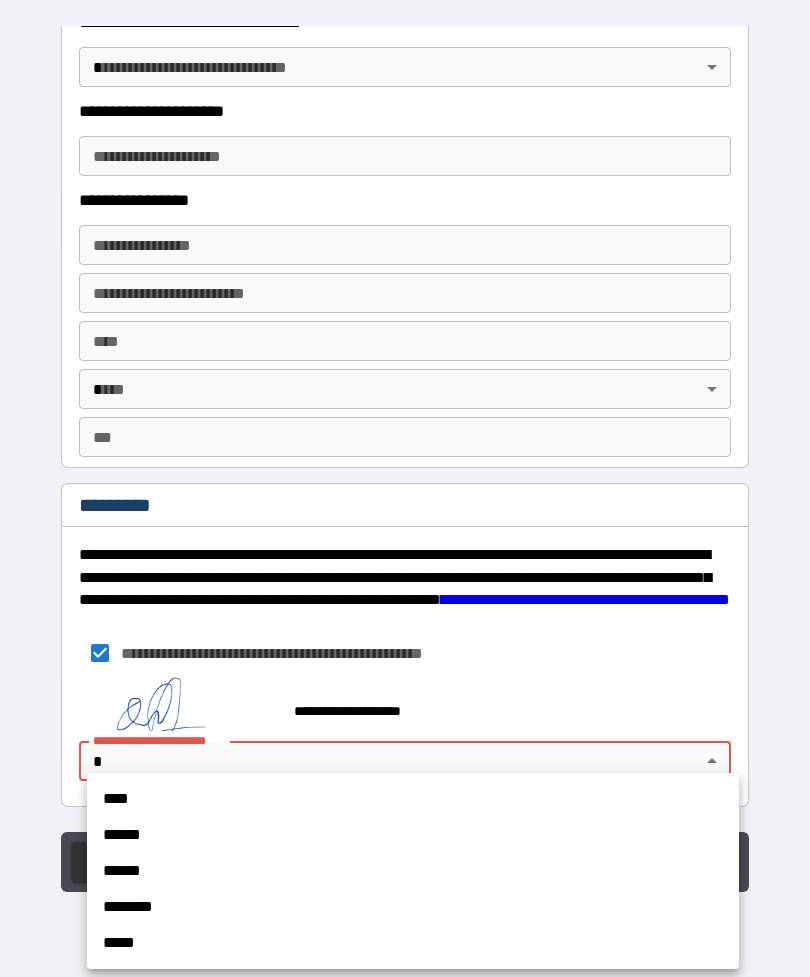 click on "*****" at bounding box center [413, 943] 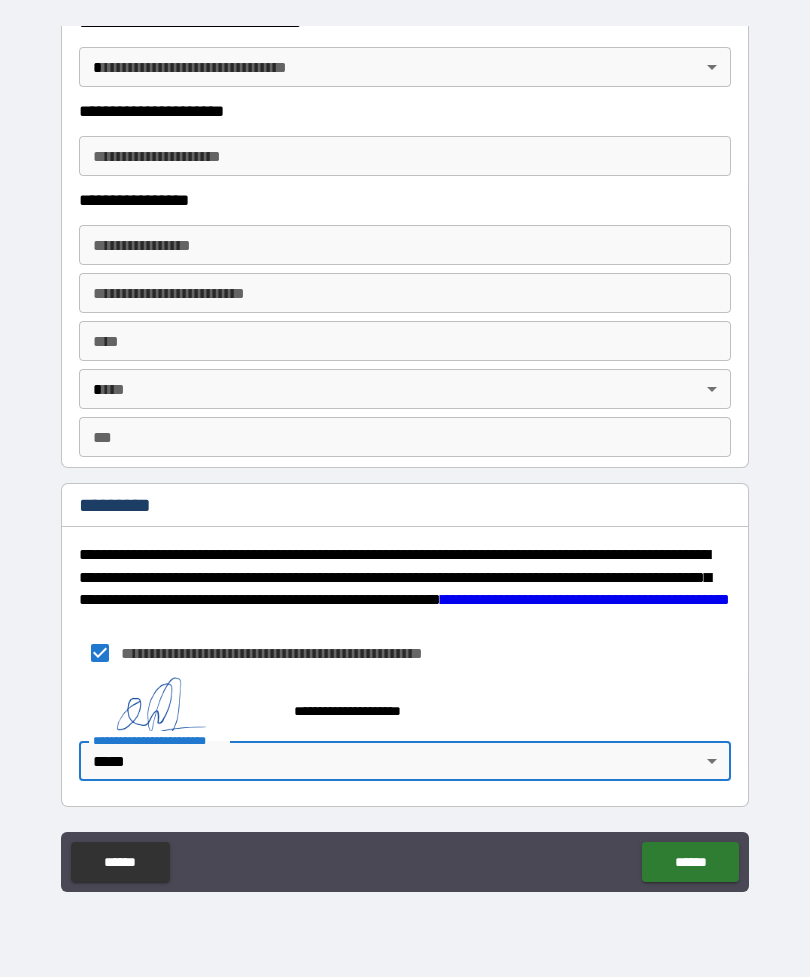 type on "*" 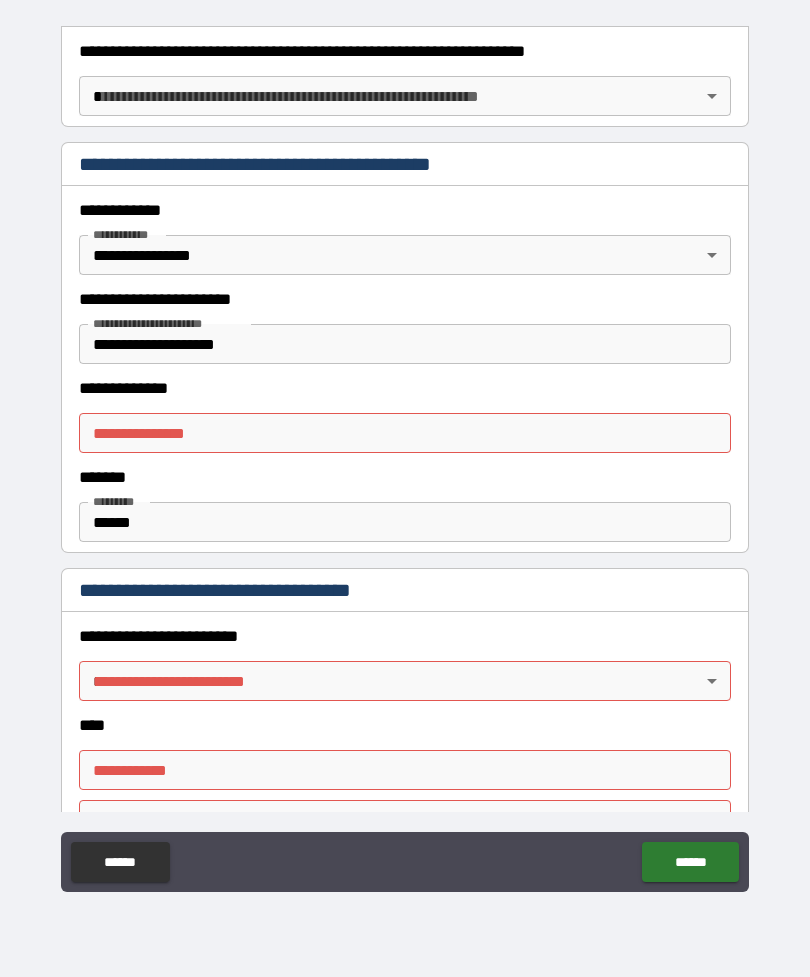 scroll, scrollTop: 371, scrollLeft: 0, axis: vertical 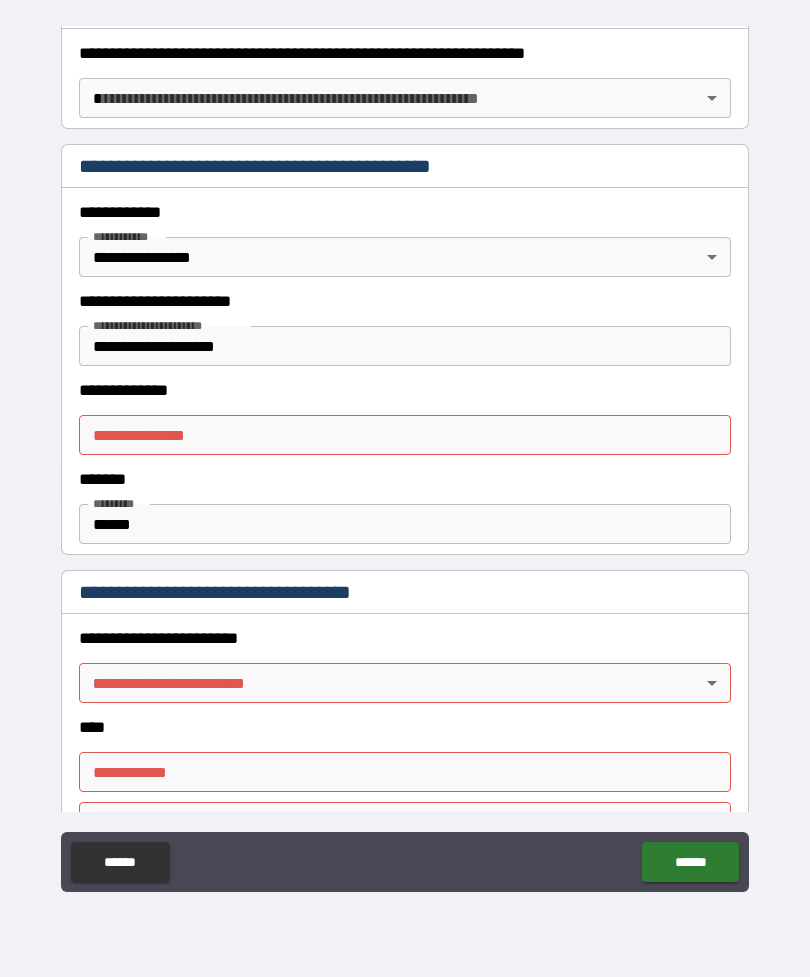 click on "**********" at bounding box center [405, 435] 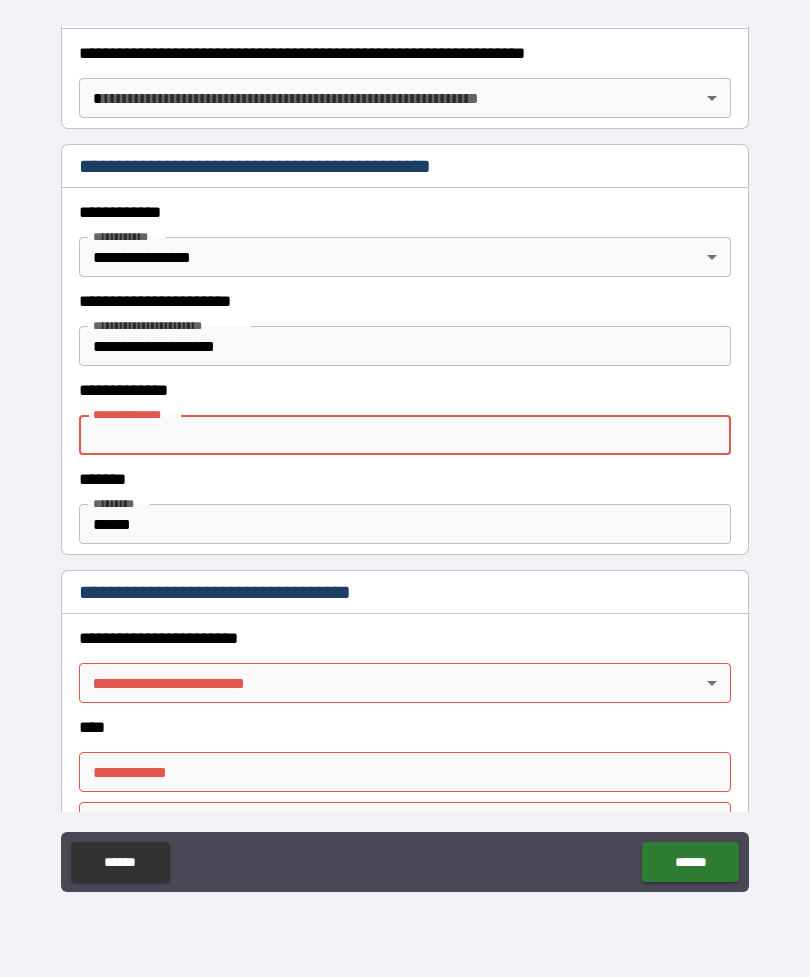 click on "******" at bounding box center [405, 524] 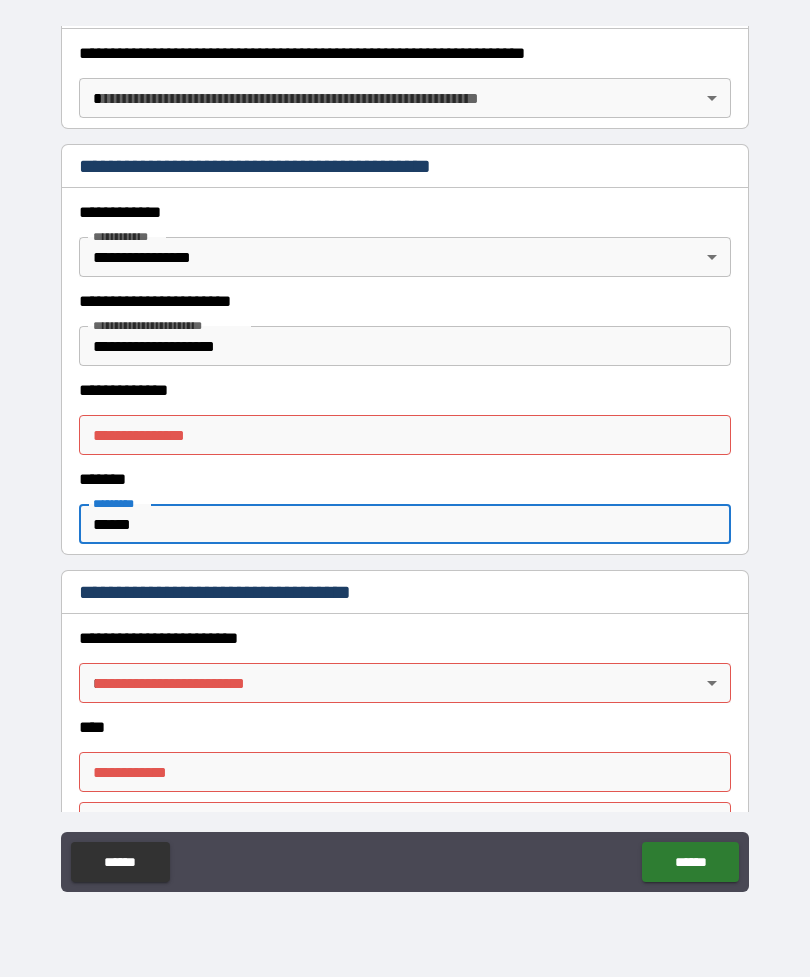 click on "**********" at bounding box center (405, 435) 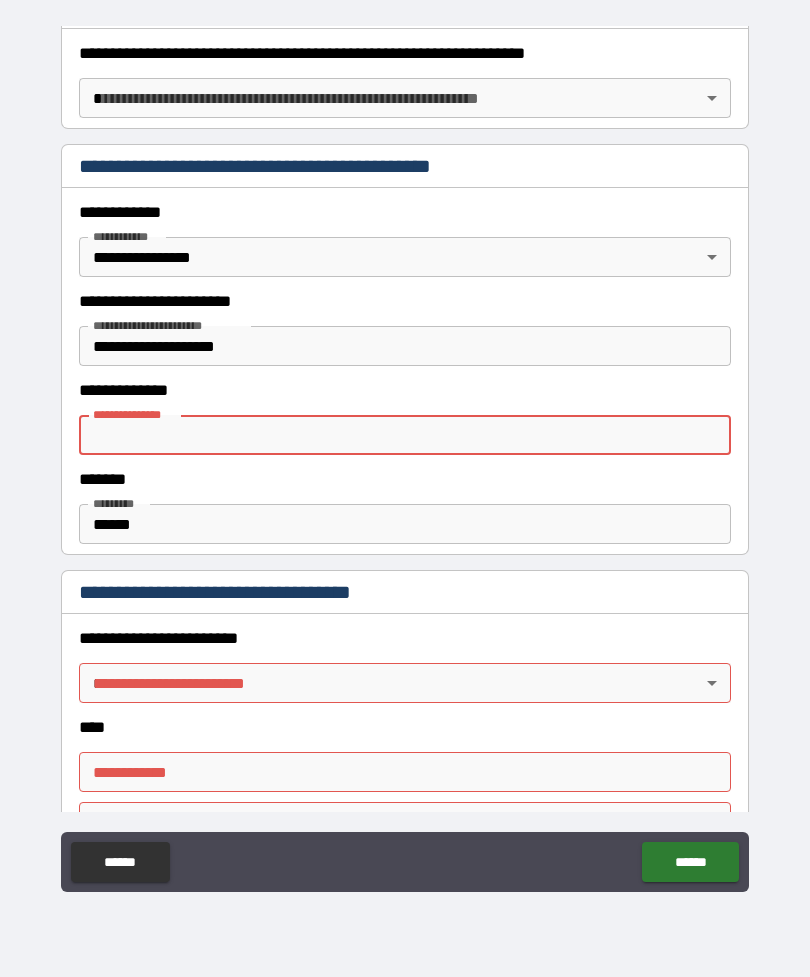 click on "**********" at bounding box center (405, 435) 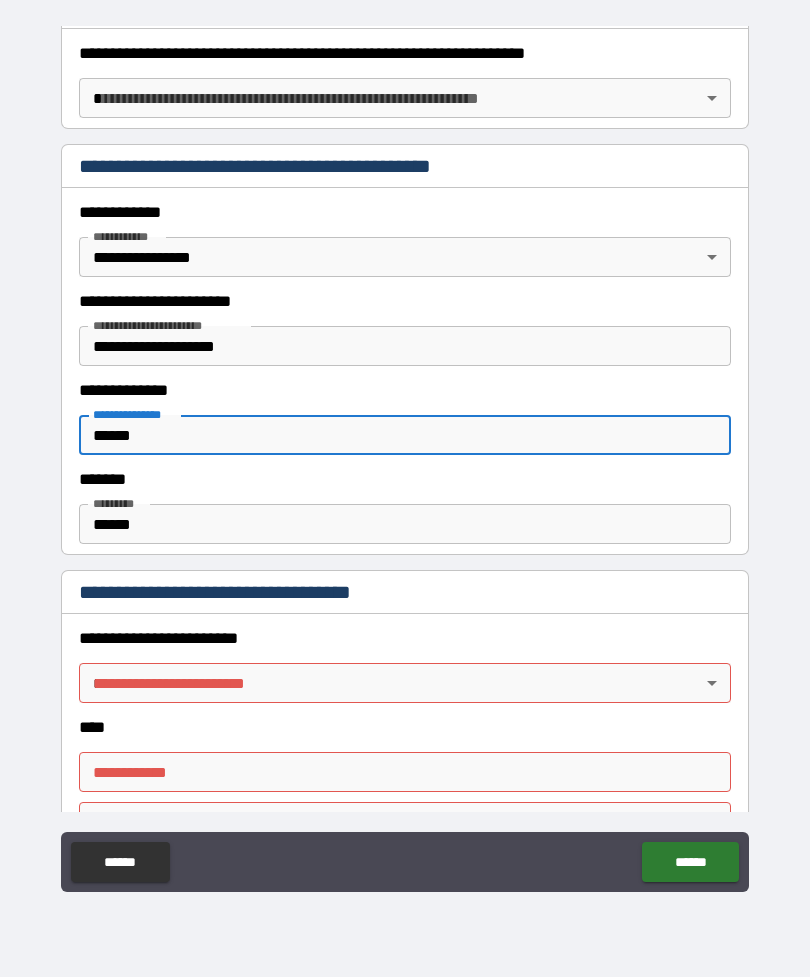 type on "******" 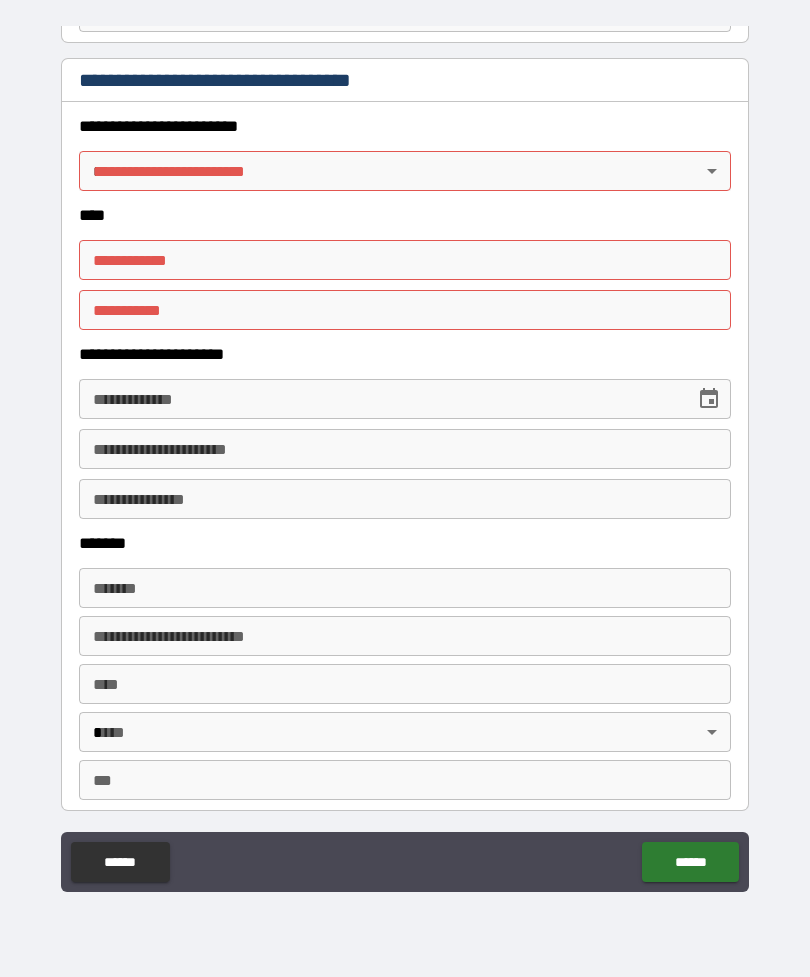 scroll, scrollTop: 882, scrollLeft: 0, axis: vertical 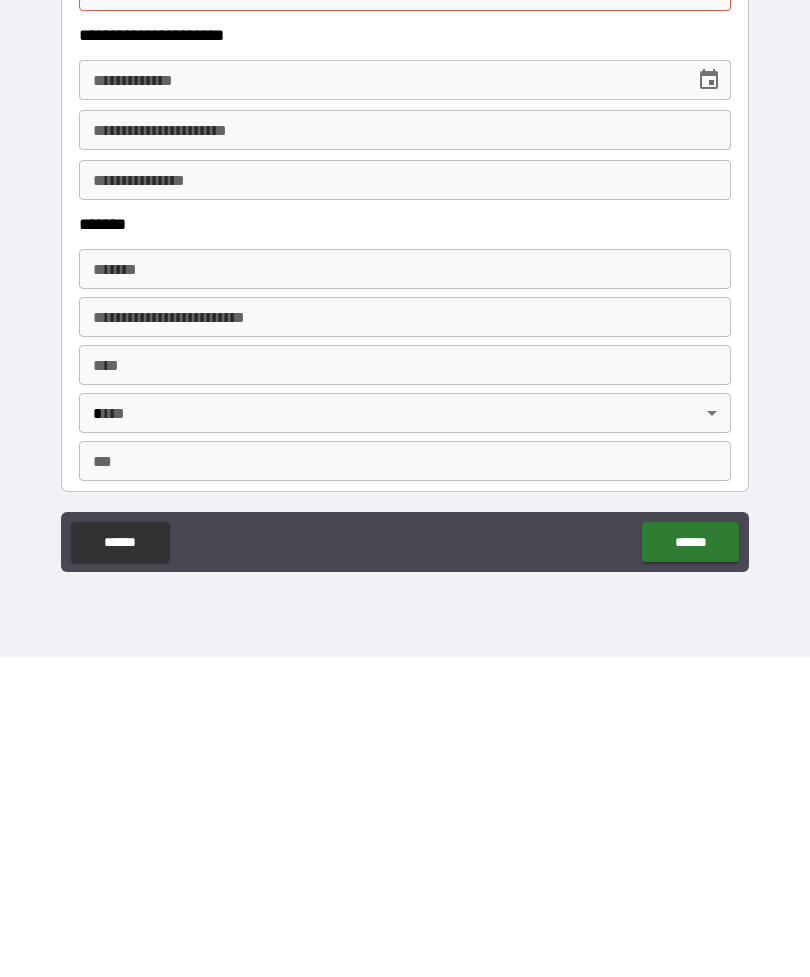 click on "******" at bounding box center (690, 862) 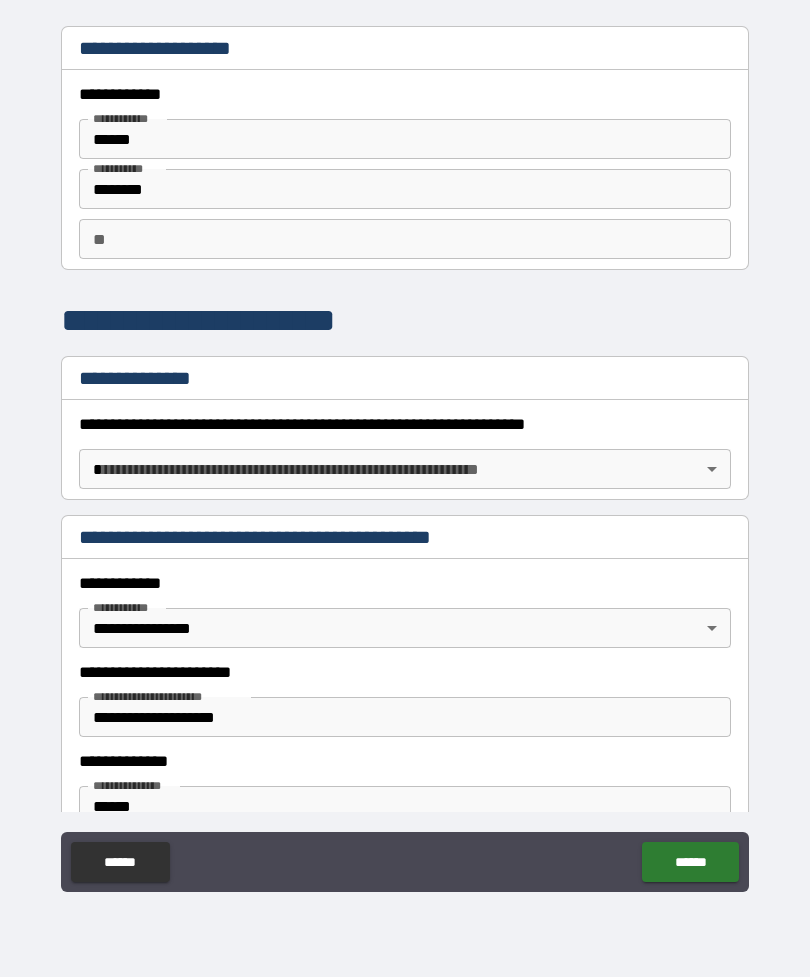 scroll, scrollTop: 0, scrollLeft: 0, axis: both 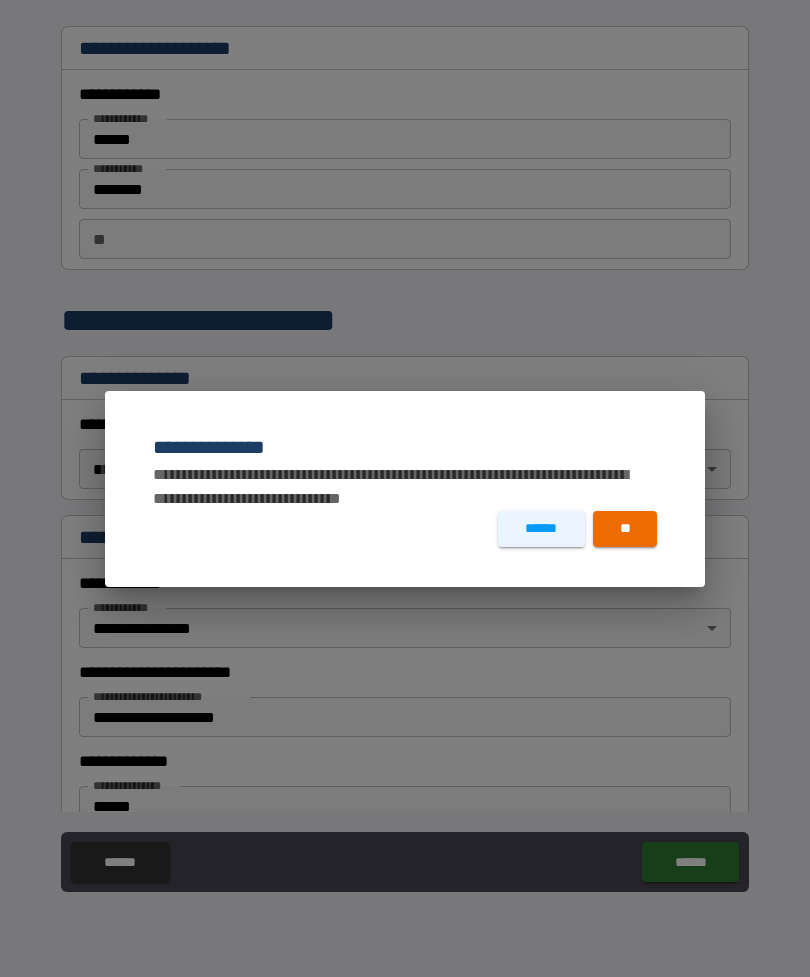 click on "**********" at bounding box center (405, 488) 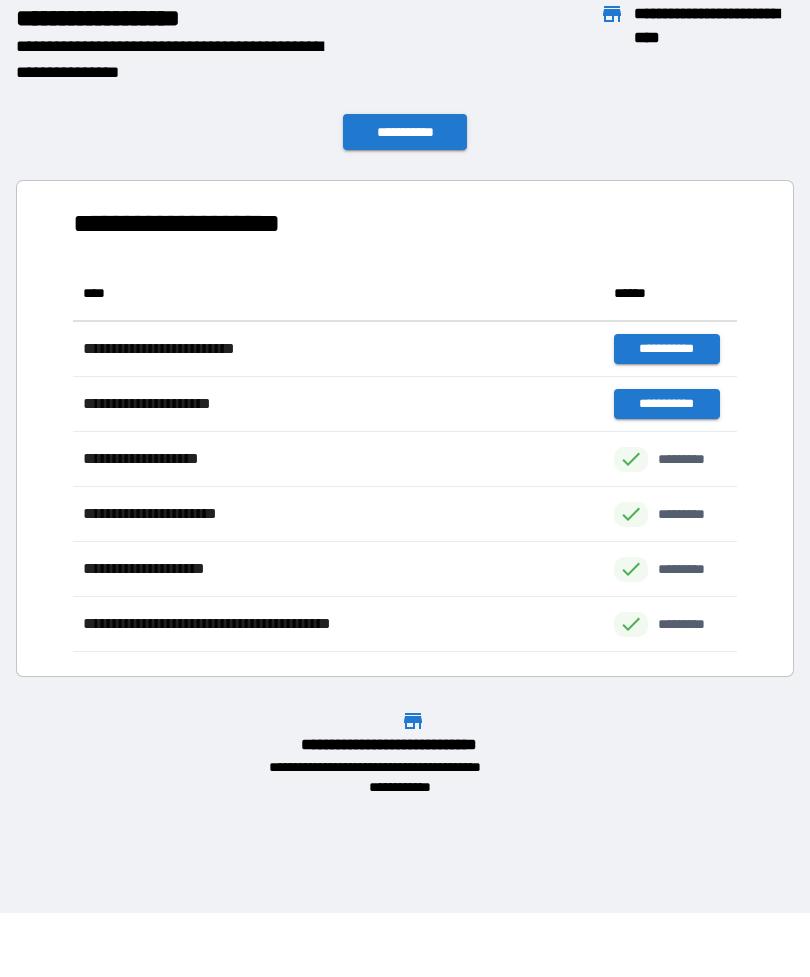 scroll, scrollTop: 1, scrollLeft: 1, axis: both 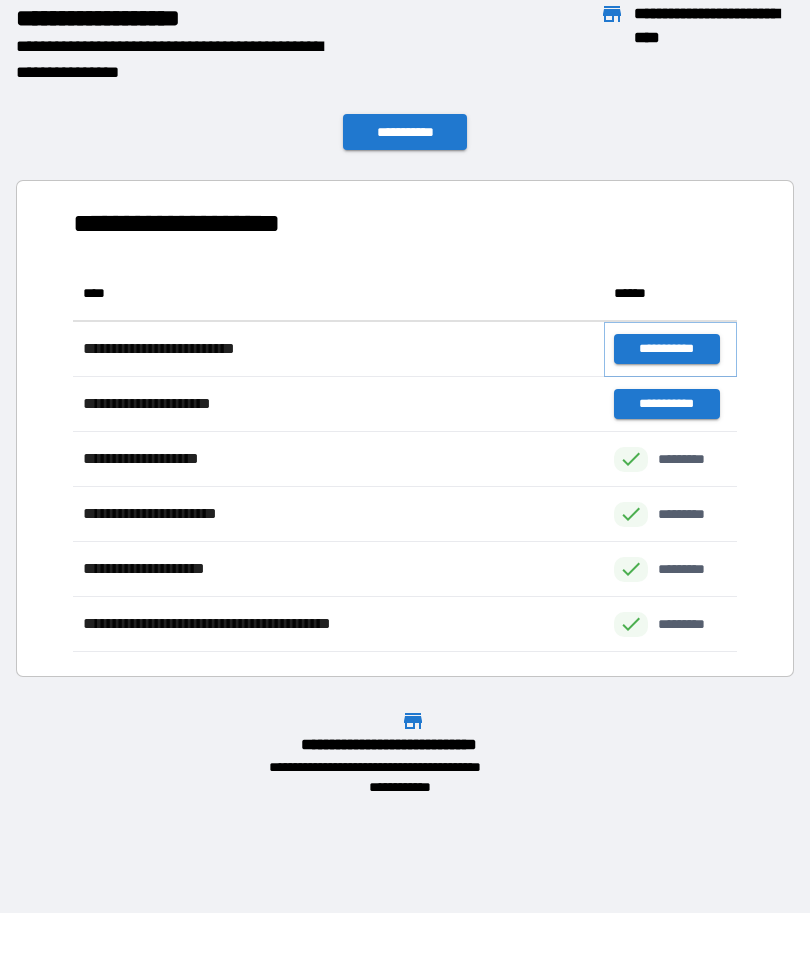 click on "**********" at bounding box center [666, 349] 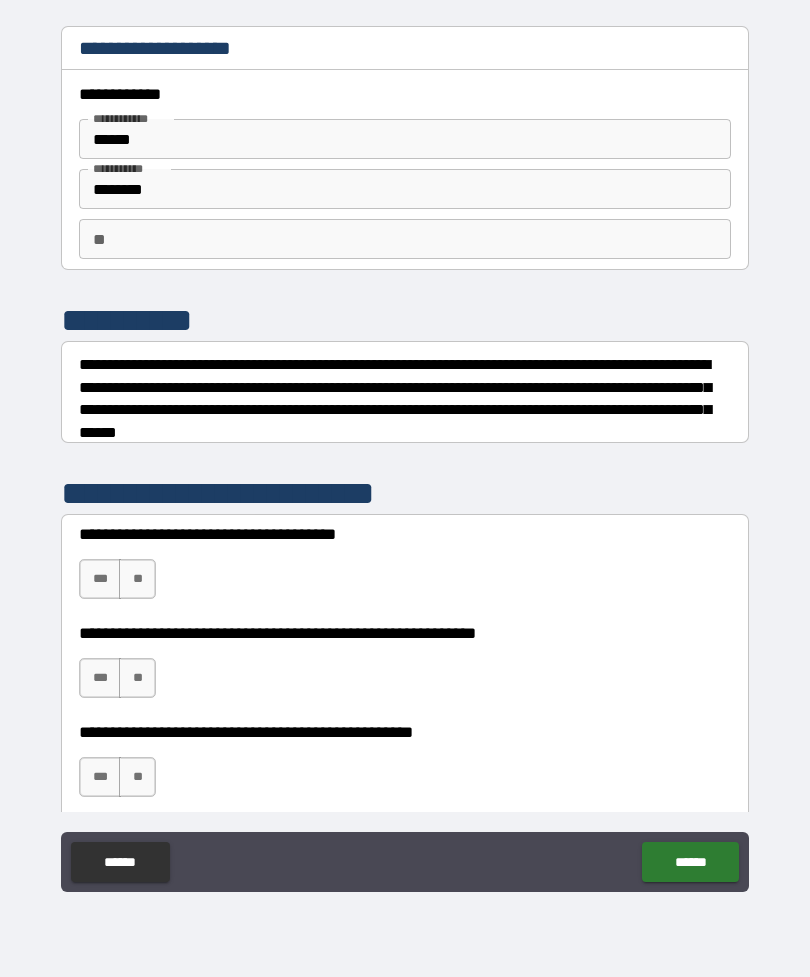 click on "***" at bounding box center [100, 579] 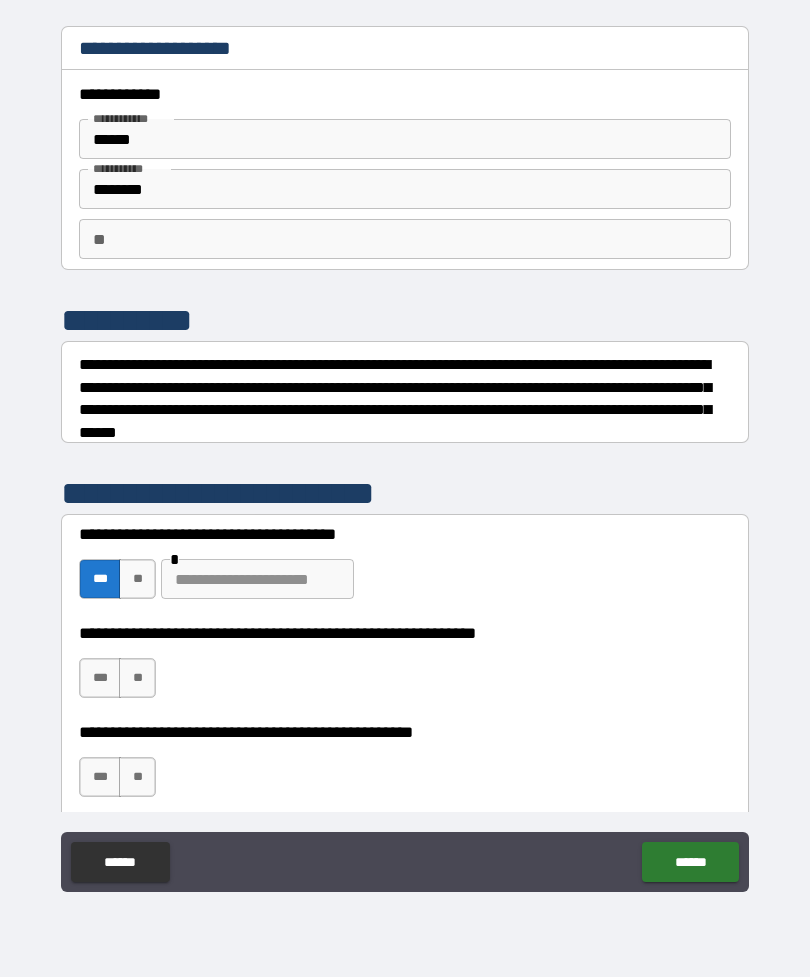 click on "**" at bounding box center (137, 678) 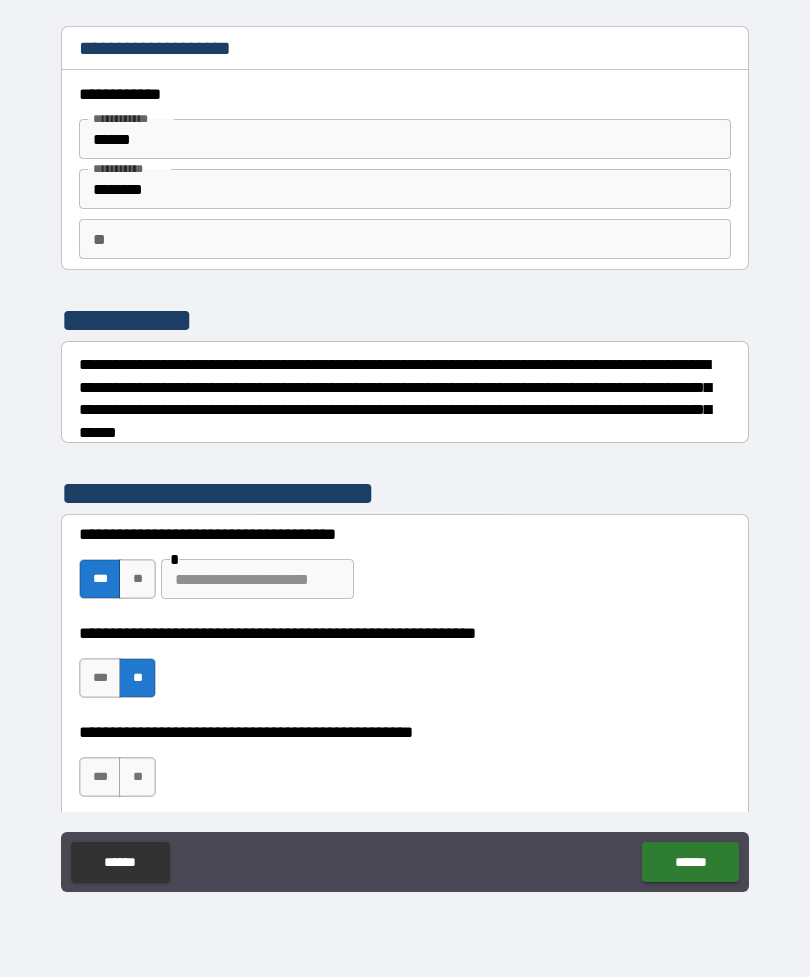 click on "**" at bounding box center [137, 777] 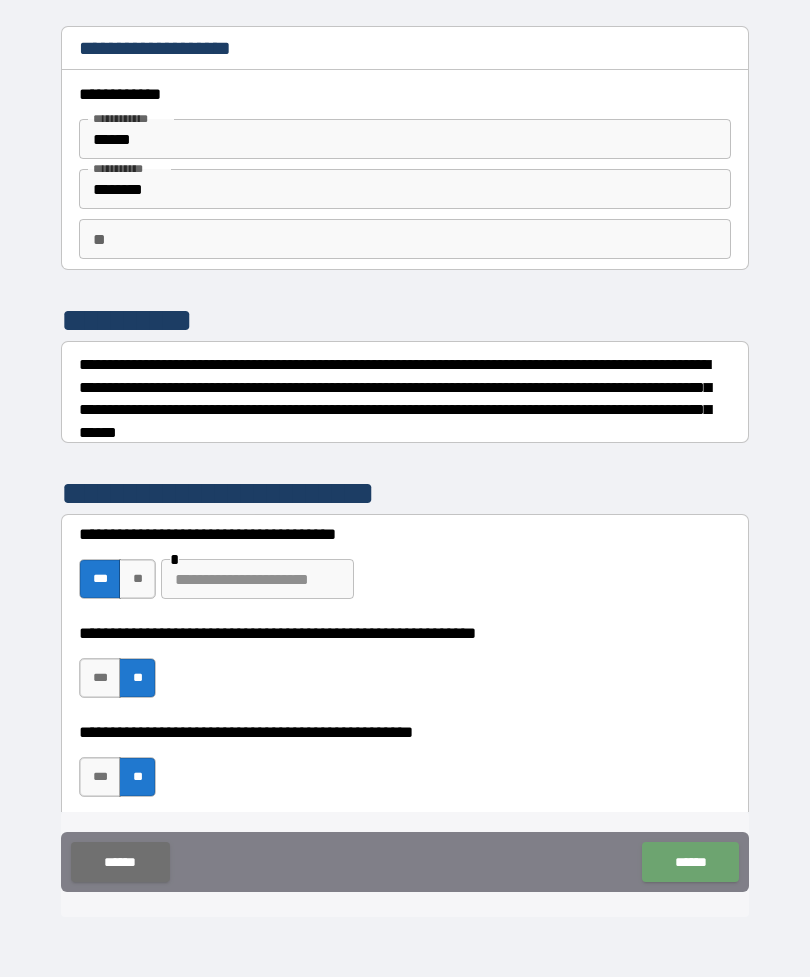 click on "******" at bounding box center [690, 862] 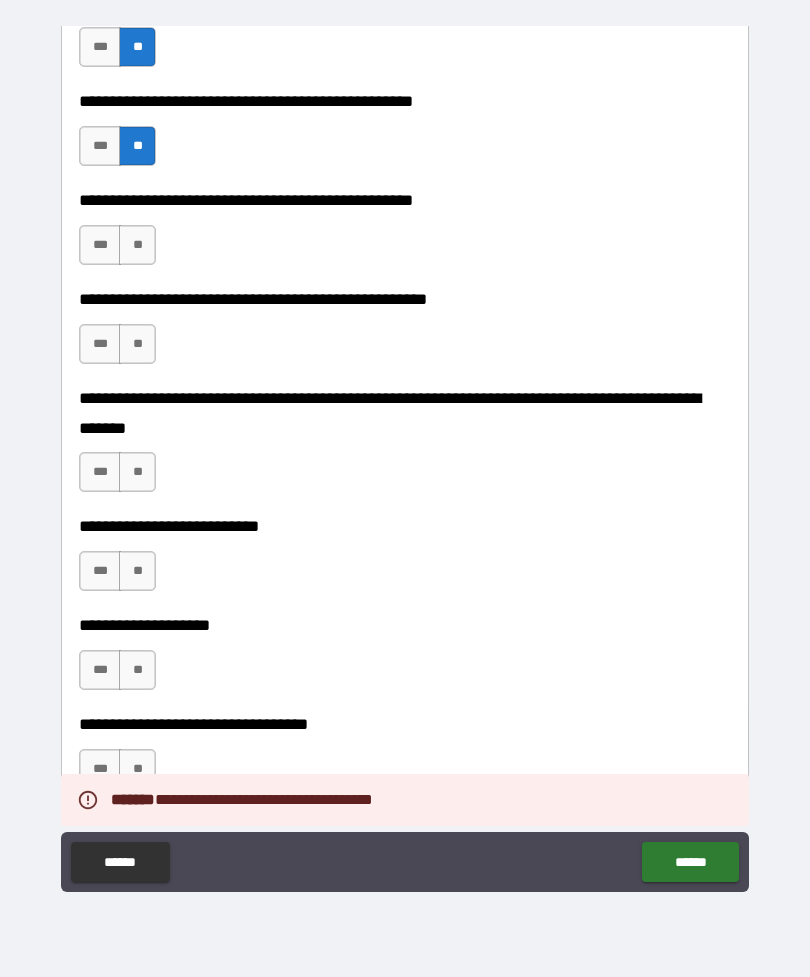 scroll, scrollTop: 632, scrollLeft: 0, axis: vertical 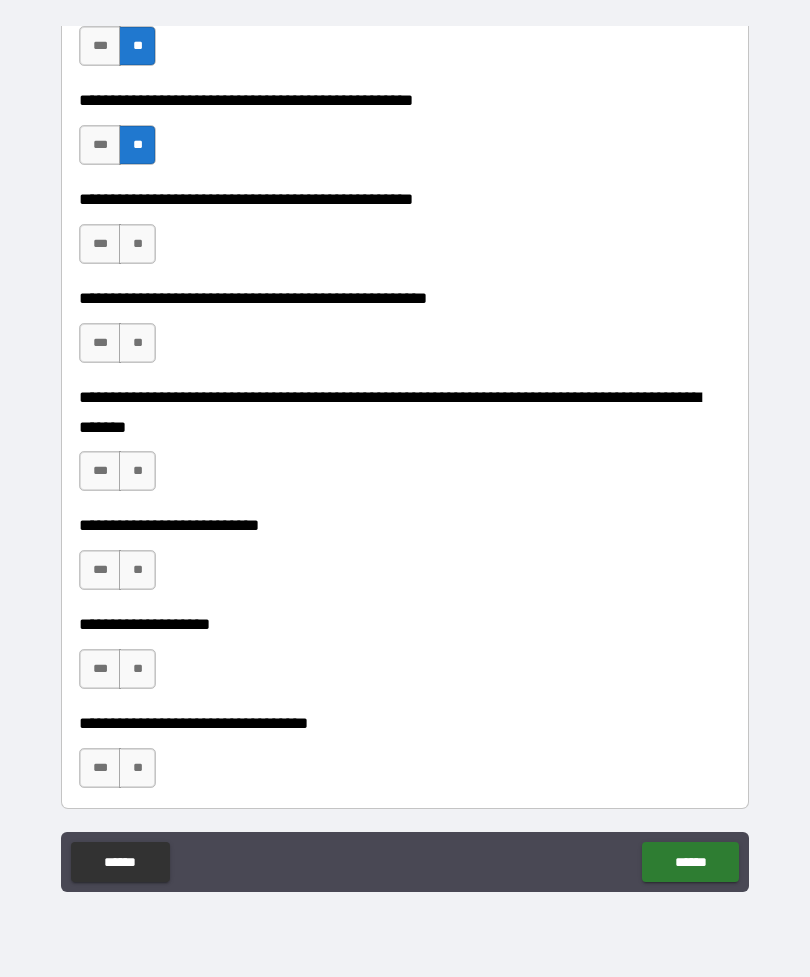 click on "**" at bounding box center (137, 244) 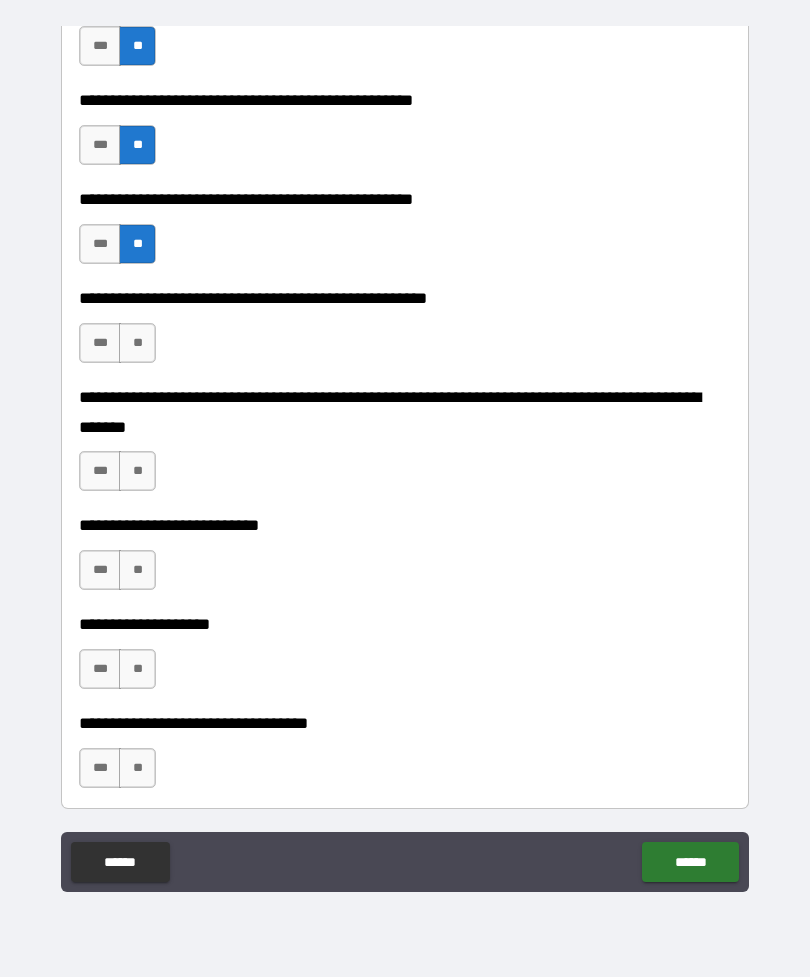 click on "**" at bounding box center [137, 343] 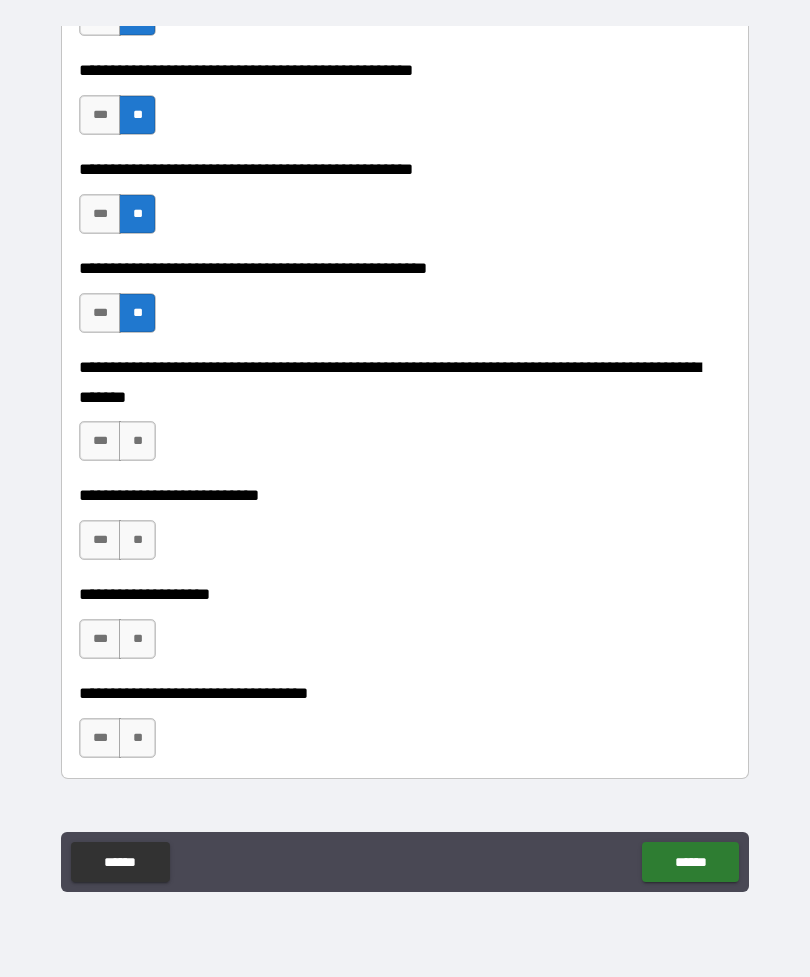 scroll, scrollTop: 664, scrollLeft: 0, axis: vertical 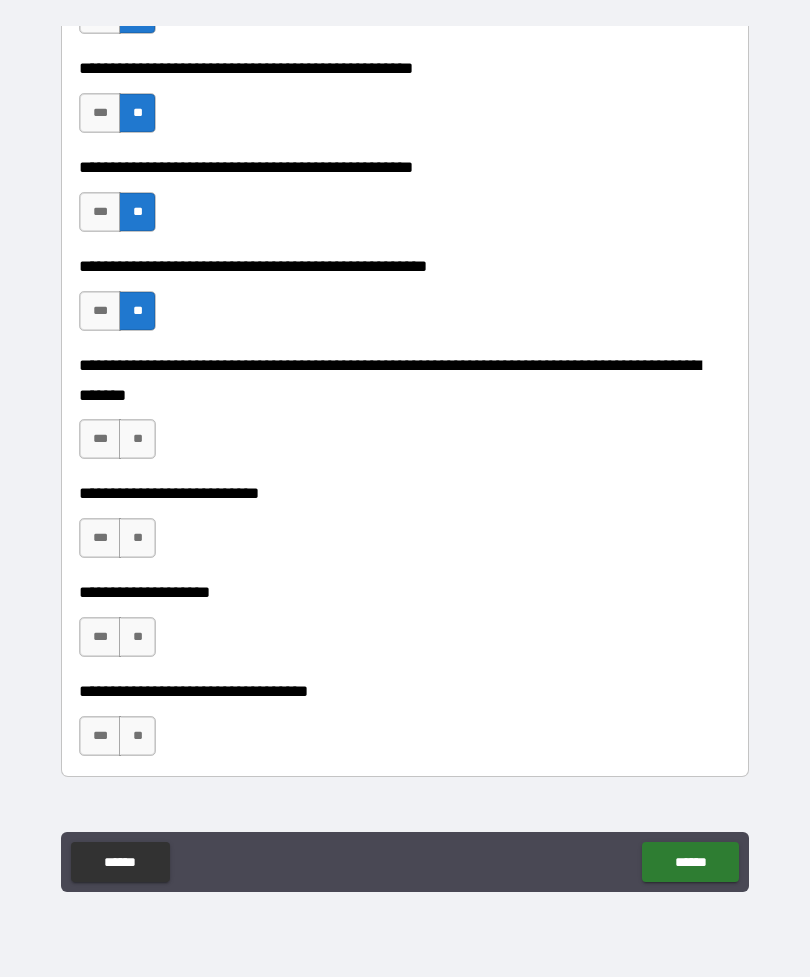 click on "**" at bounding box center [137, 439] 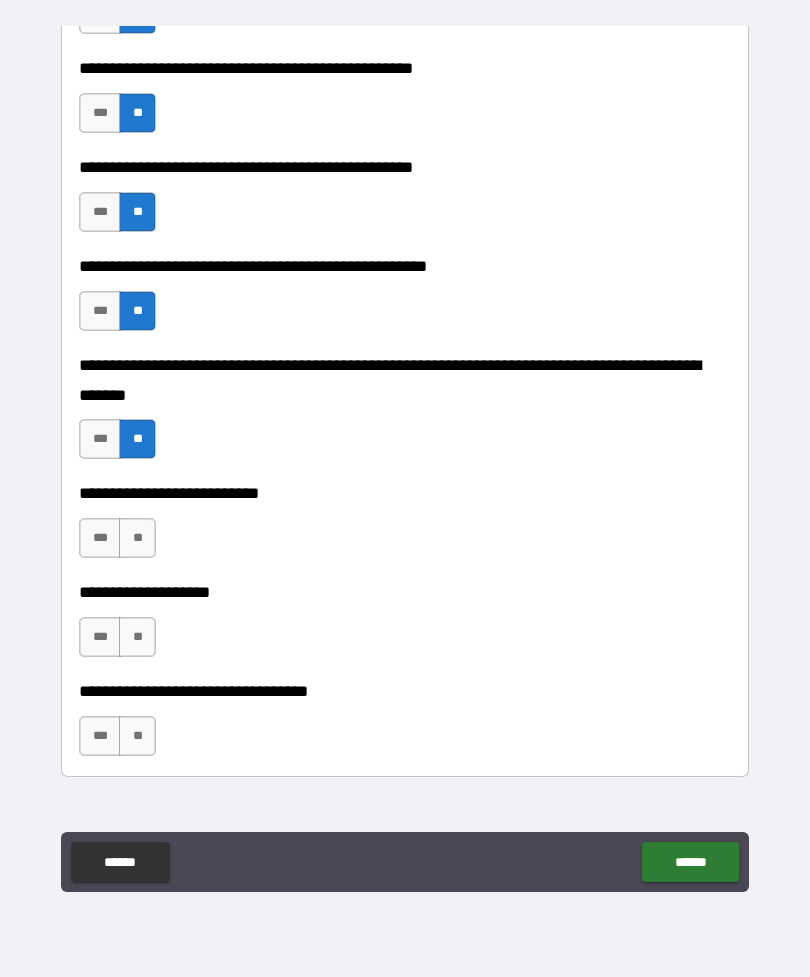 click on "**" at bounding box center [137, 538] 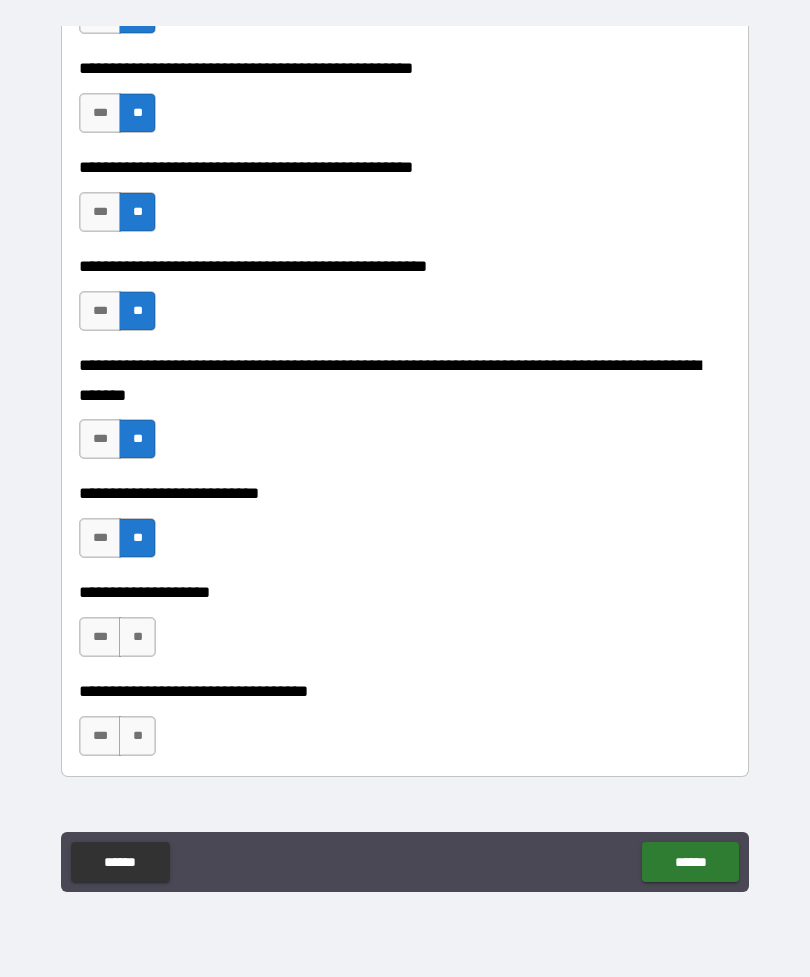 click on "***" at bounding box center (100, 637) 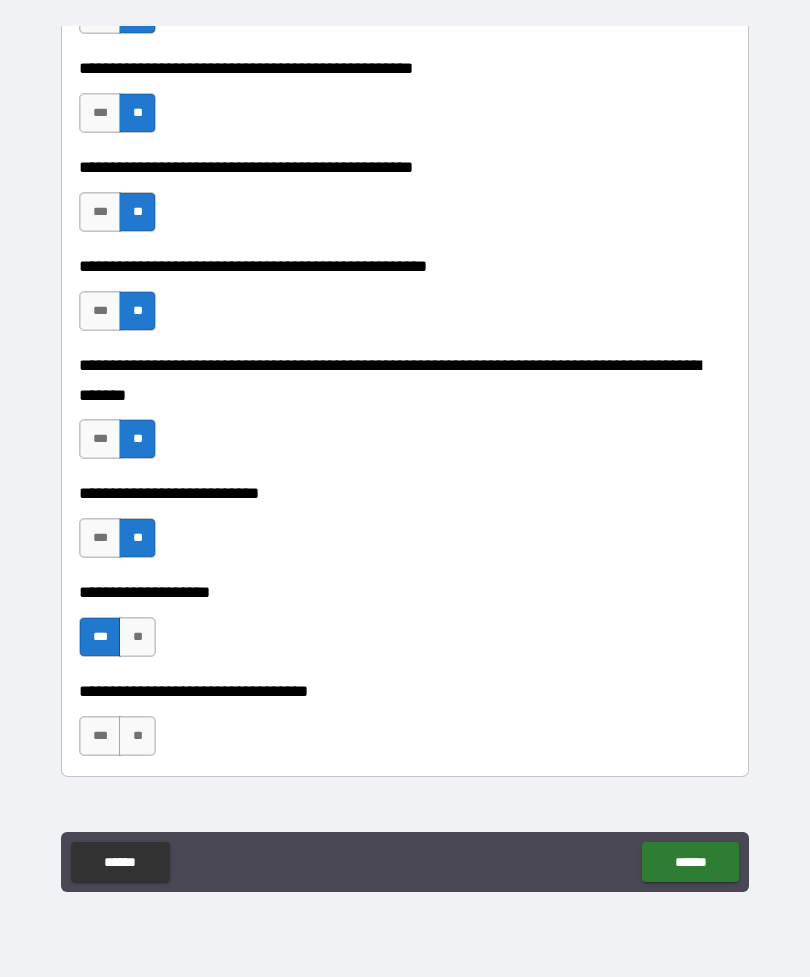click on "**" at bounding box center [137, 736] 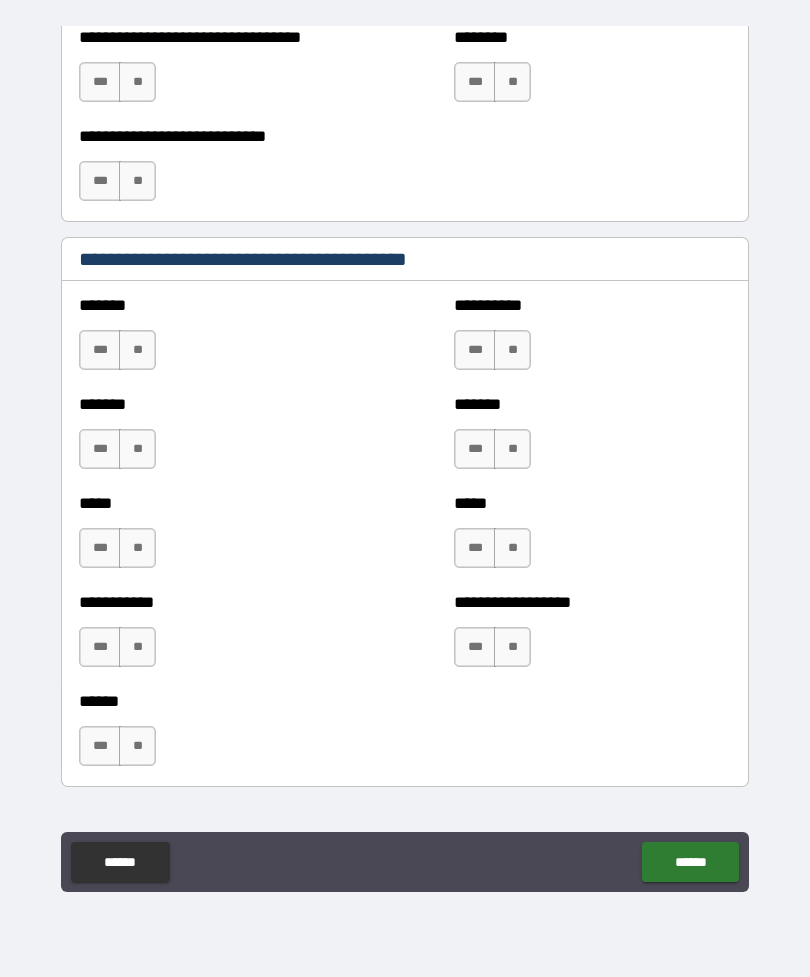 scroll, scrollTop: 1559, scrollLeft: 0, axis: vertical 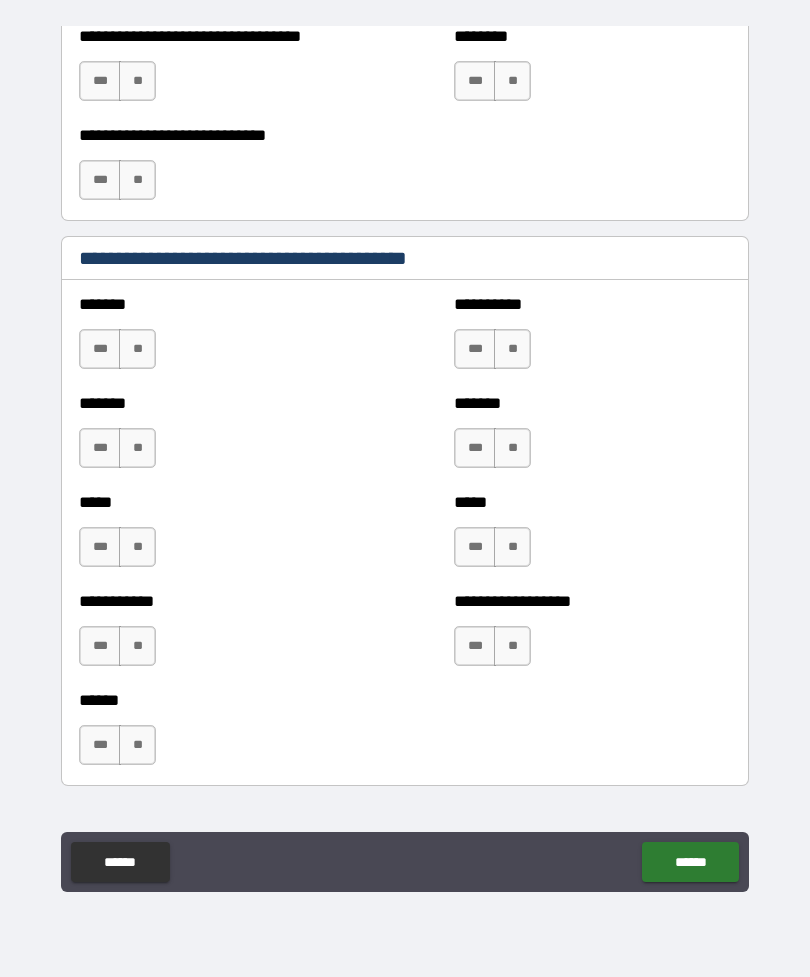 click on "**" at bounding box center (137, 349) 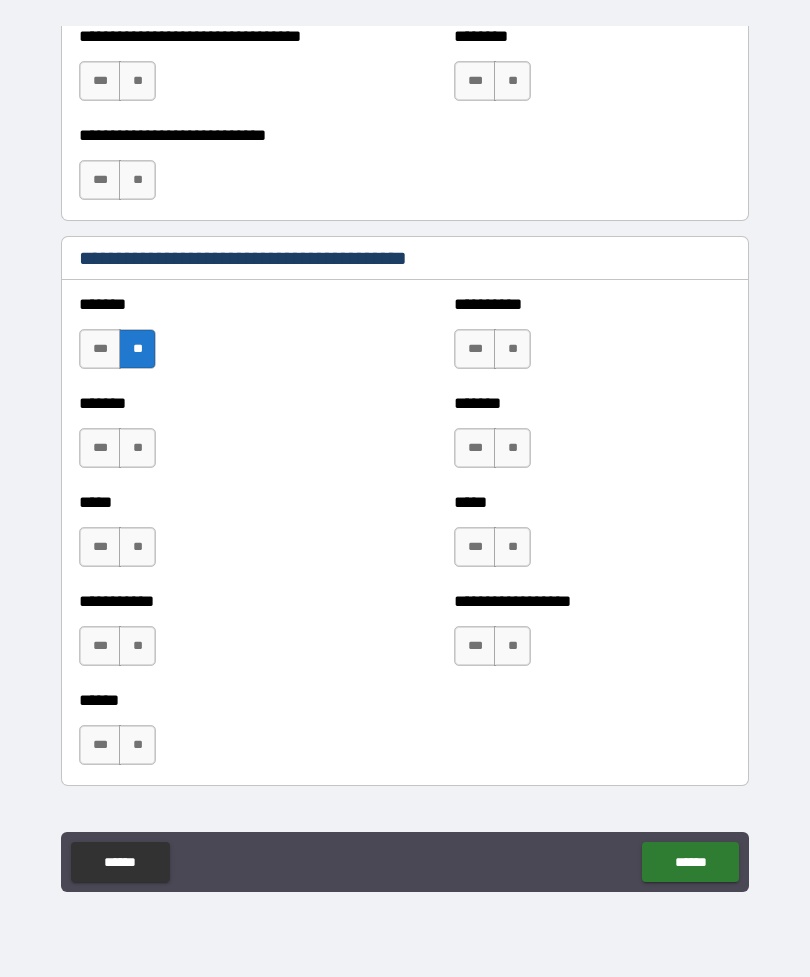 click on "**" at bounding box center (137, 448) 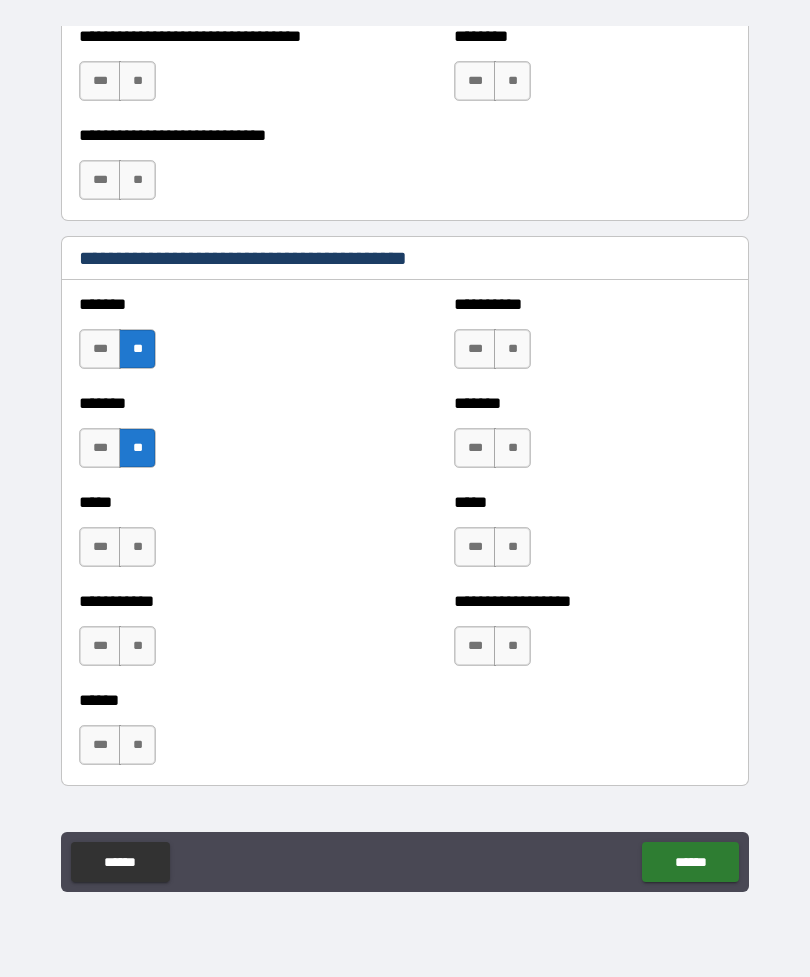 click on "**" at bounding box center (137, 547) 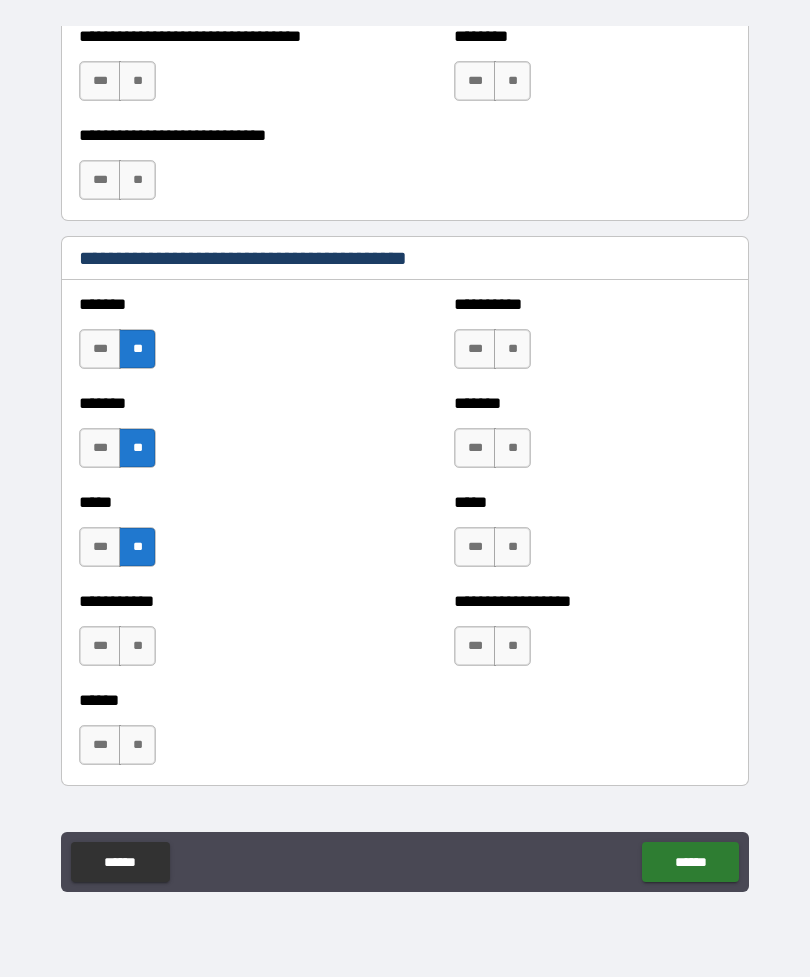 click on "**" at bounding box center [137, 646] 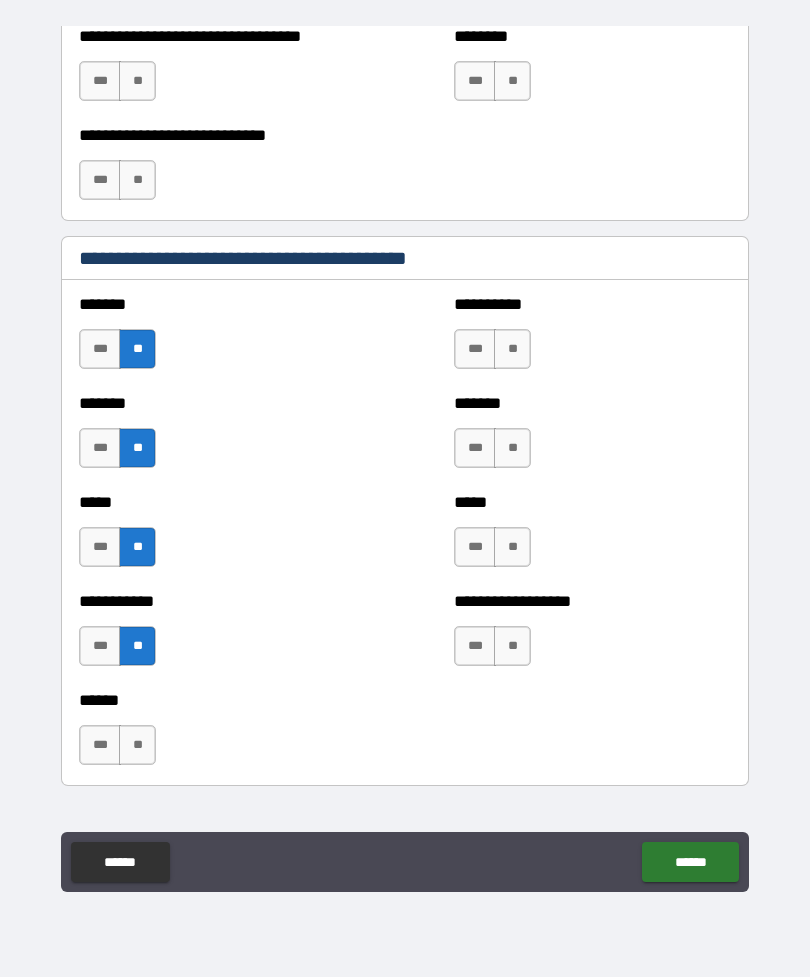 click on "**" at bounding box center (137, 745) 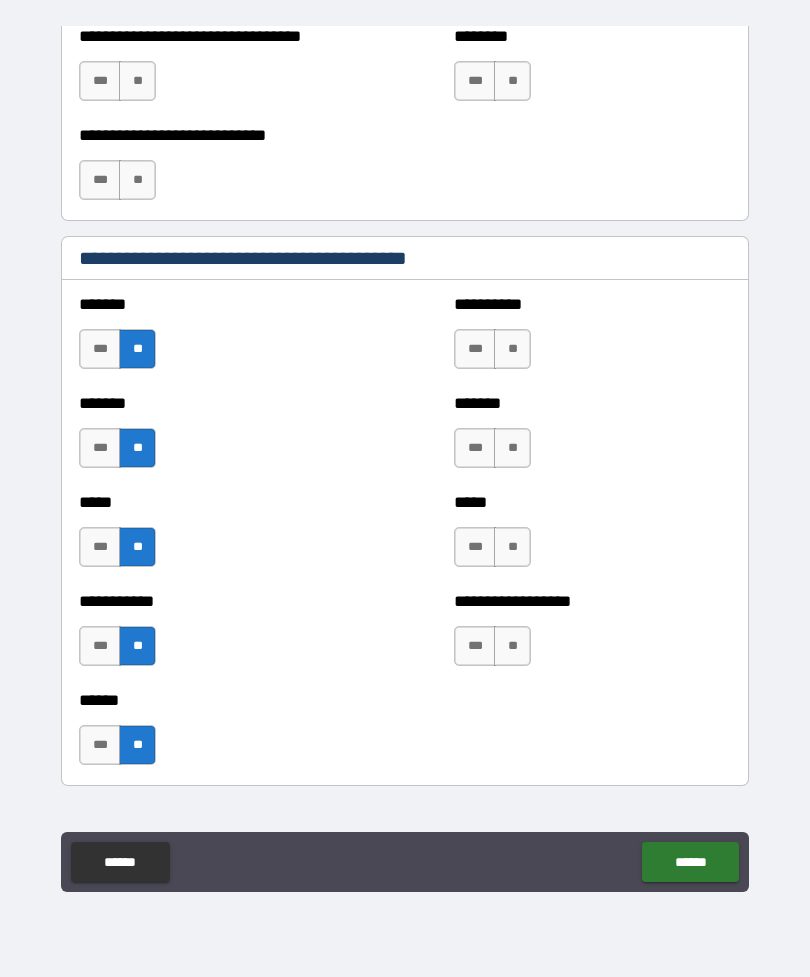 click on "**" at bounding box center [512, 349] 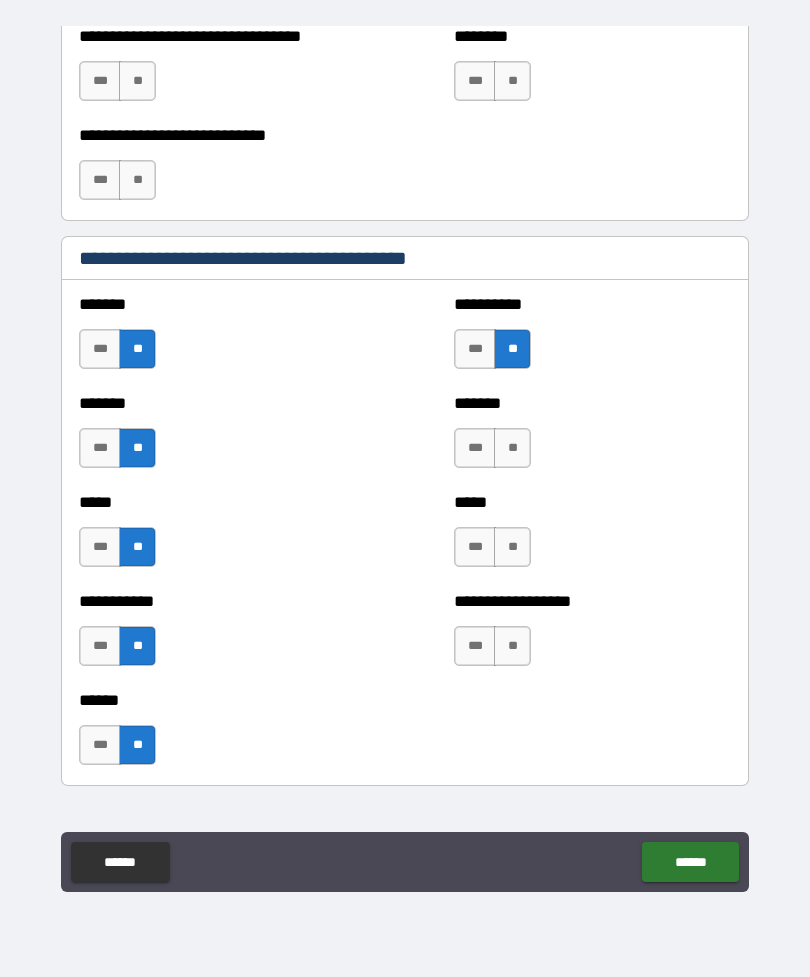 click on "**" at bounding box center (512, 448) 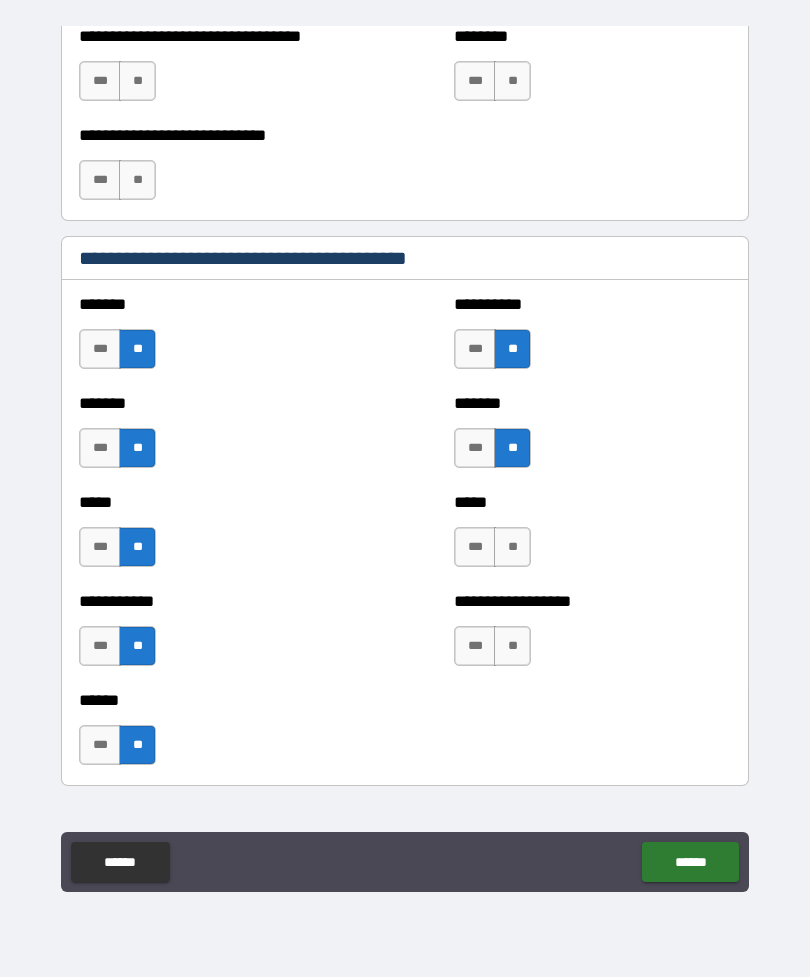 click on "**" at bounding box center [512, 547] 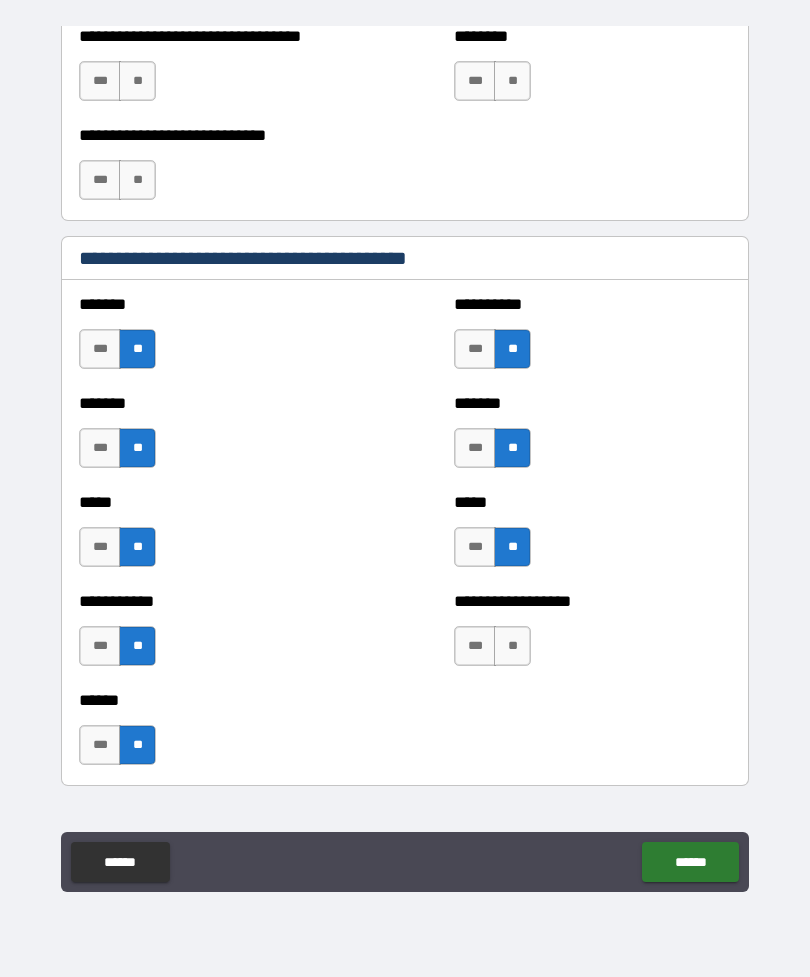 click on "**" at bounding box center [512, 646] 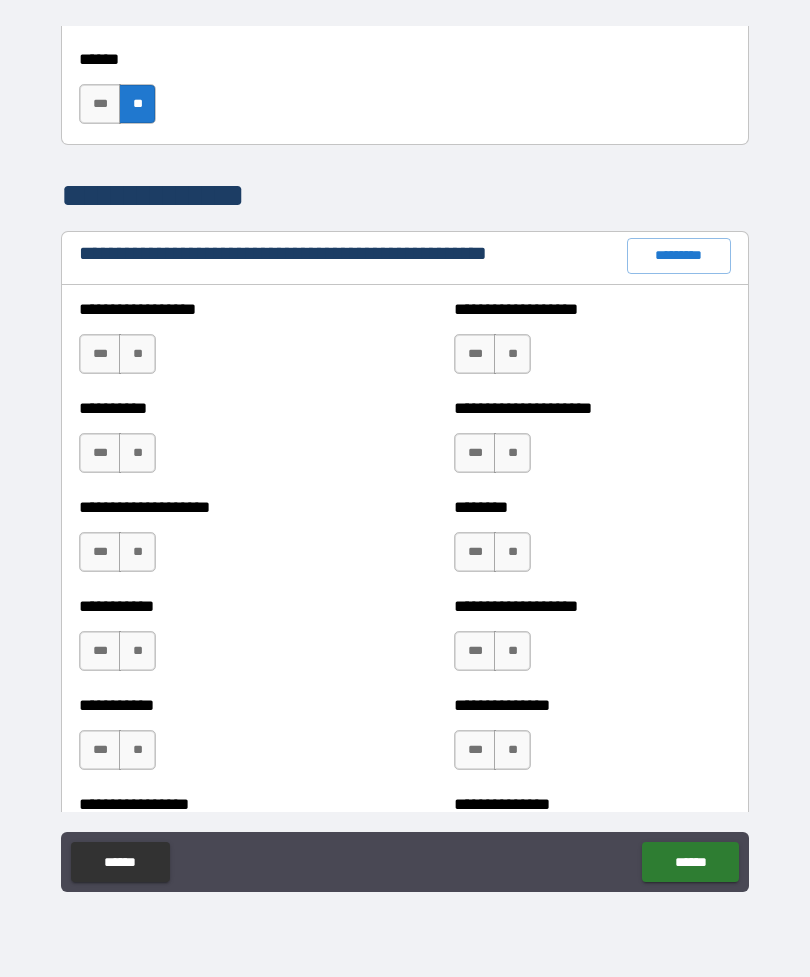 scroll, scrollTop: 2202, scrollLeft: 0, axis: vertical 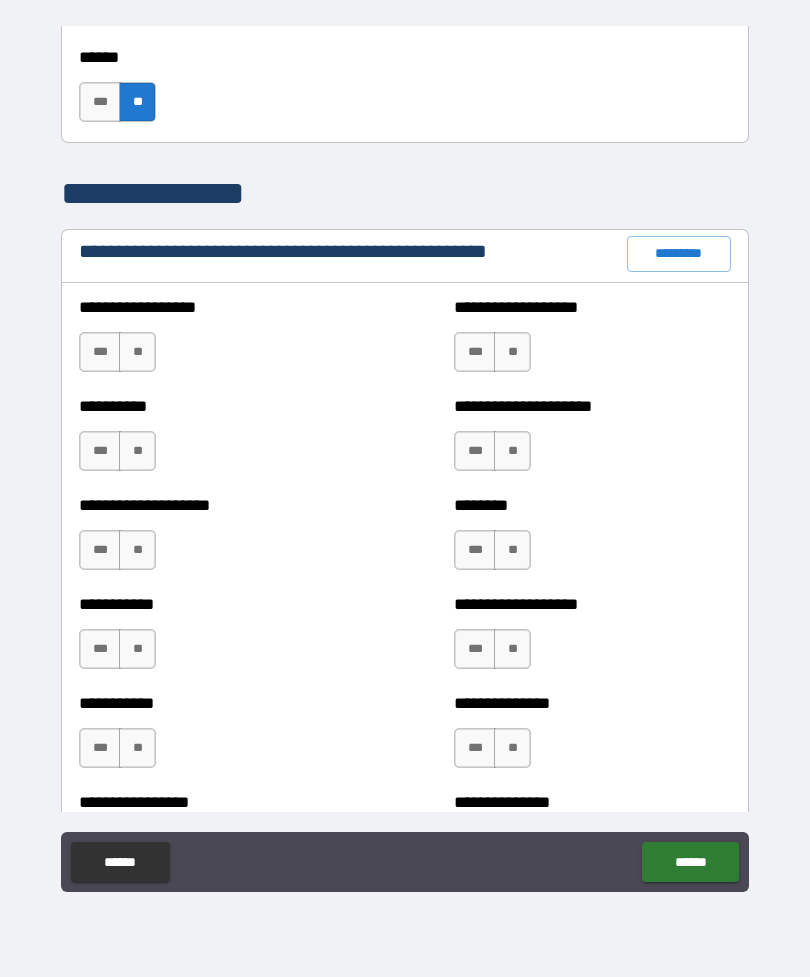 click on "**" at bounding box center [137, 352] 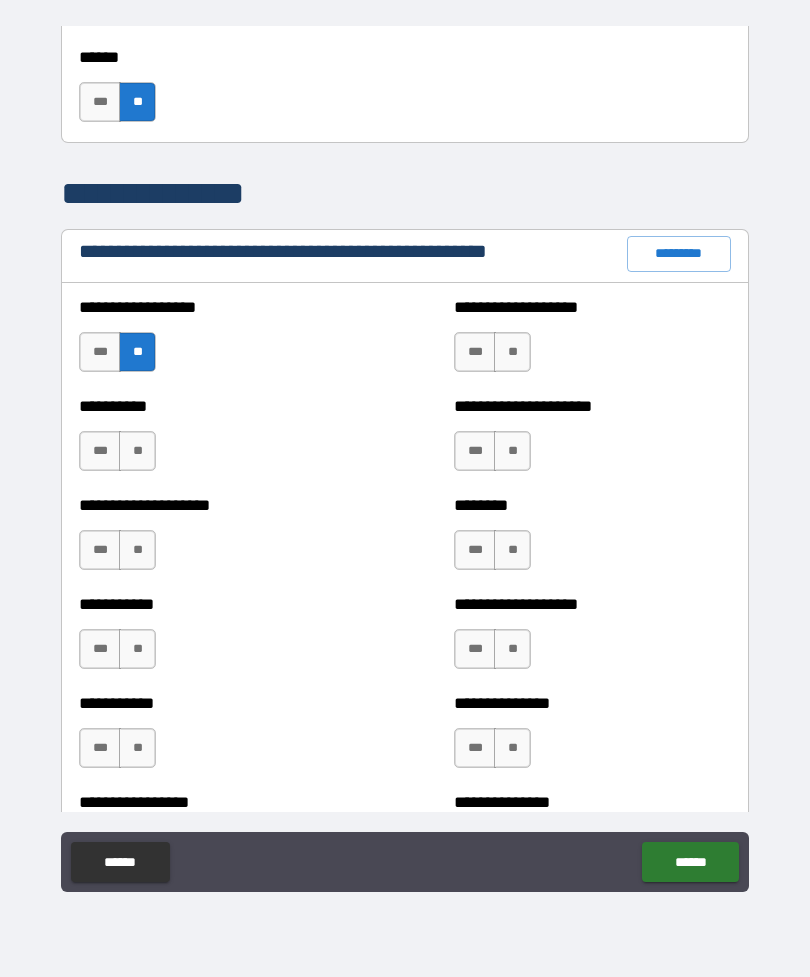 click on "**" at bounding box center [137, 451] 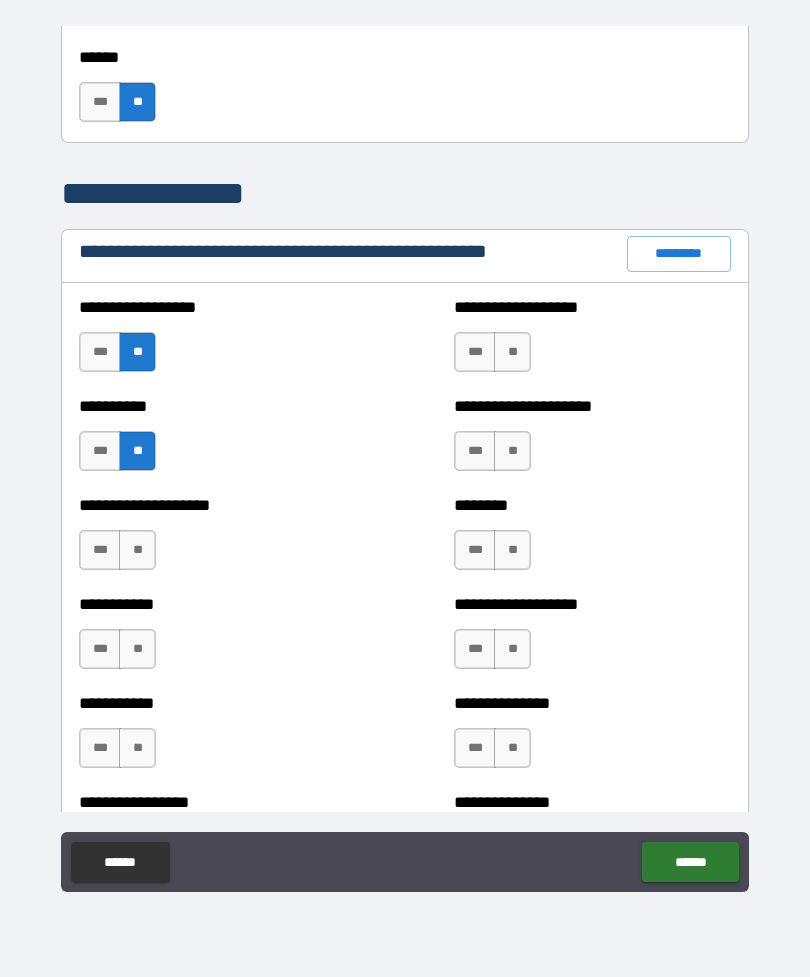 click on "**" at bounding box center [137, 550] 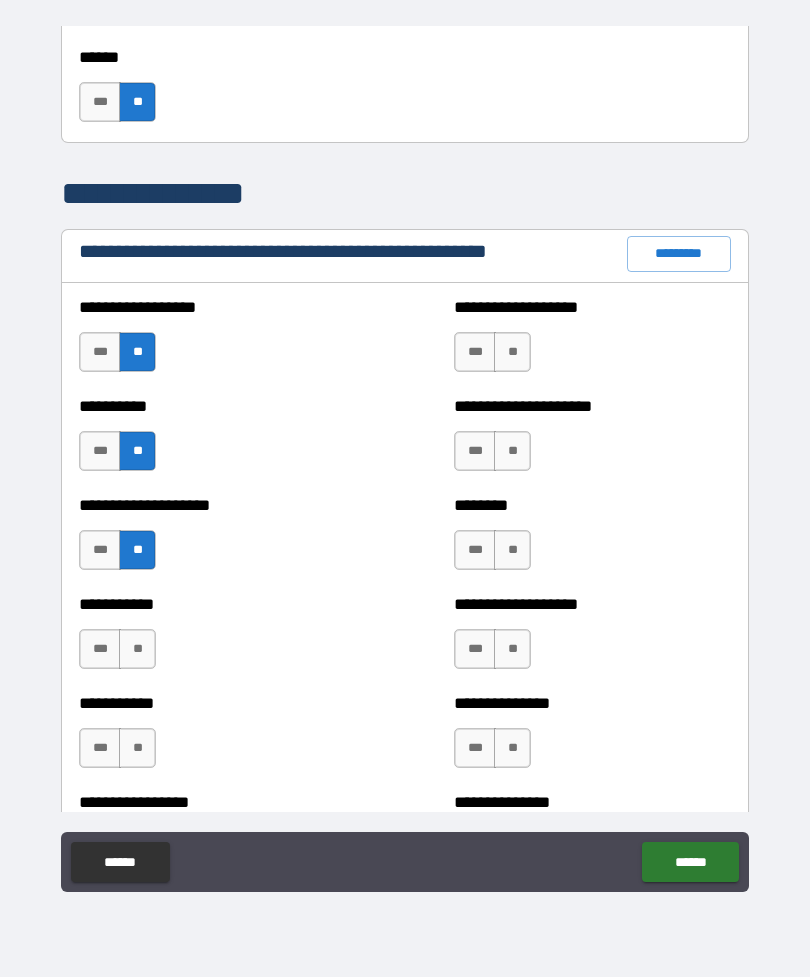 click on "**" at bounding box center [137, 649] 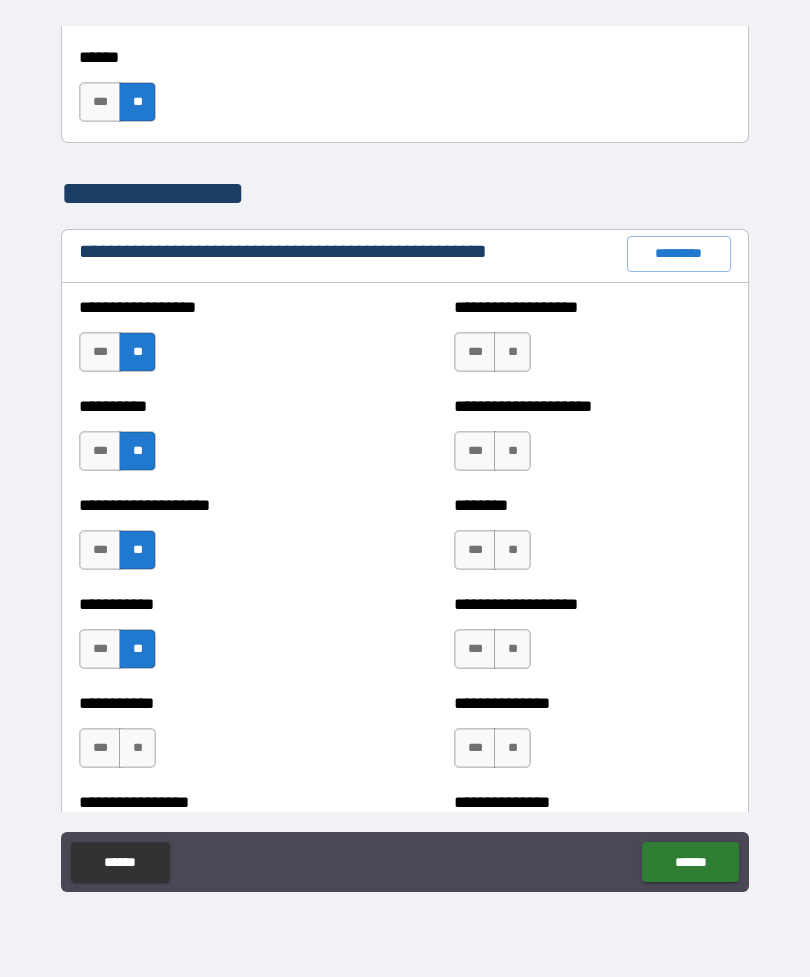 click on "**" at bounding box center [137, 748] 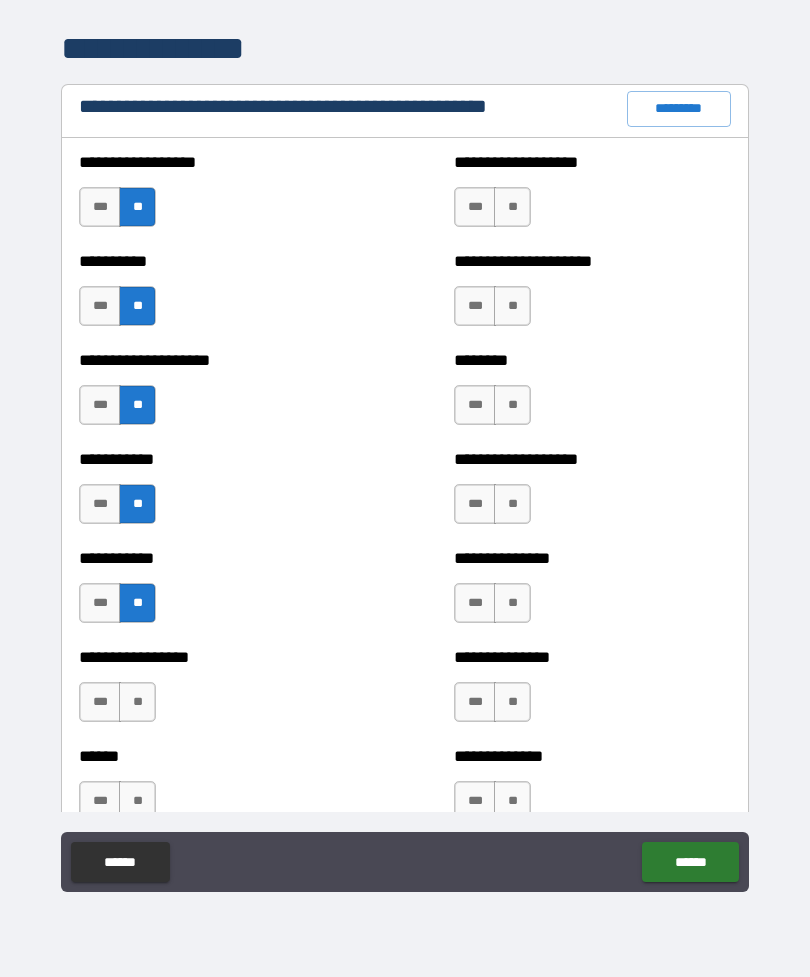 scroll, scrollTop: 2348, scrollLeft: 0, axis: vertical 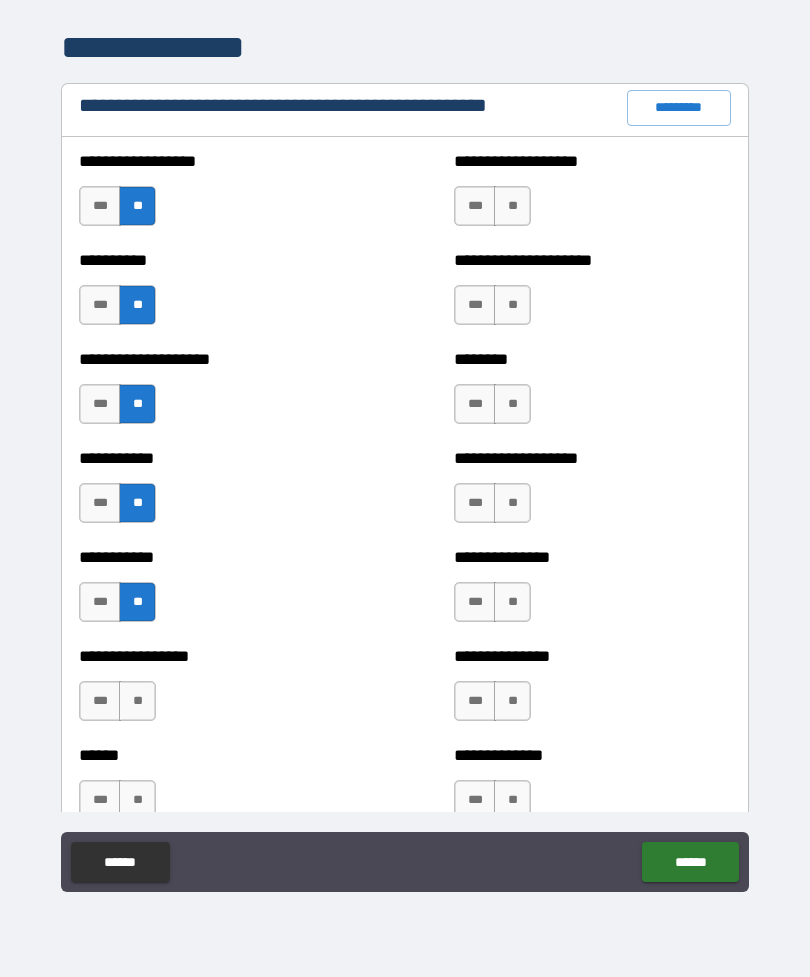 click on "**" at bounding box center [512, 206] 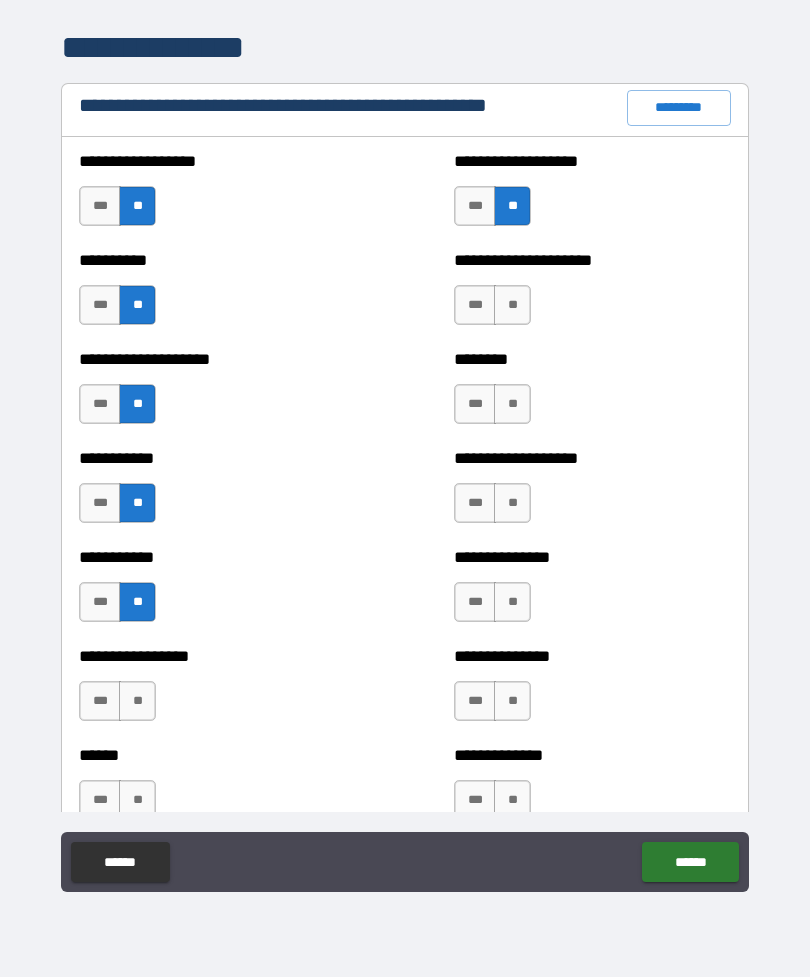 click on "**" at bounding box center [512, 305] 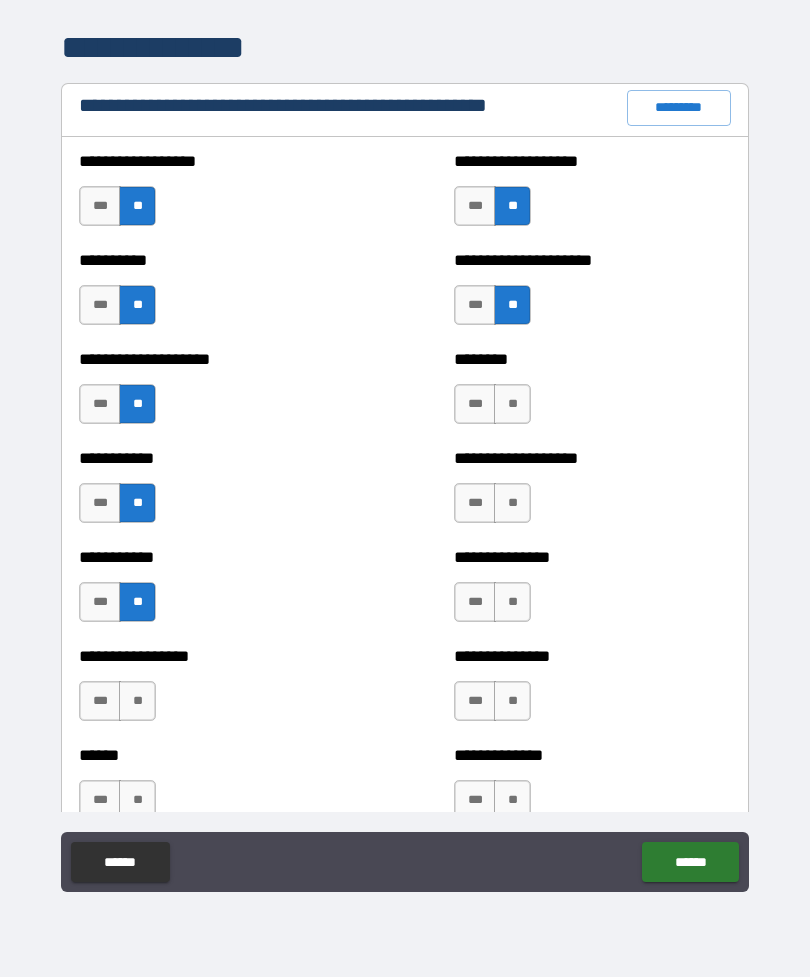 click on "**" at bounding box center [512, 404] 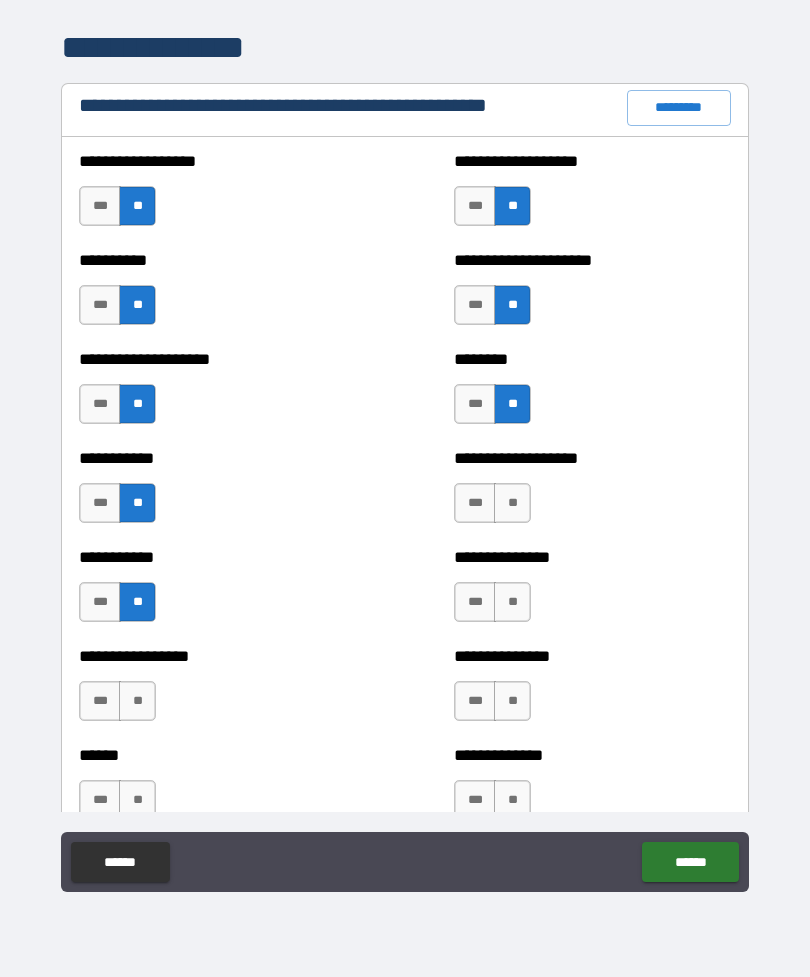 click on "**" at bounding box center (512, 503) 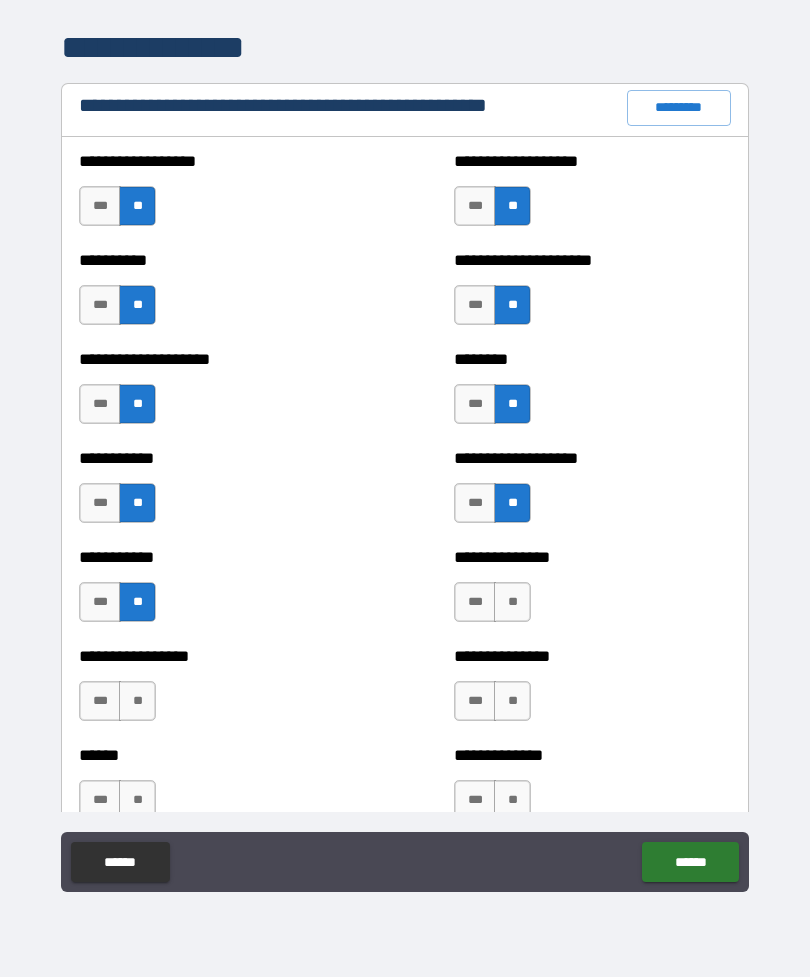 click on "**" at bounding box center (512, 602) 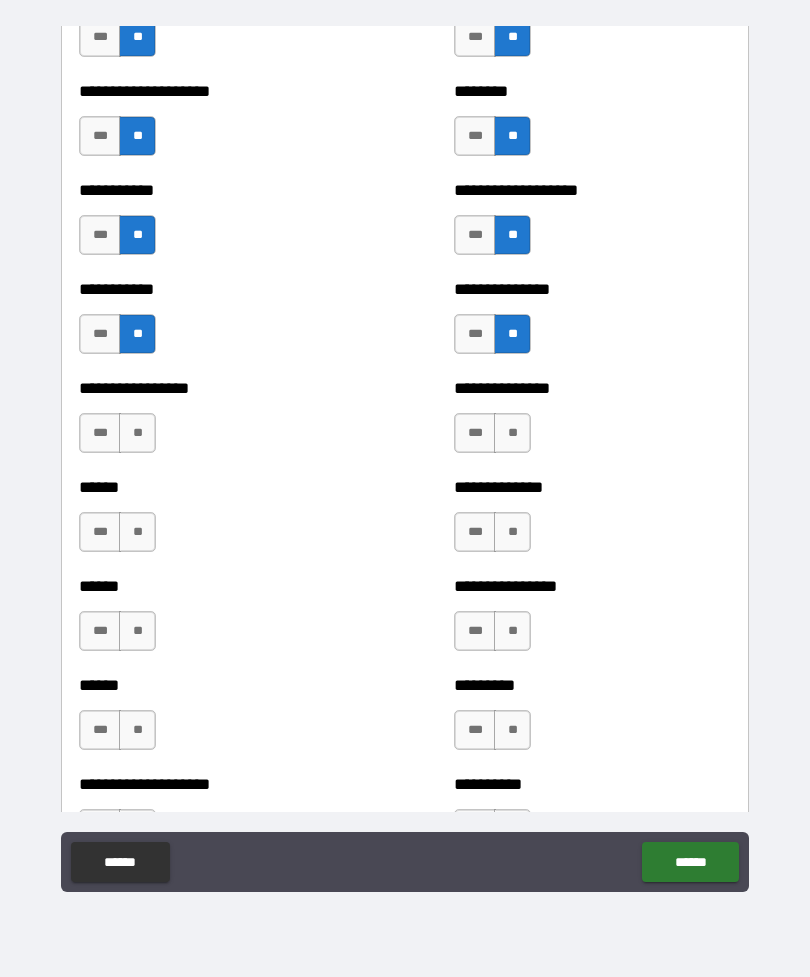 scroll, scrollTop: 2617, scrollLeft: 0, axis: vertical 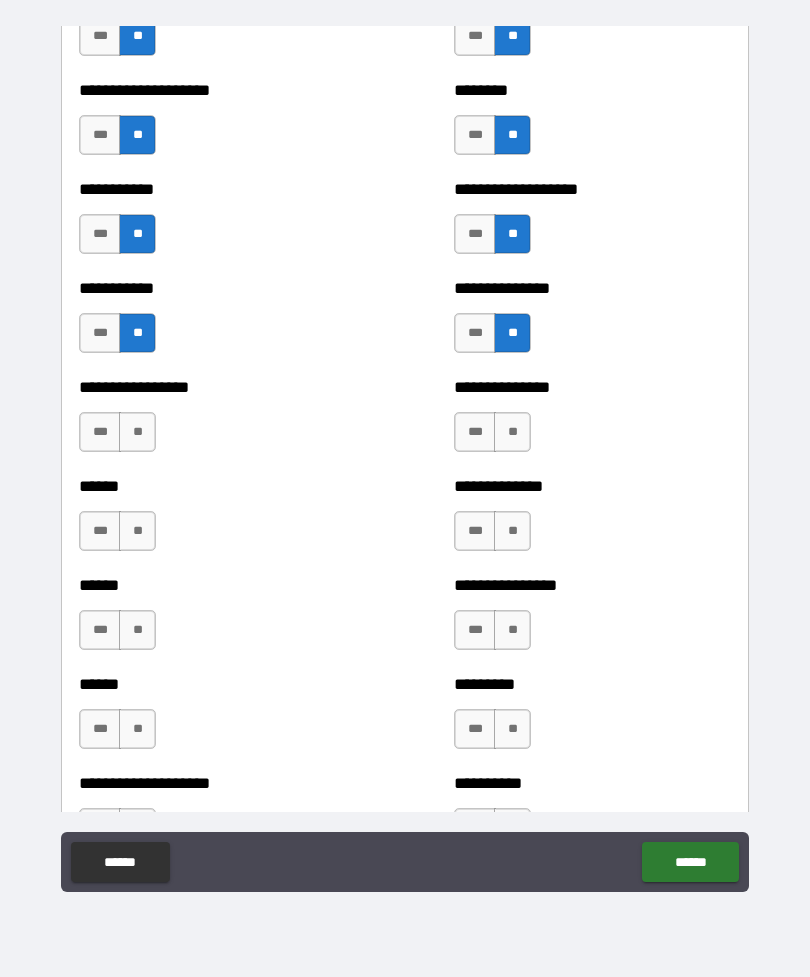 click on "***" at bounding box center [475, 333] 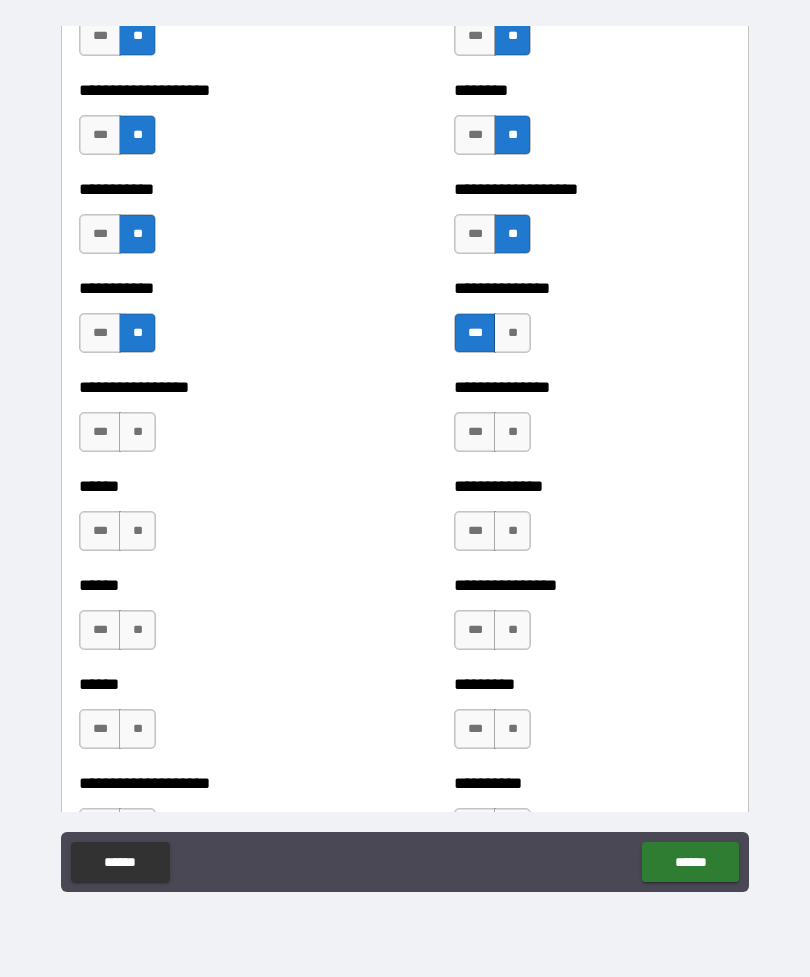 click on "**" at bounding box center (512, 333) 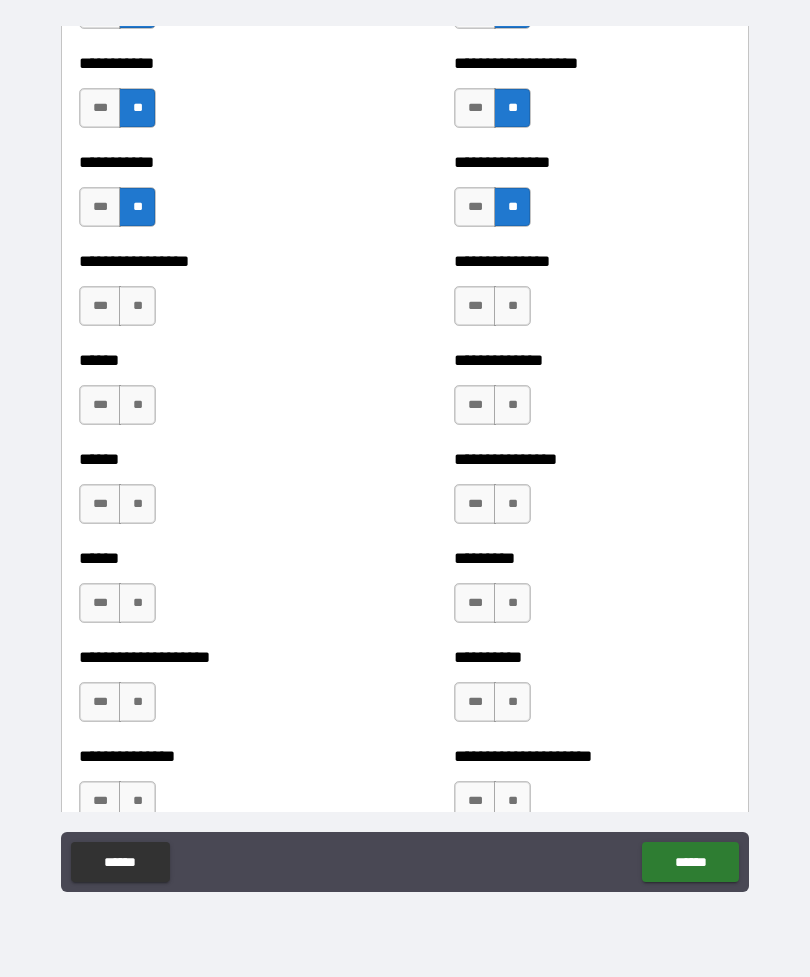 scroll, scrollTop: 2781, scrollLeft: 0, axis: vertical 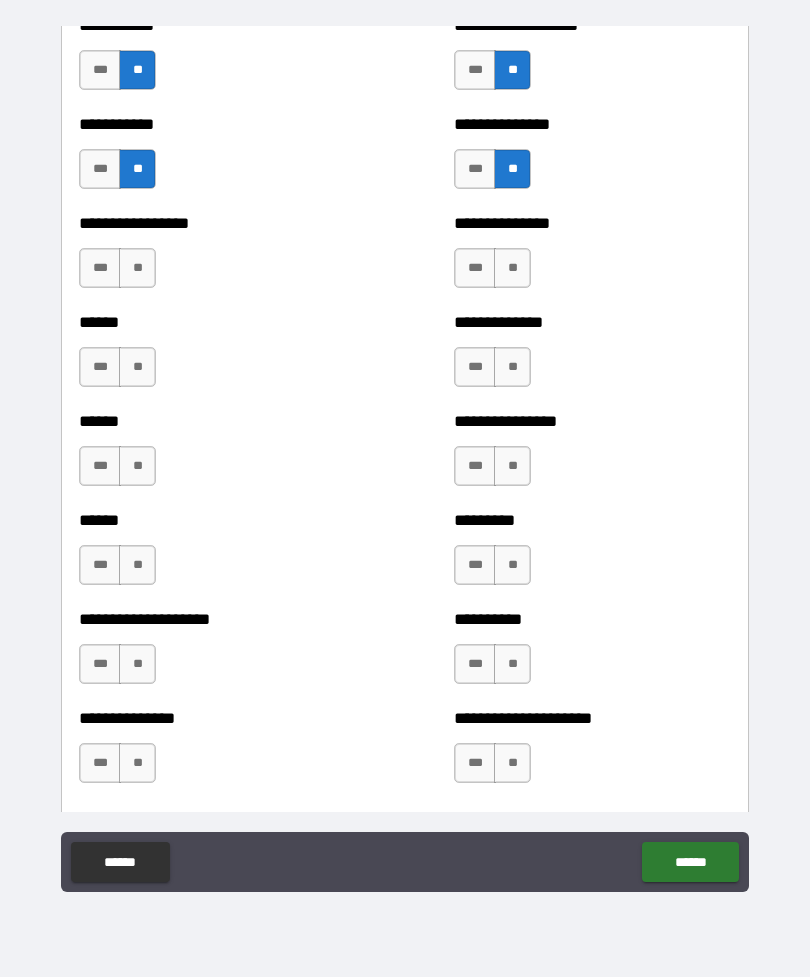 click on "**" at bounding box center (512, 268) 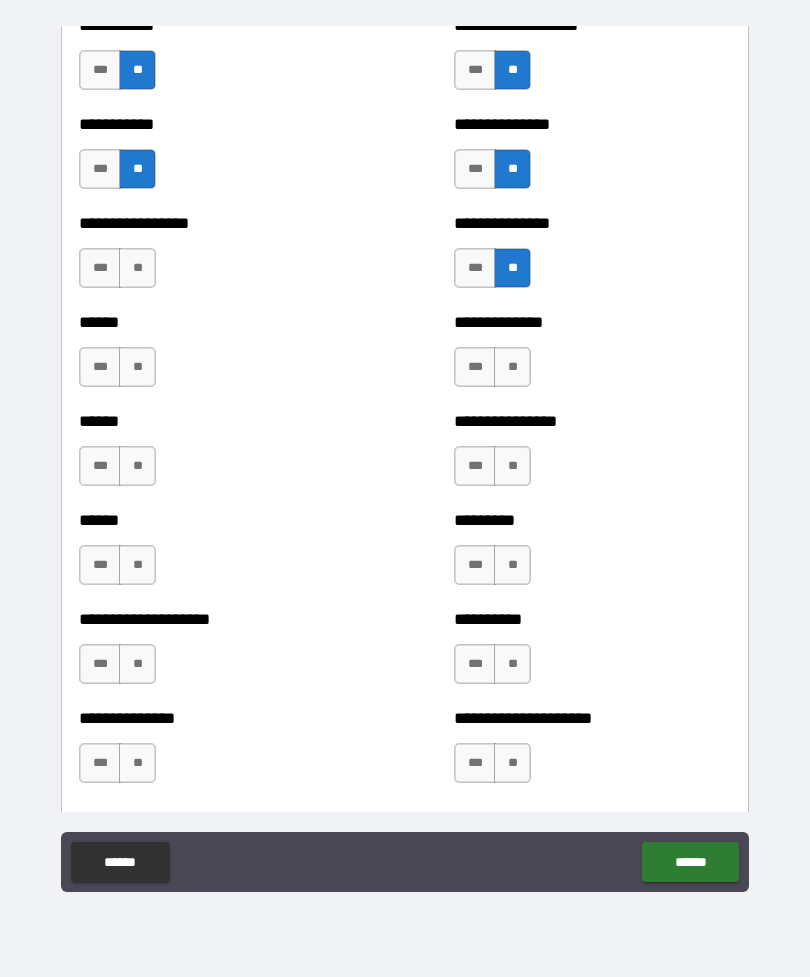 click on "**" at bounding box center (512, 367) 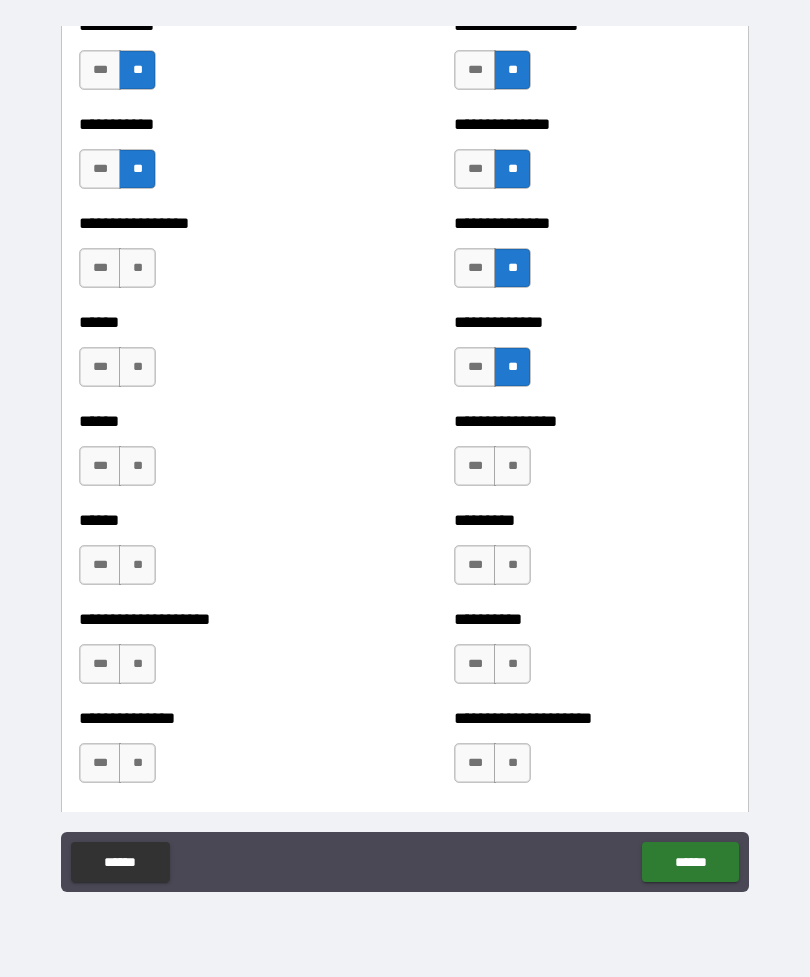 click on "**" at bounding box center [512, 466] 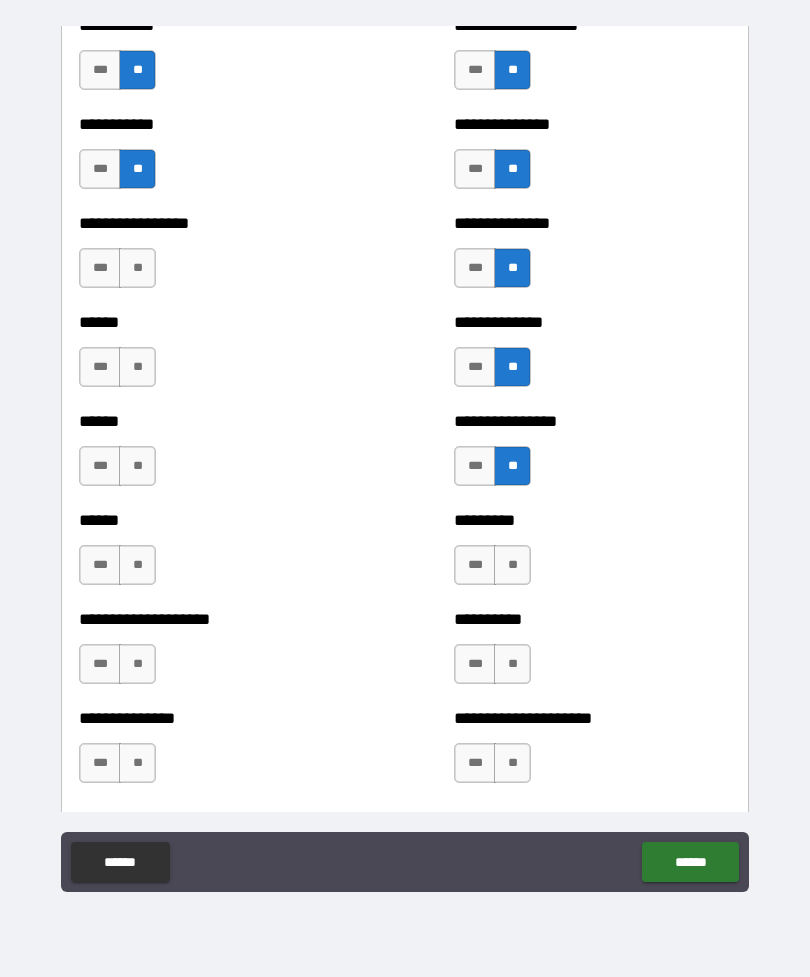 click on "**" at bounding box center [512, 565] 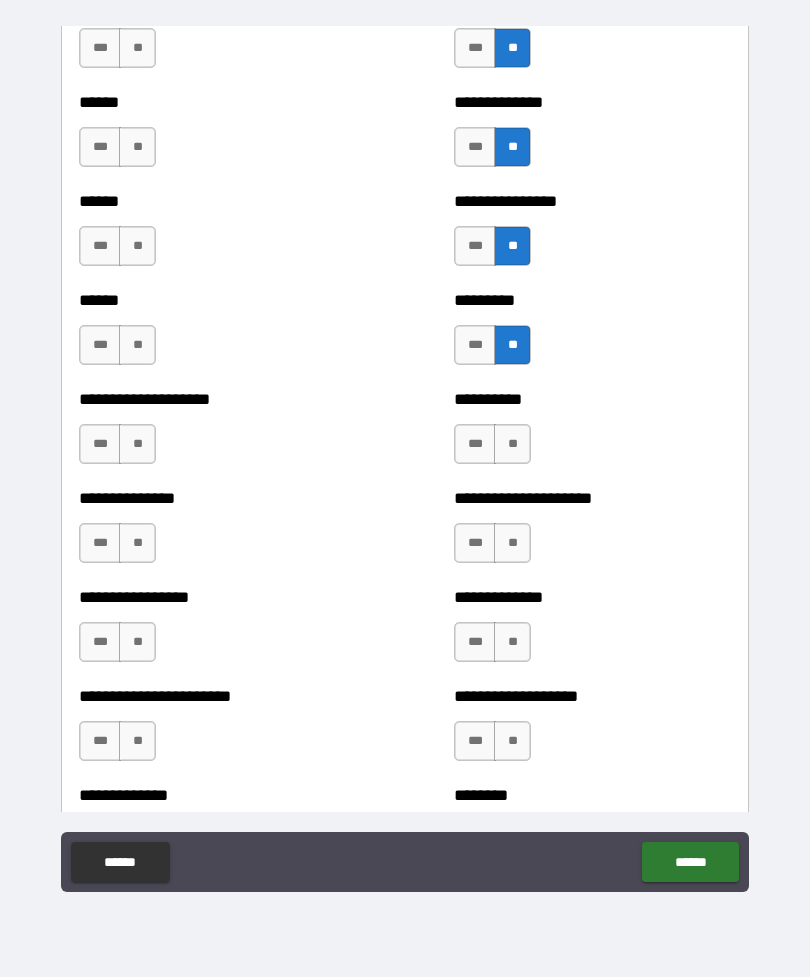 scroll, scrollTop: 3019, scrollLeft: 0, axis: vertical 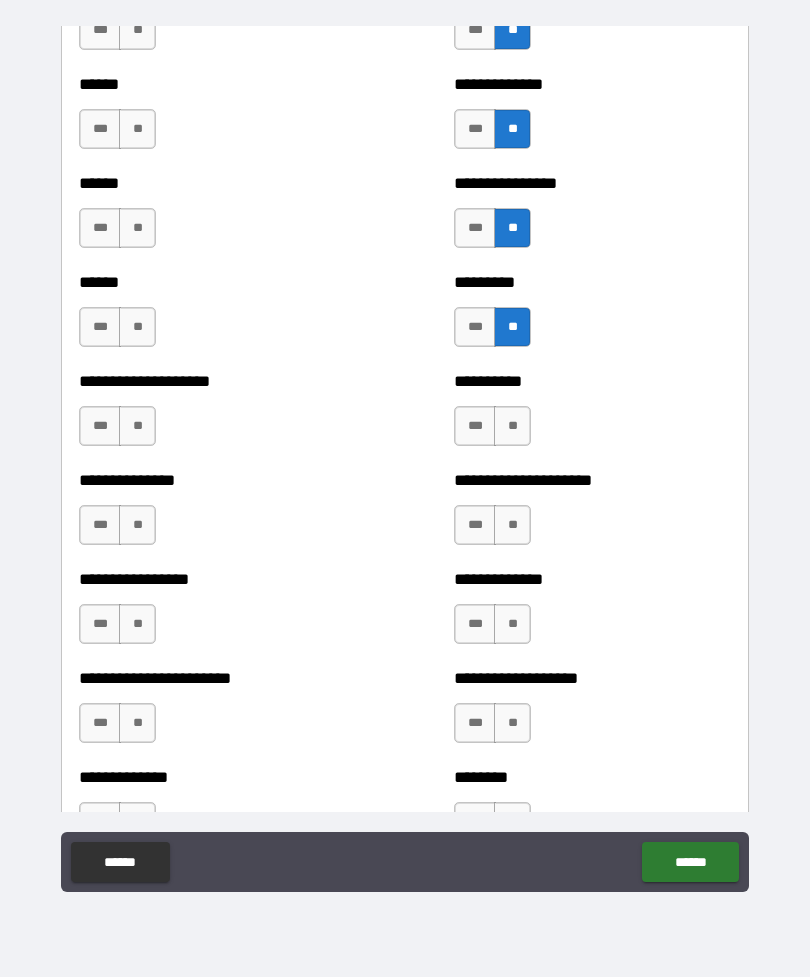 click on "**" at bounding box center [512, 426] 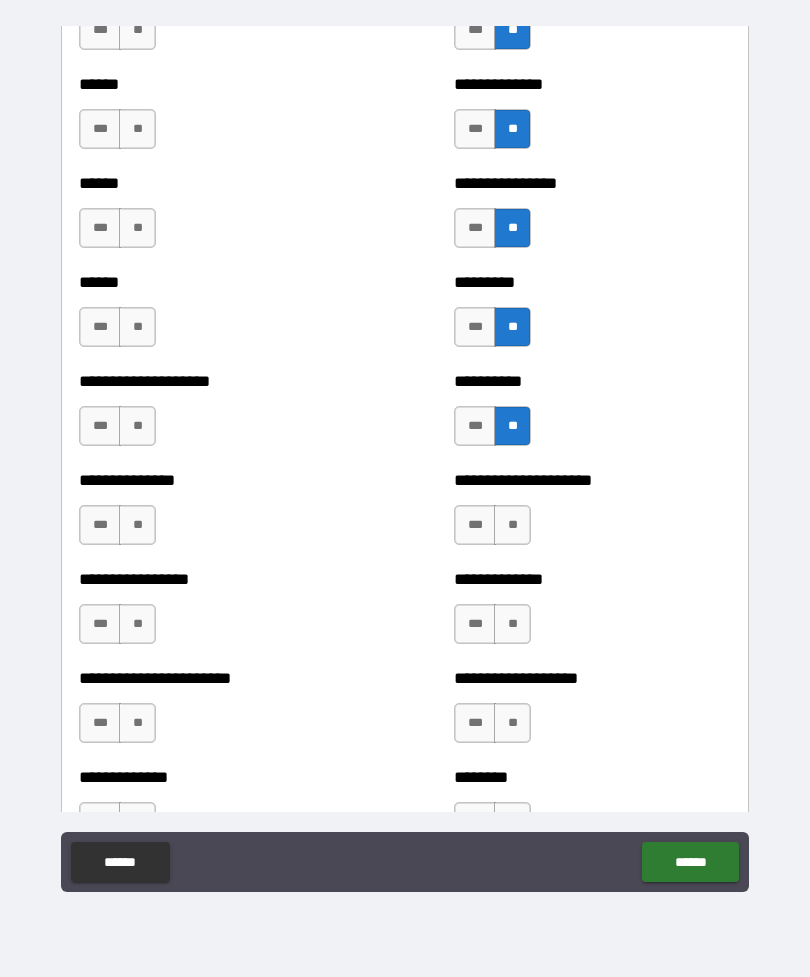 click on "**" at bounding box center [512, 525] 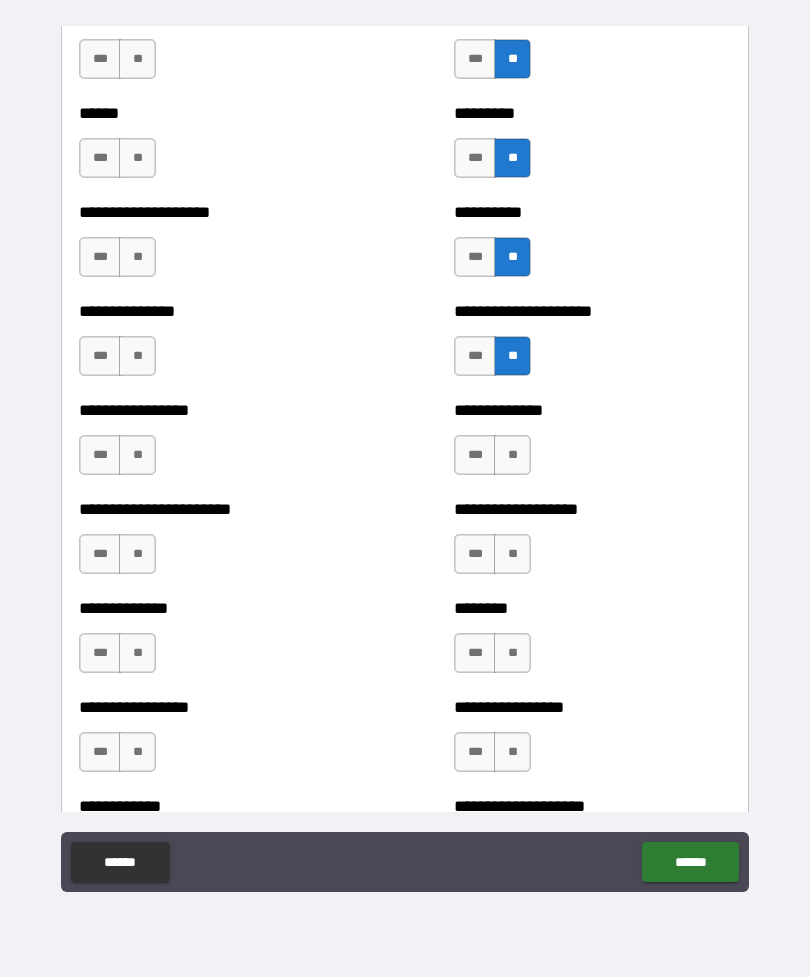 scroll, scrollTop: 3191, scrollLeft: 0, axis: vertical 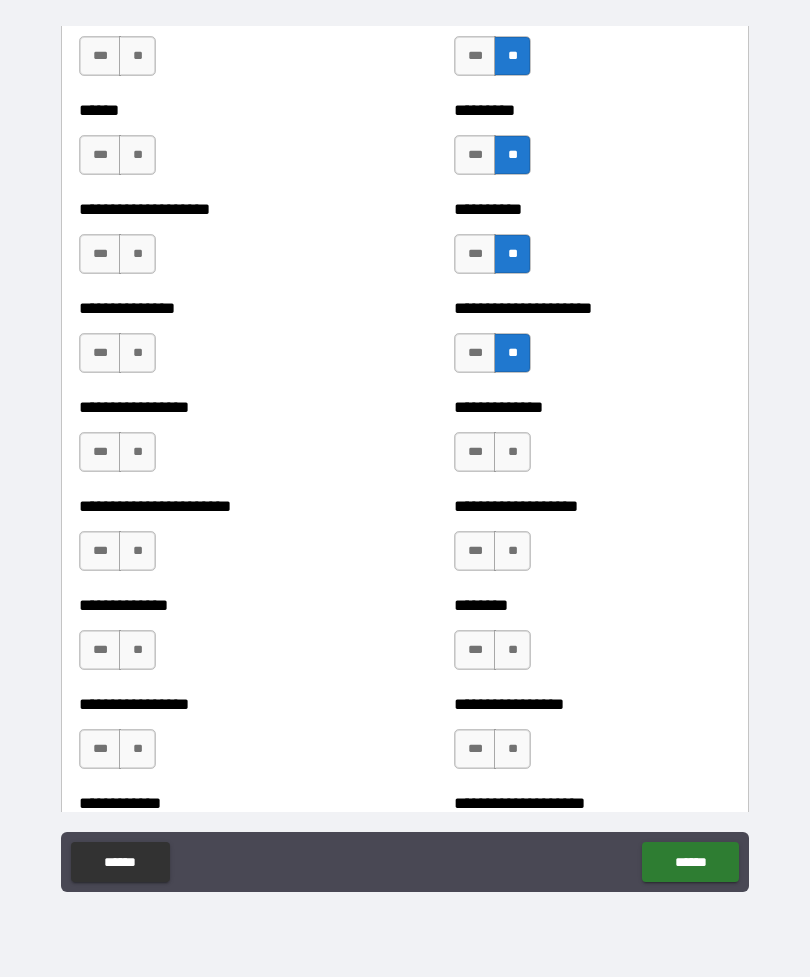 click on "**" at bounding box center (512, 452) 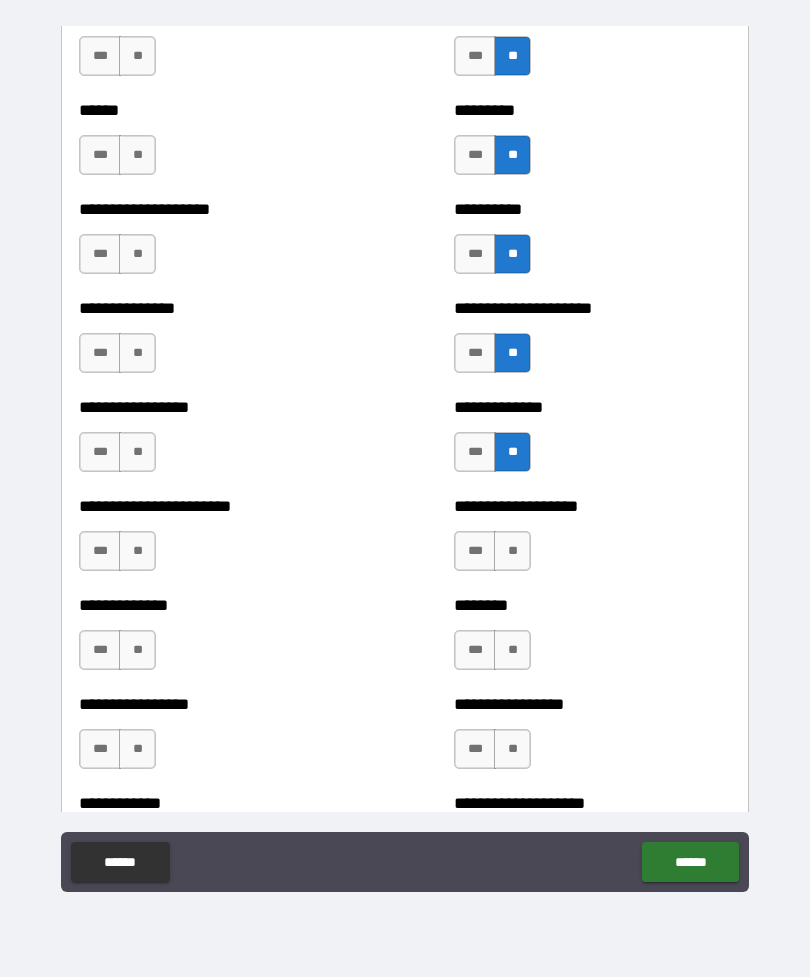 click on "**" at bounding box center [512, 551] 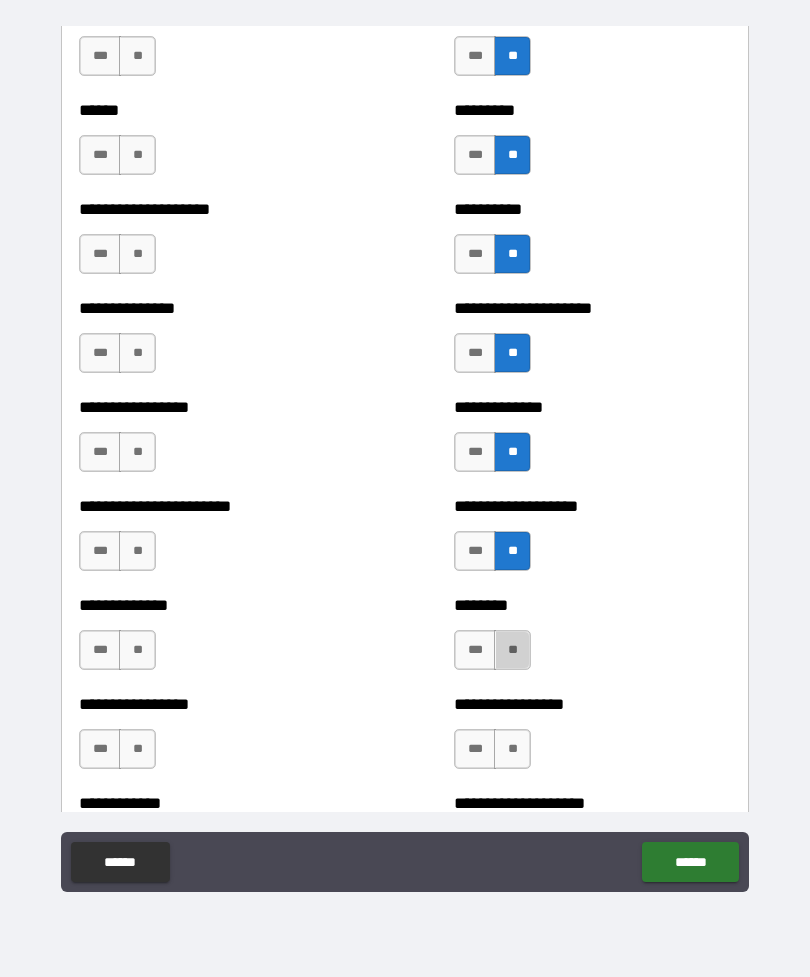 click on "**" at bounding box center [512, 650] 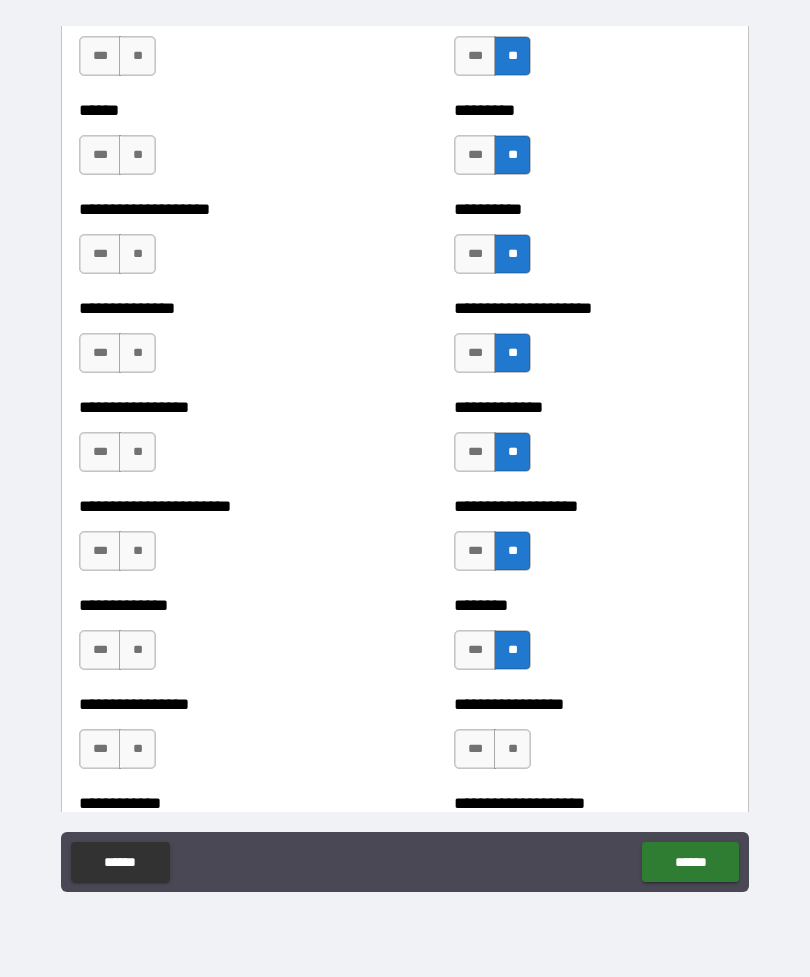 click on "**" at bounding box center [512, 749] 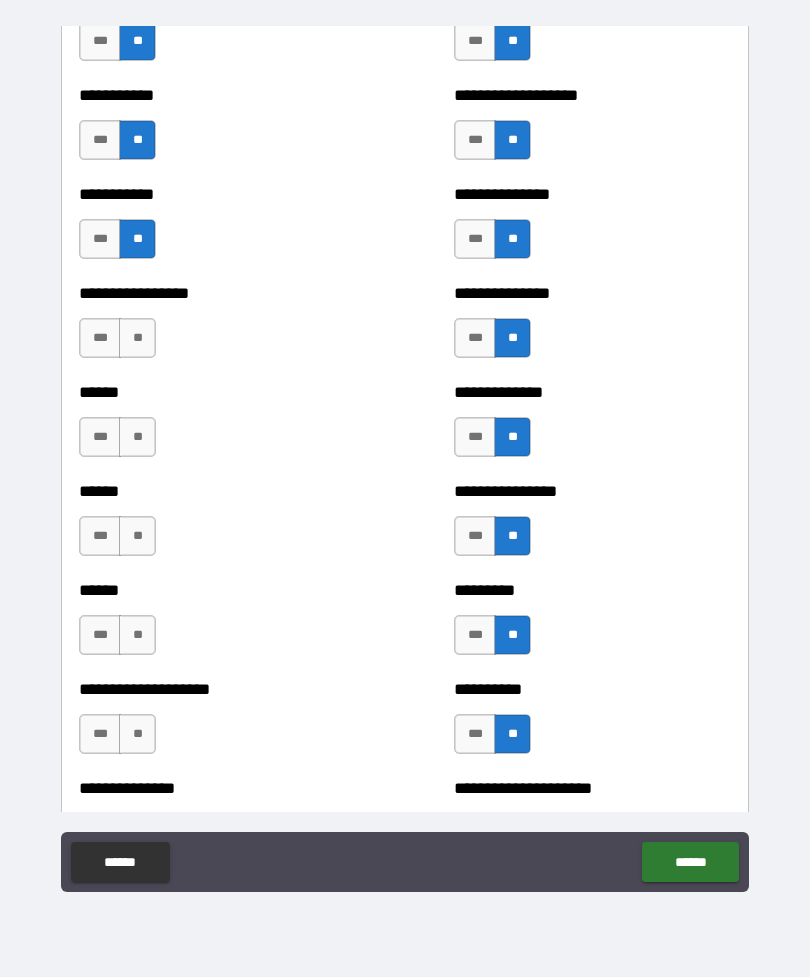 scroll, scrollTop: 2717, scrollLeft: 0, axis: vertical 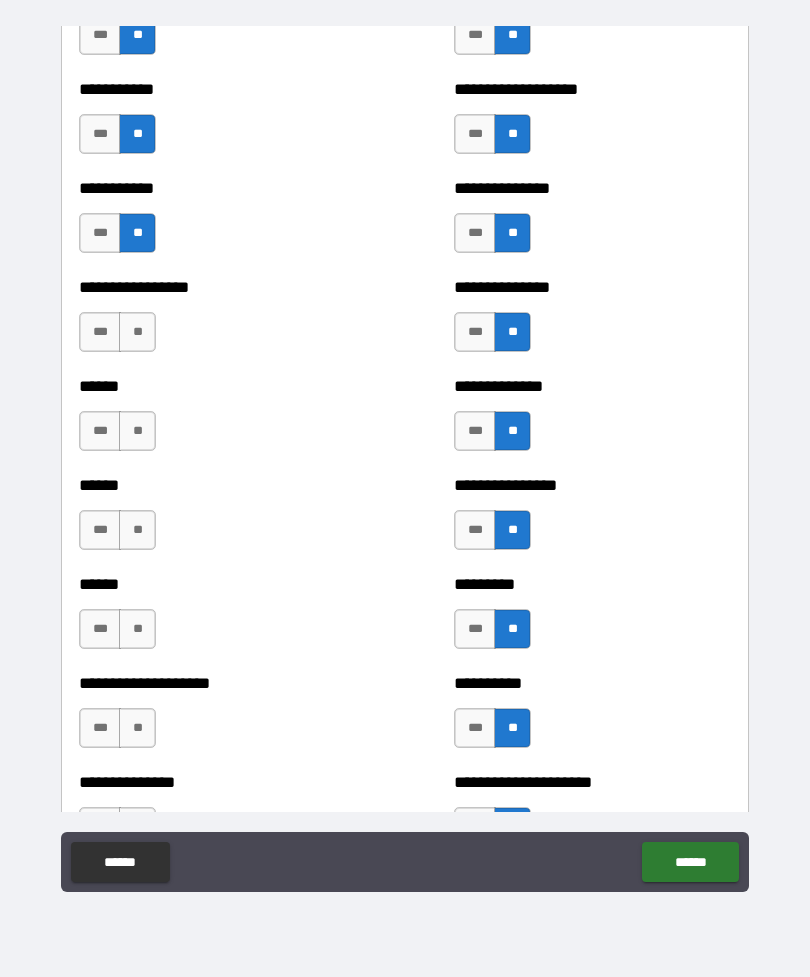 click on "**" at bounding box center (137, 332) 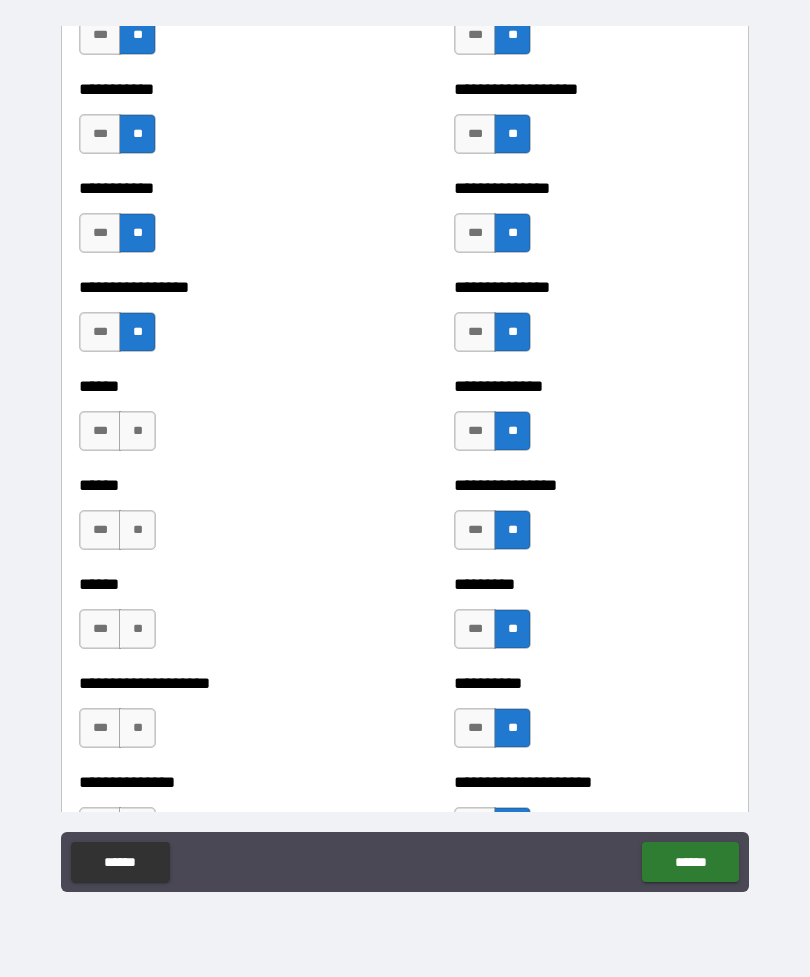 click on "**" at bounding box center [137, 431] 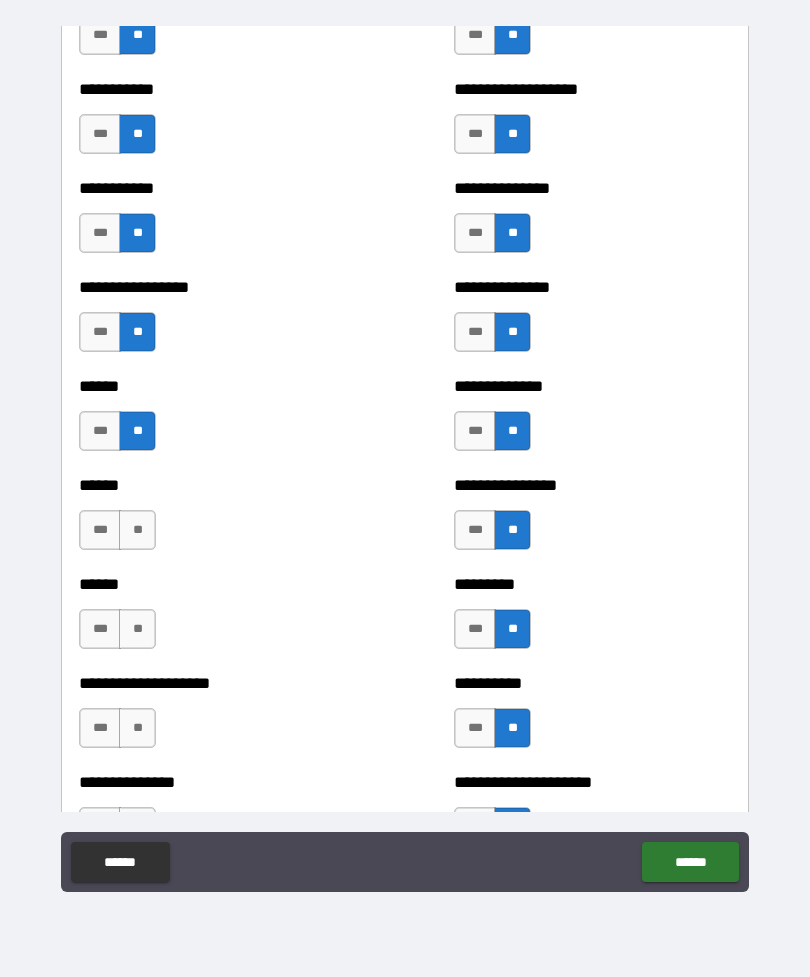 click on "**" at bounding box center [137, 431] 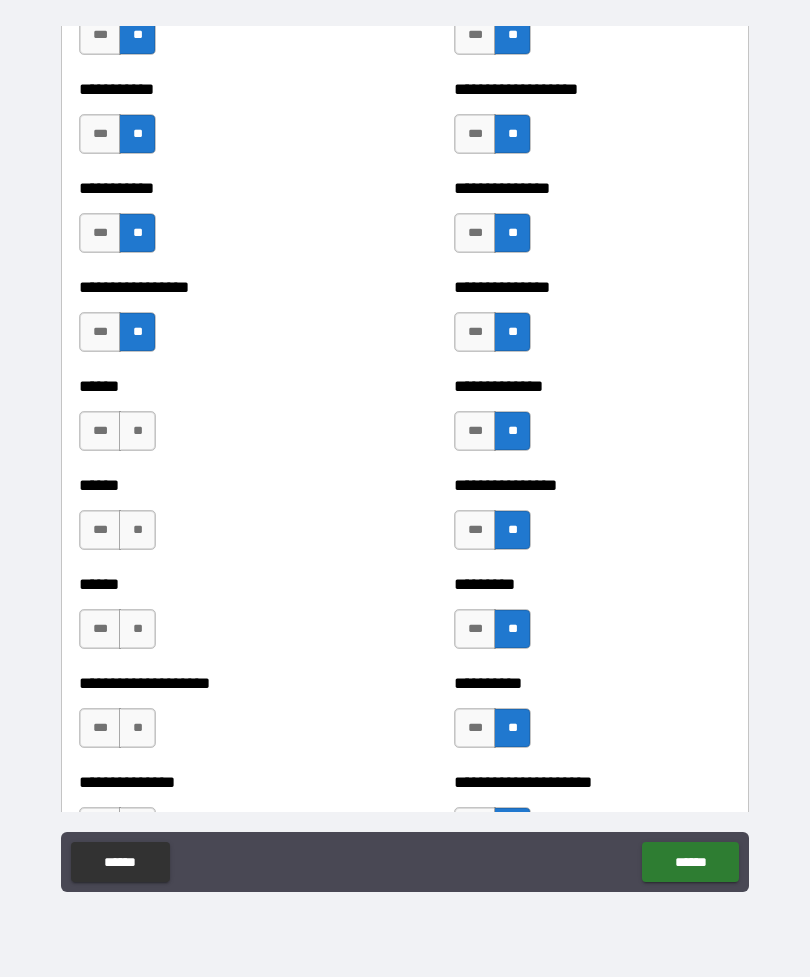 click on "**" at bounding box center [137, 431] 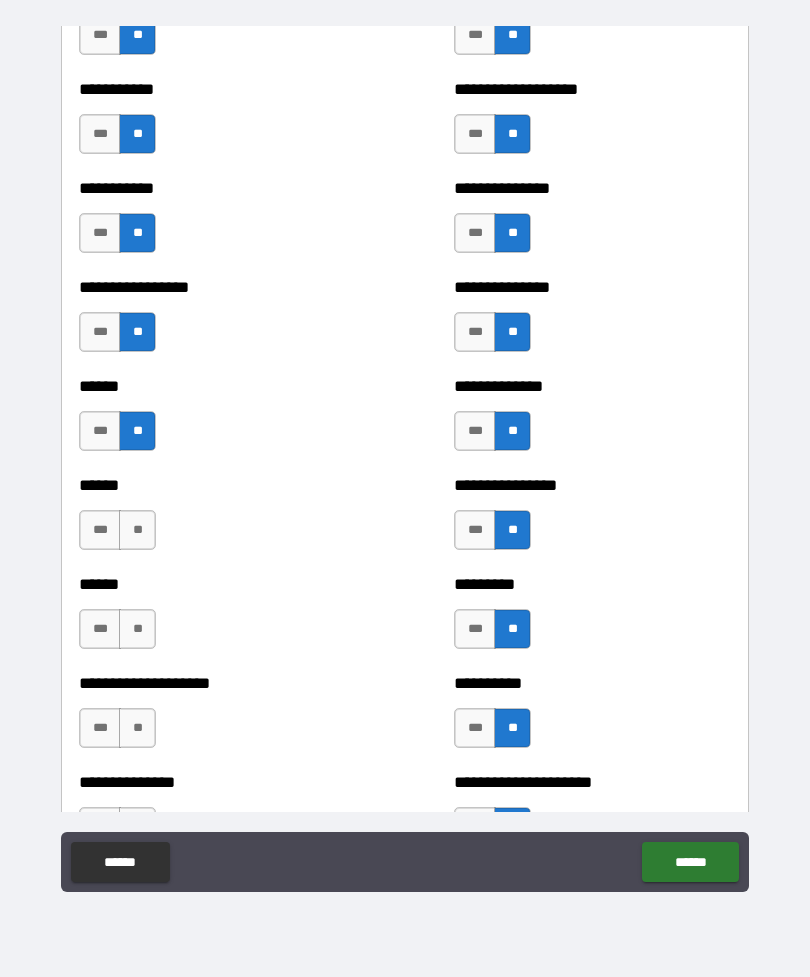 click on "**" at bounding box center [137, 530] 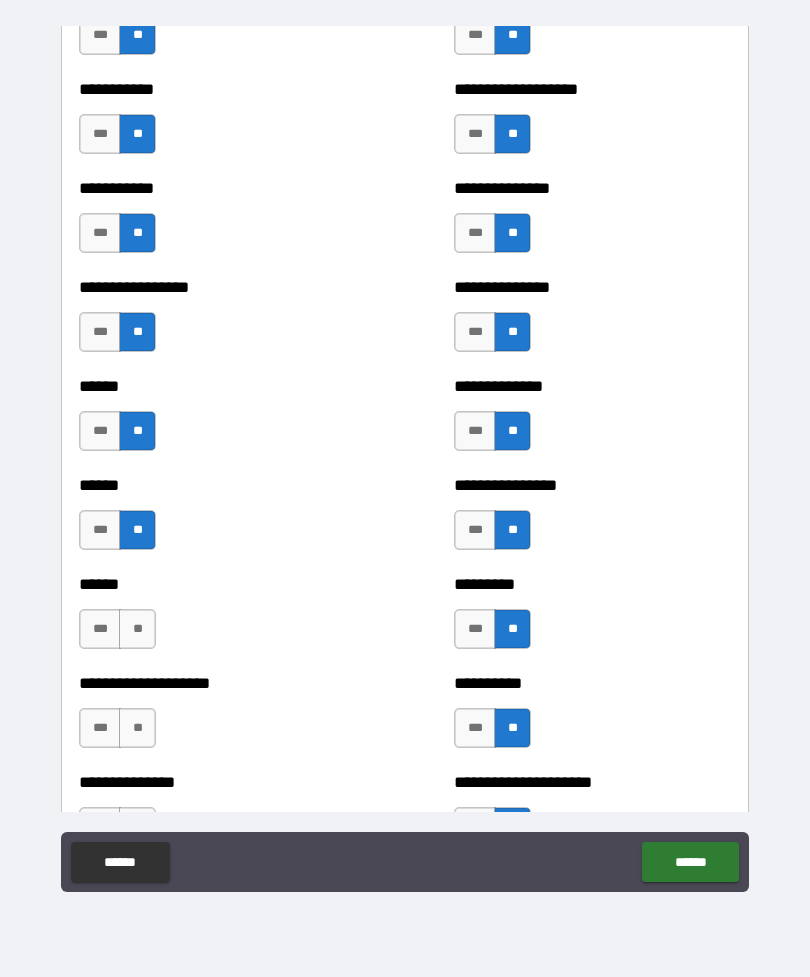 click on "**" at bounding box center (137, 629) 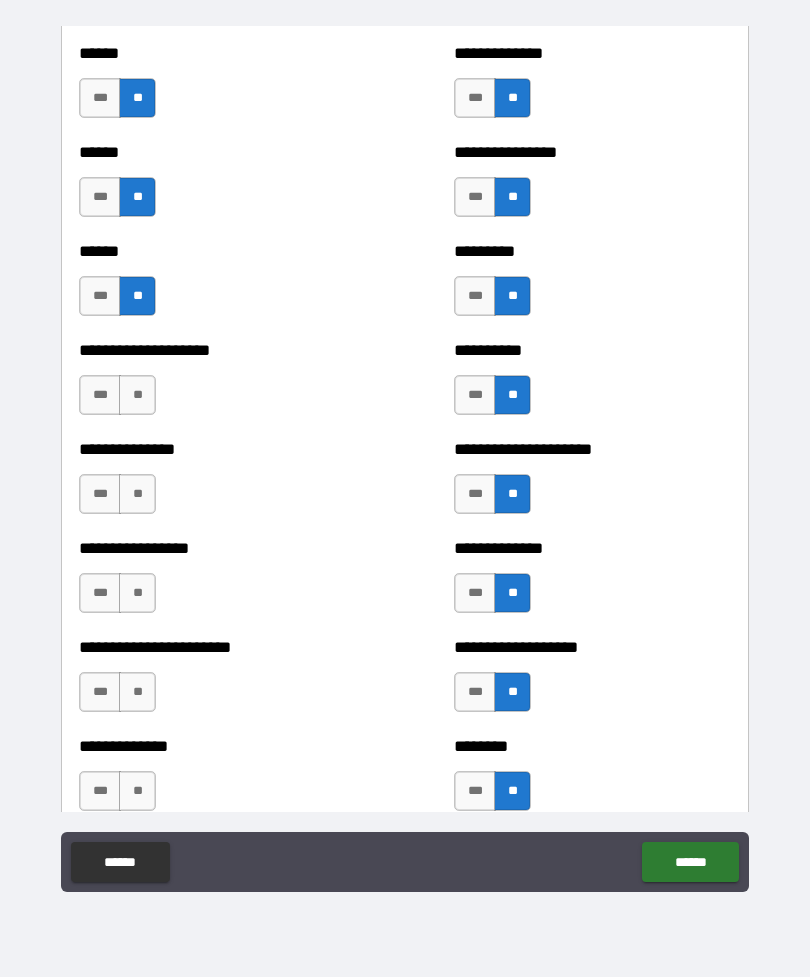 scroll, scrollTop: 3052, scrollLeft: 0, axis: vertical 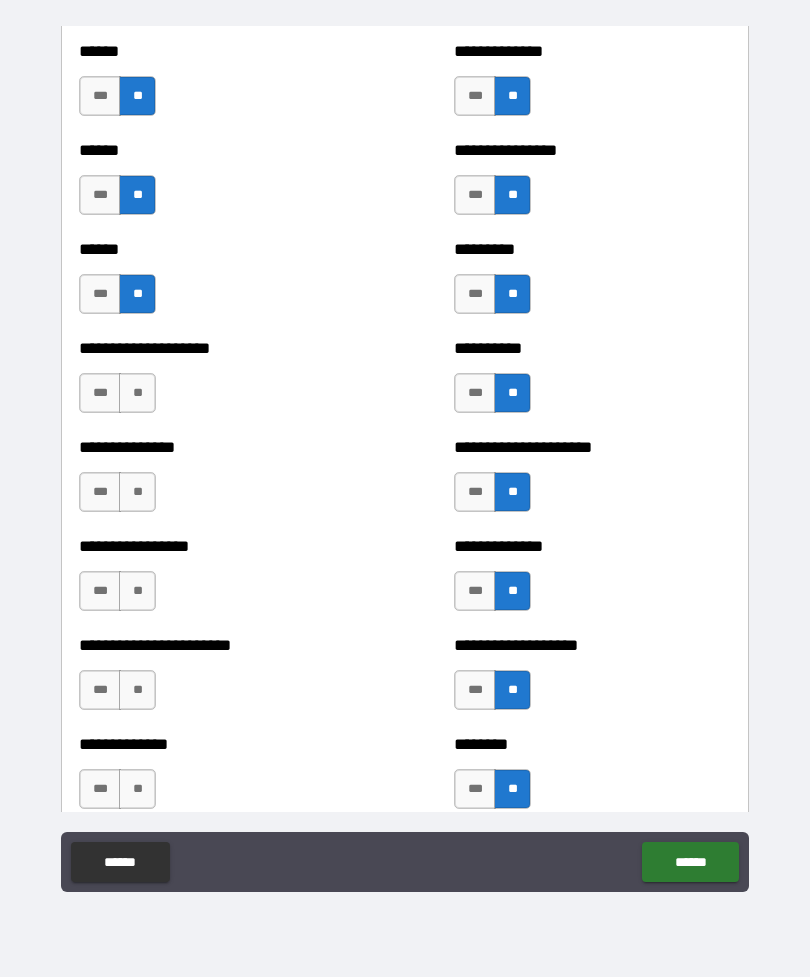 click on "***" at bounding box center [100, 393] 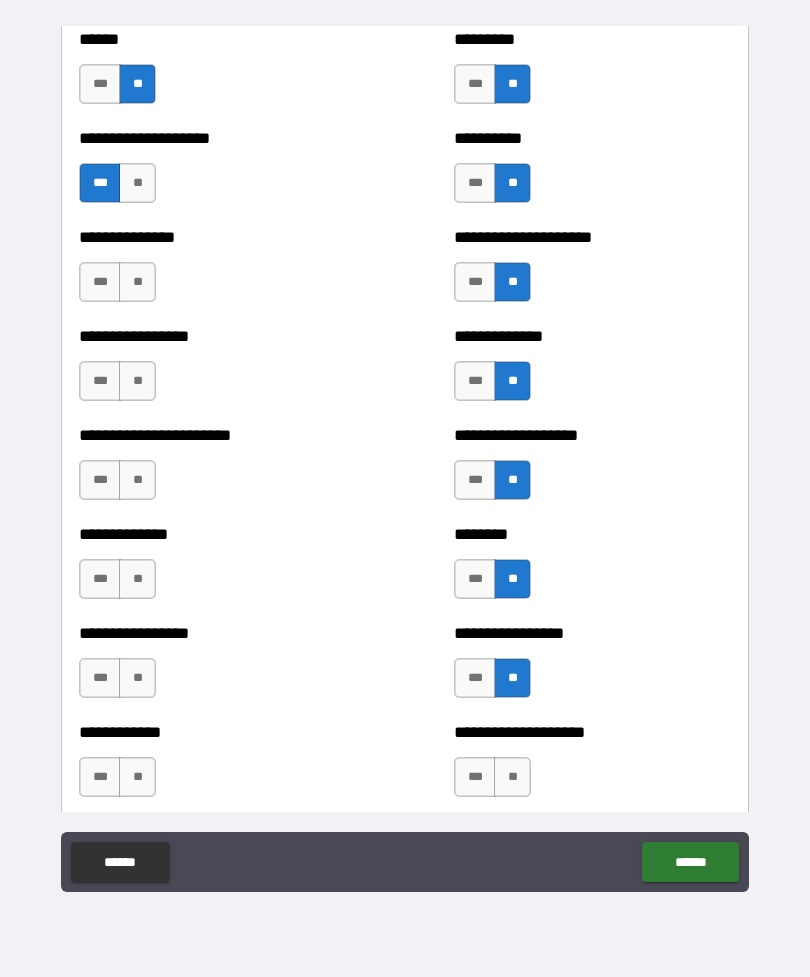 scroll, scrollTop: 3266, scrollLeft: 0, axis: vertical 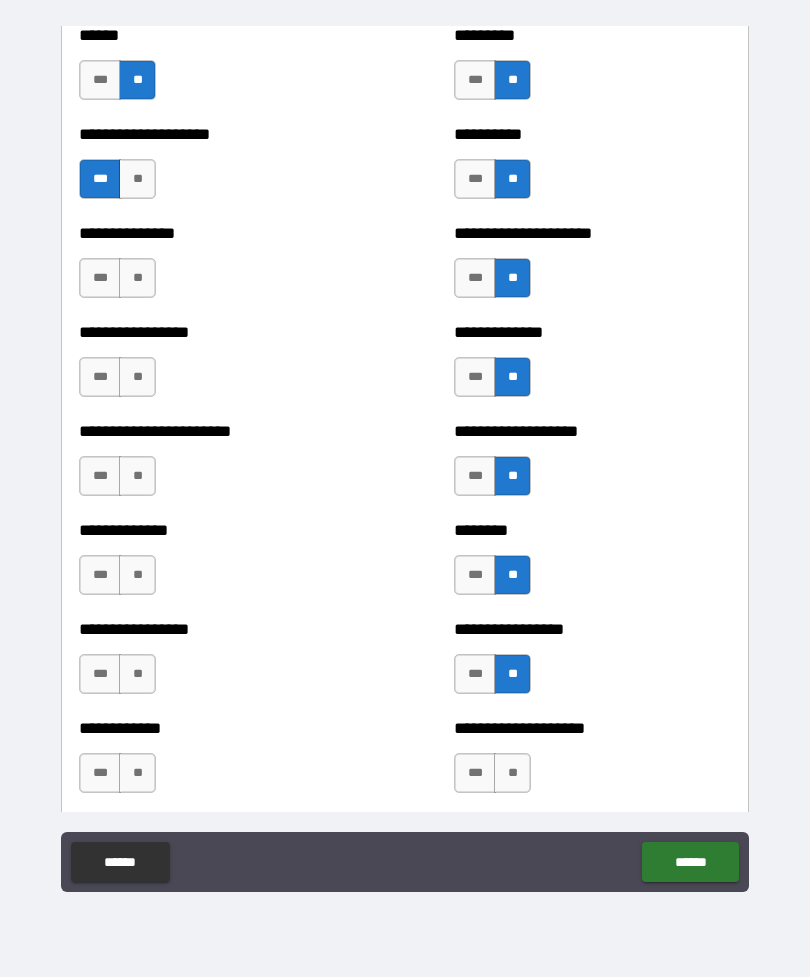 click on "**" at bounding box center (137, 278) 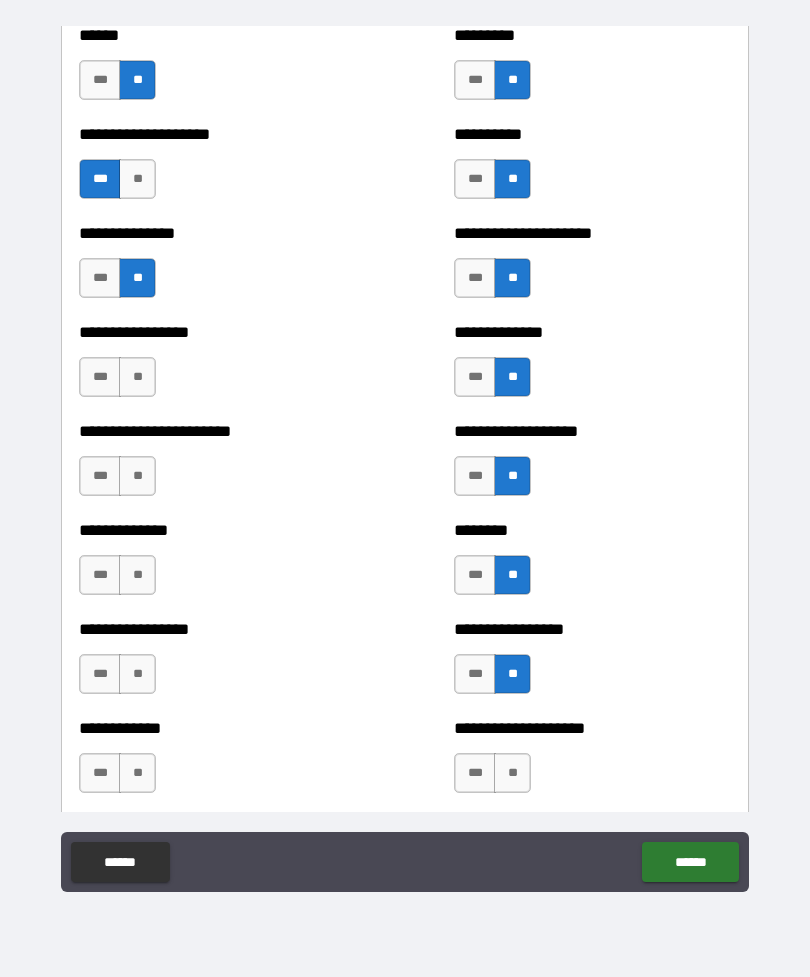 click on "***" at bounding box center (100, 278) 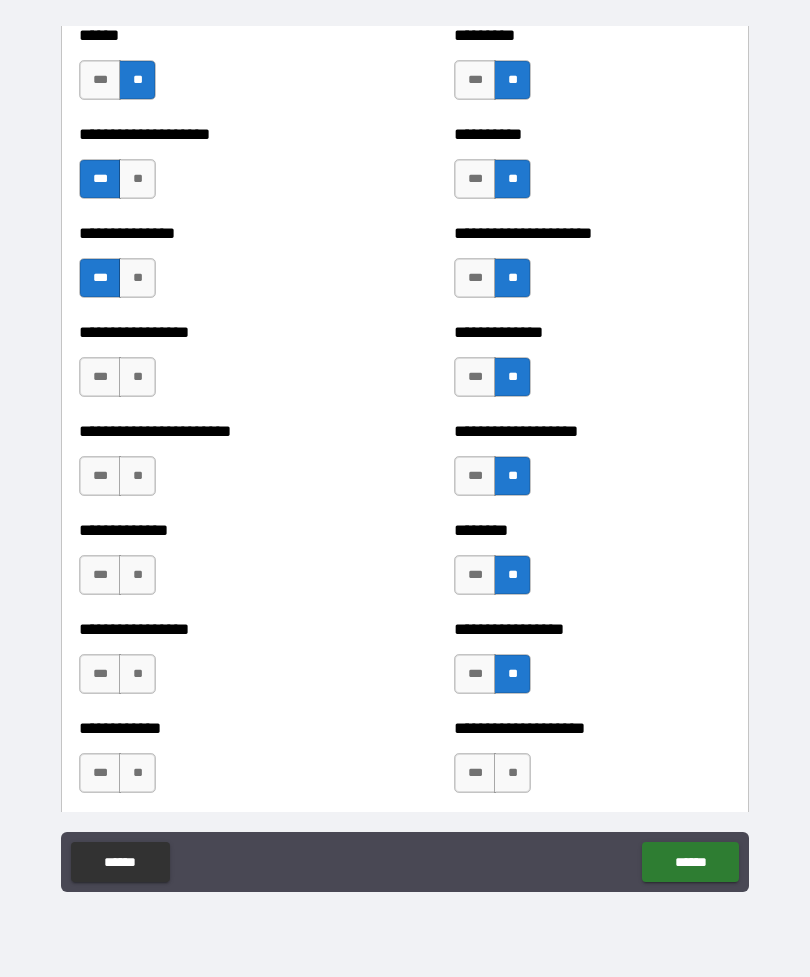 click on "**" at bounding box center (137, 377) 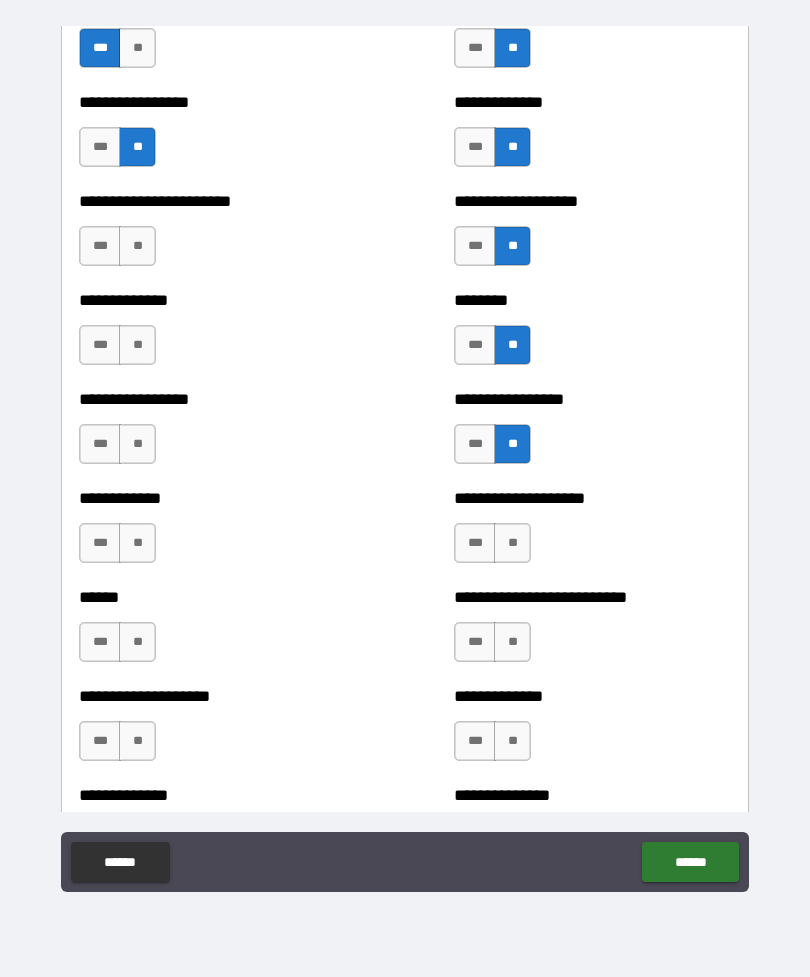 scroll, scrollTop: 3498, scrollLeft: 0, axis: vertical 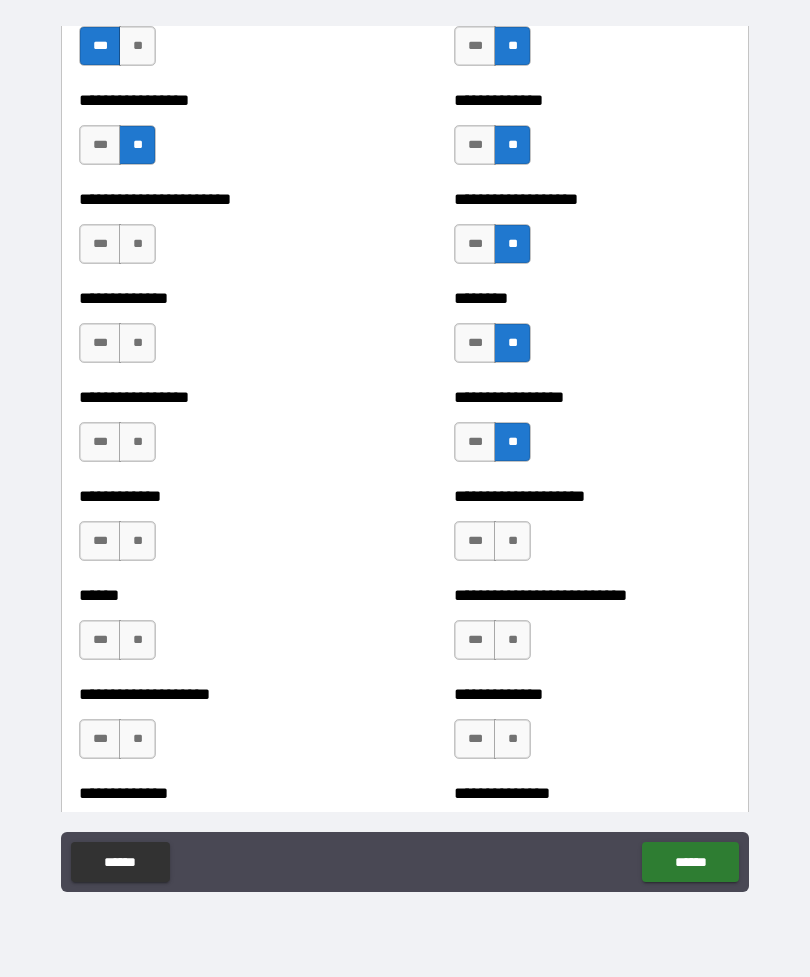 click on "**" at bounding box center [137, 244] 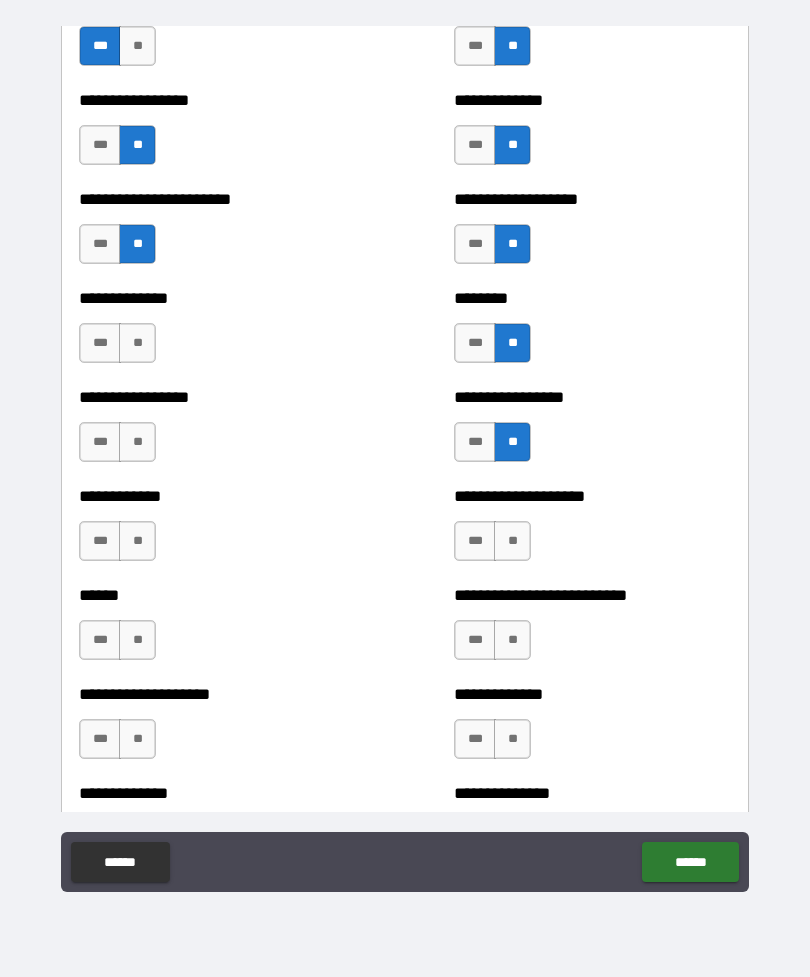 click on "**" at bounding box center (137, 343) 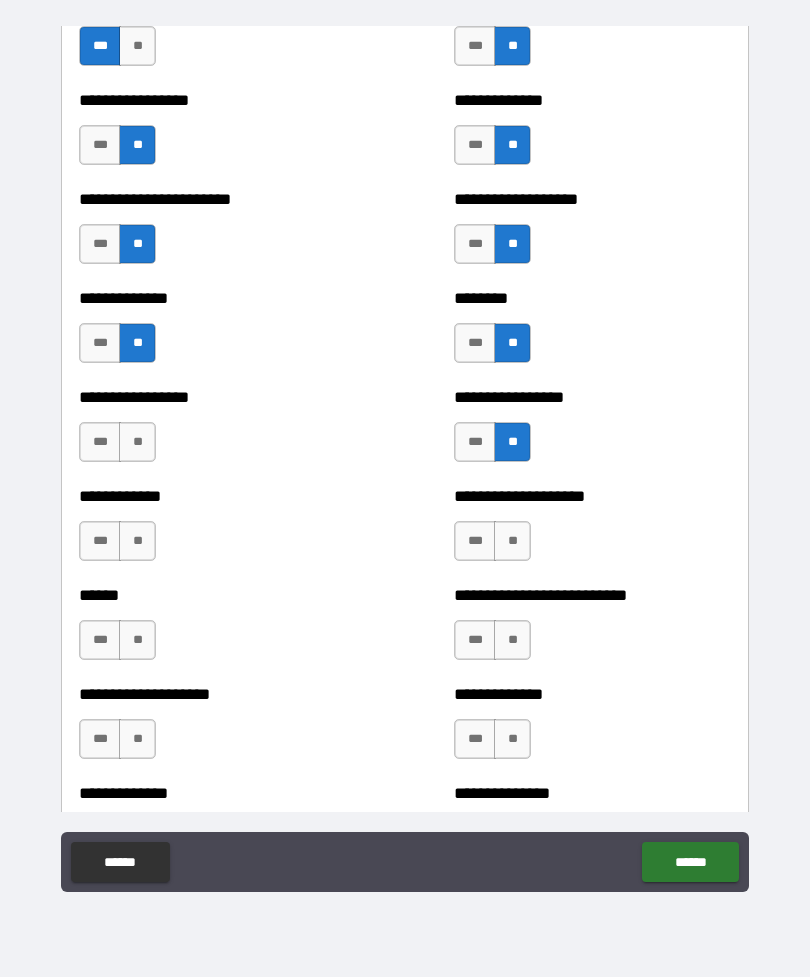 click on "**" at bounding box center [137, 442] 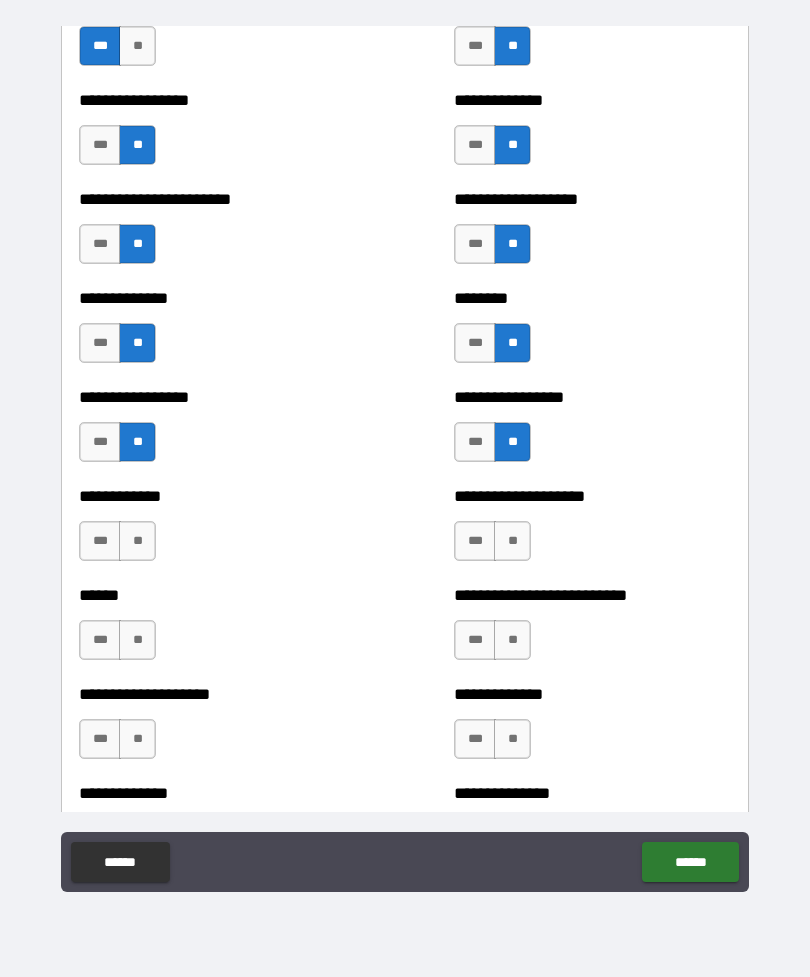click on "**" at bounding box center [137, 541] 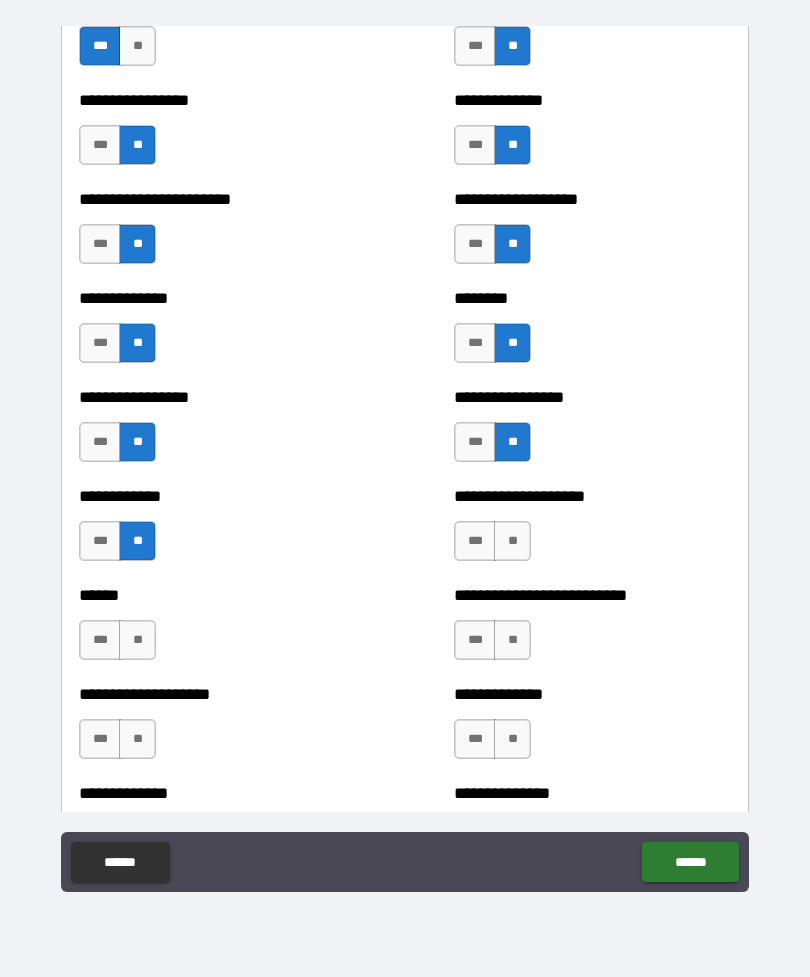 click on "**" at bounding box center [137, 640] 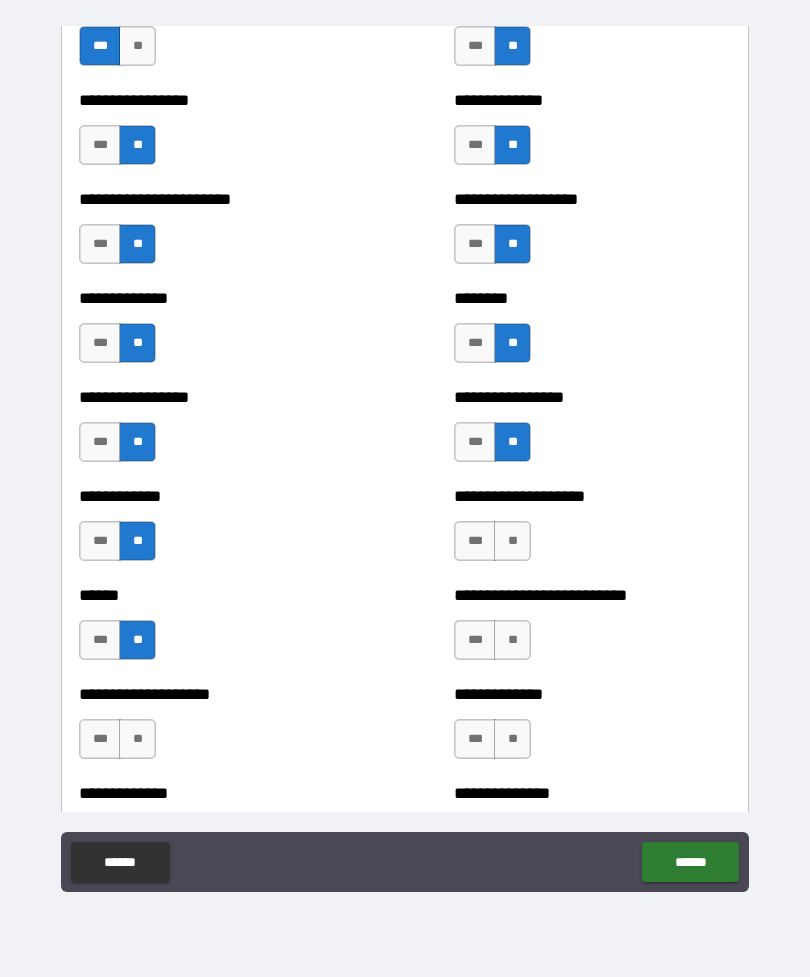 click on "**" at bounding box center (137, 739) 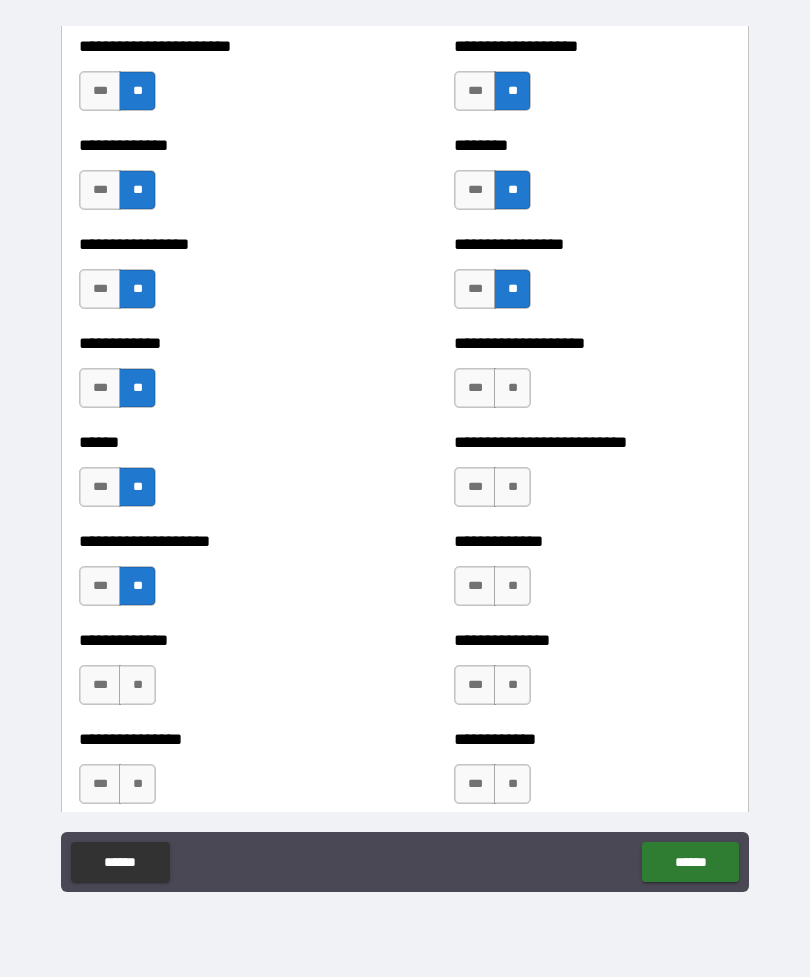 scroll, scrollTop: 3691, scrollLeft: 0, axis: vertical 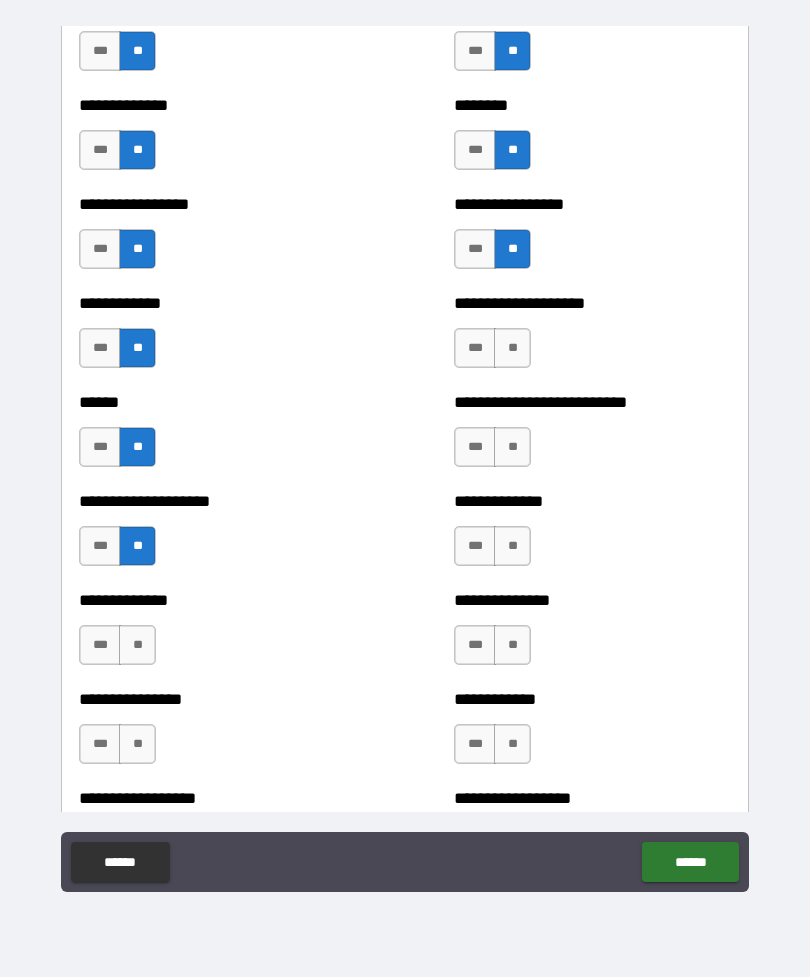 click on "**" at bounding box center (512, 348) 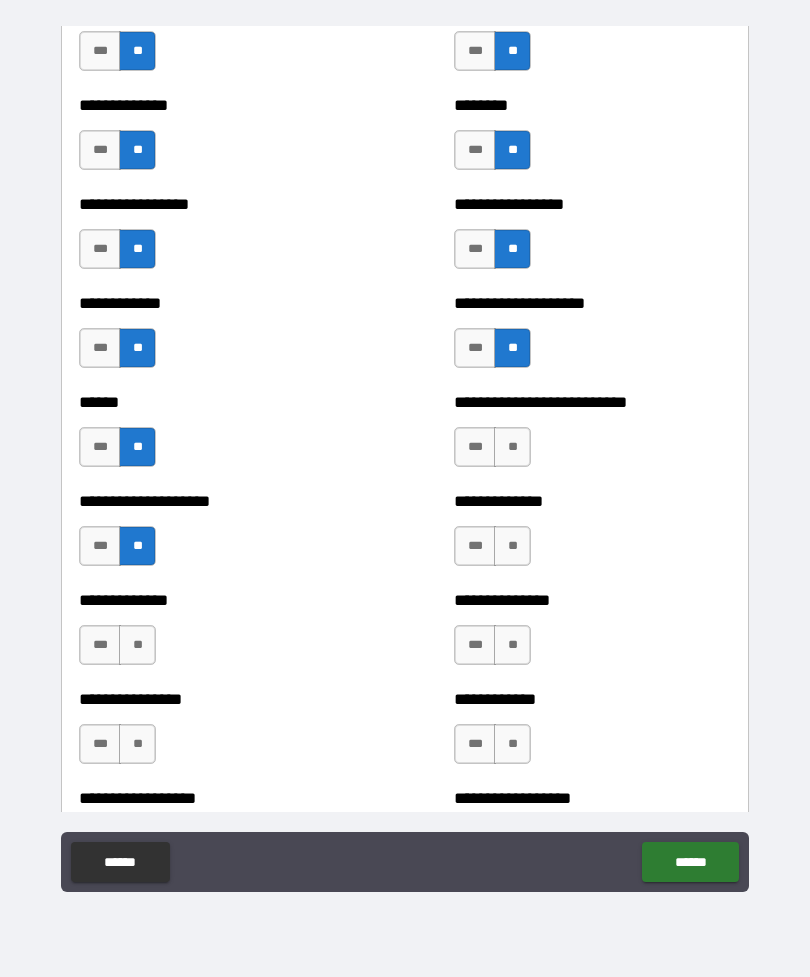 click on "**" at bounding box center (512, 447) 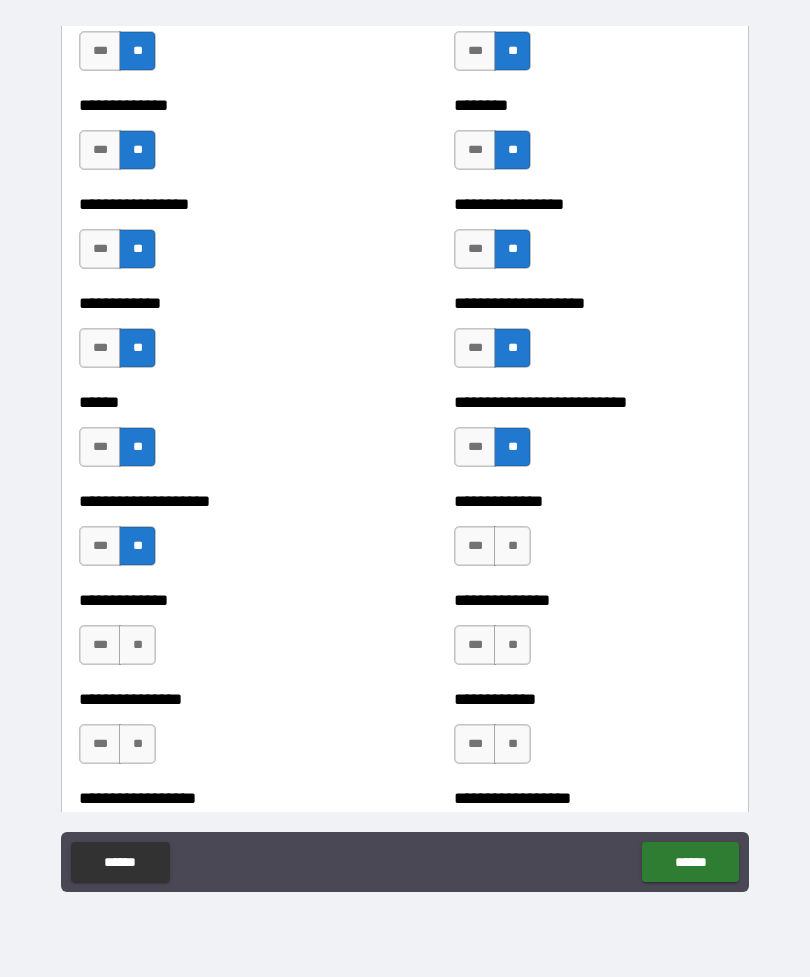 click on "**" at bounding box center [512, 546] 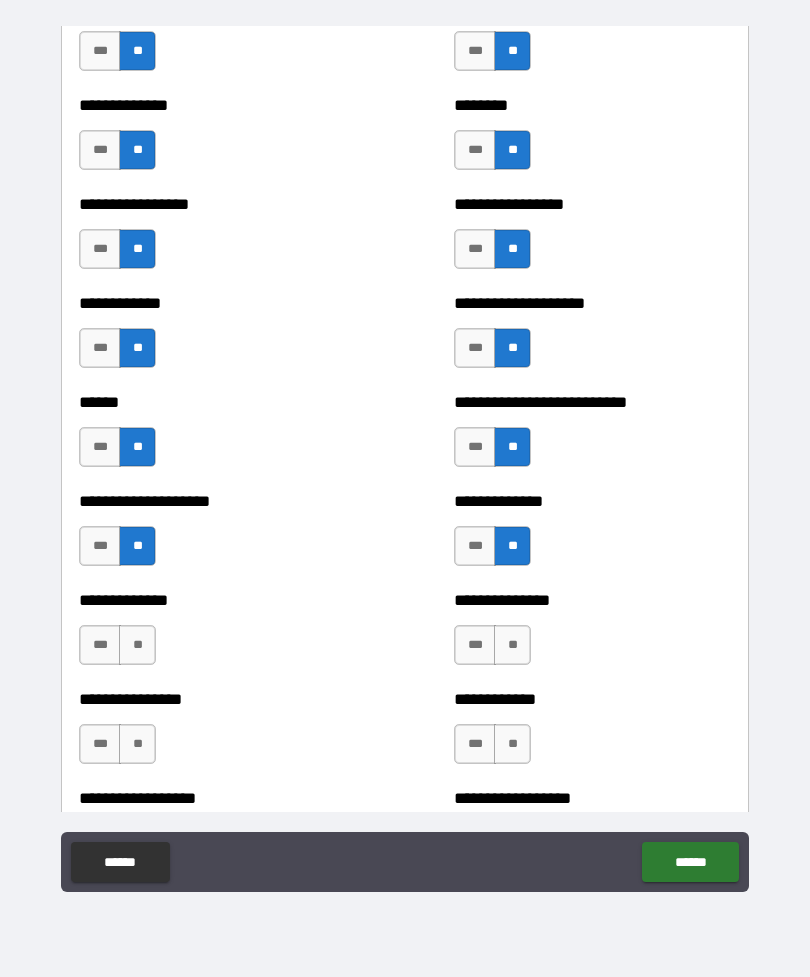 click on "**" at bounding box center [512, 645] 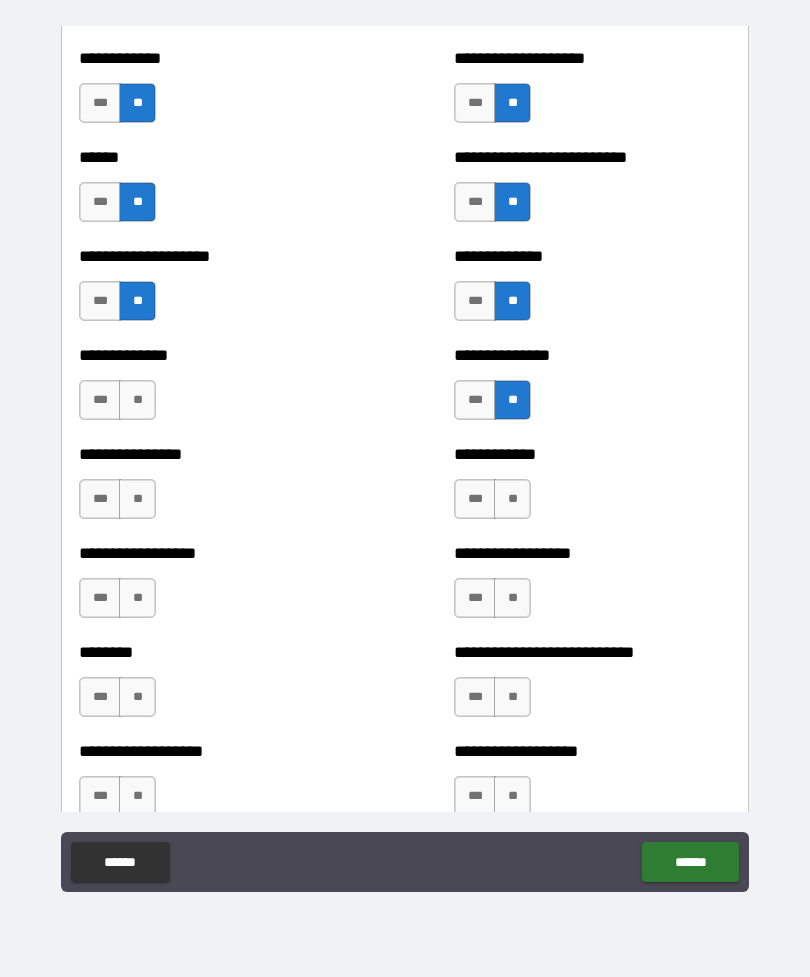 scroll, scrollTop: 3937, scrollLeft: 0, axis: vertical 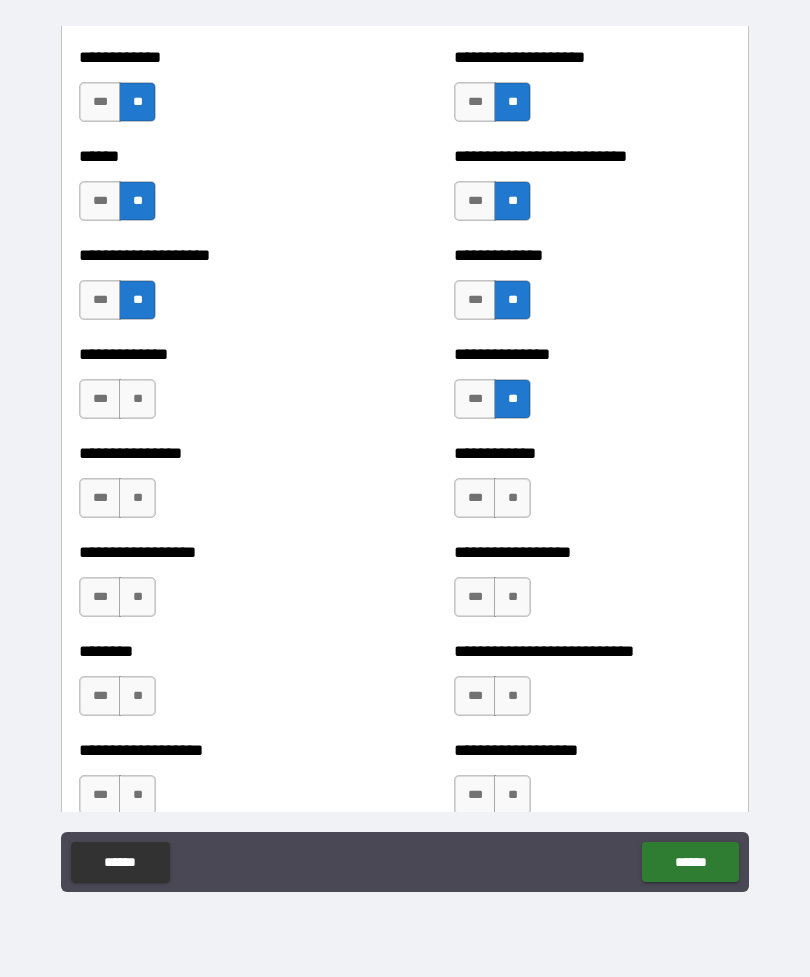 click on "**" at bounding box center (512, 498) 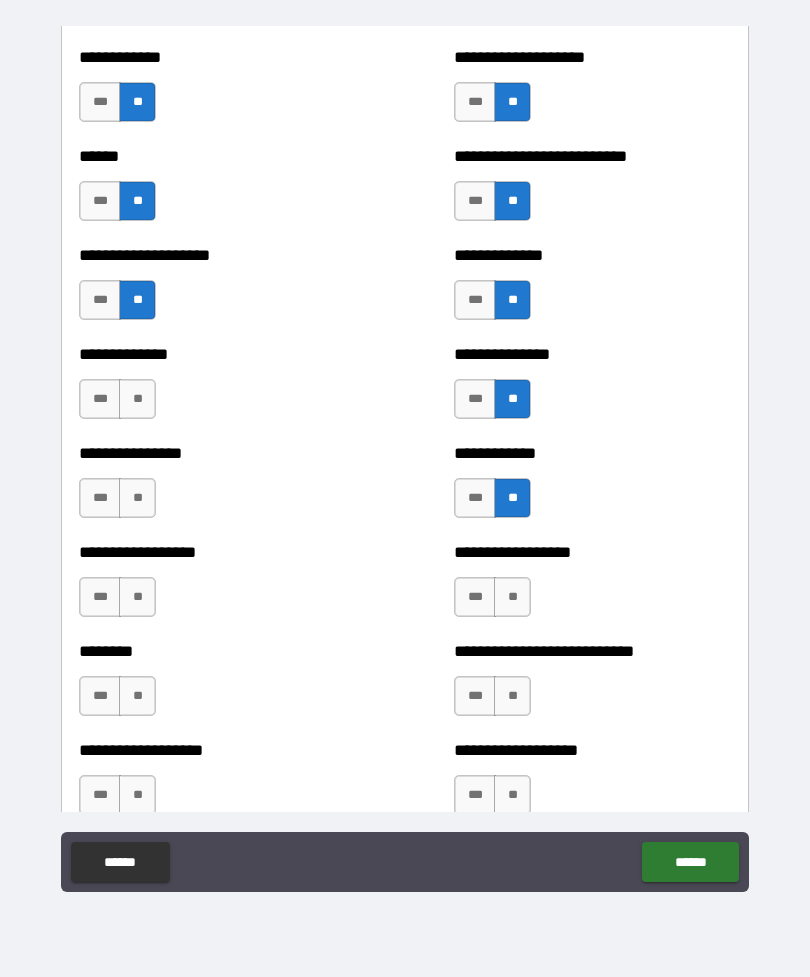 click on "**" at bounding box center (512, 597) 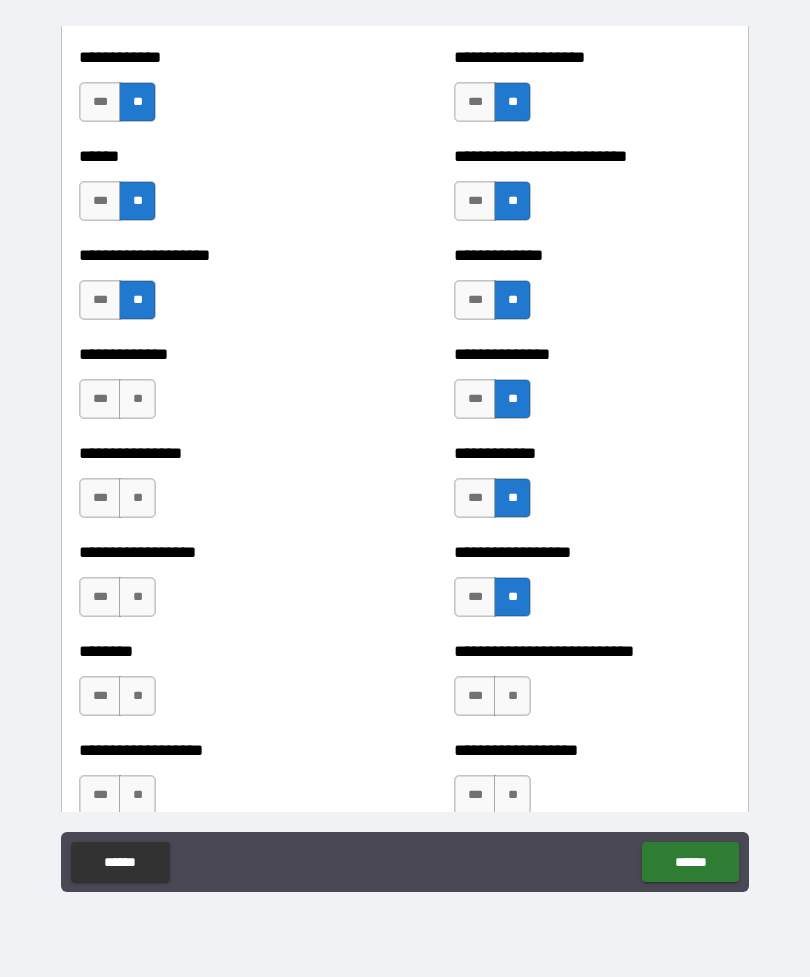 click on "**" at bounding box center [137, 498] 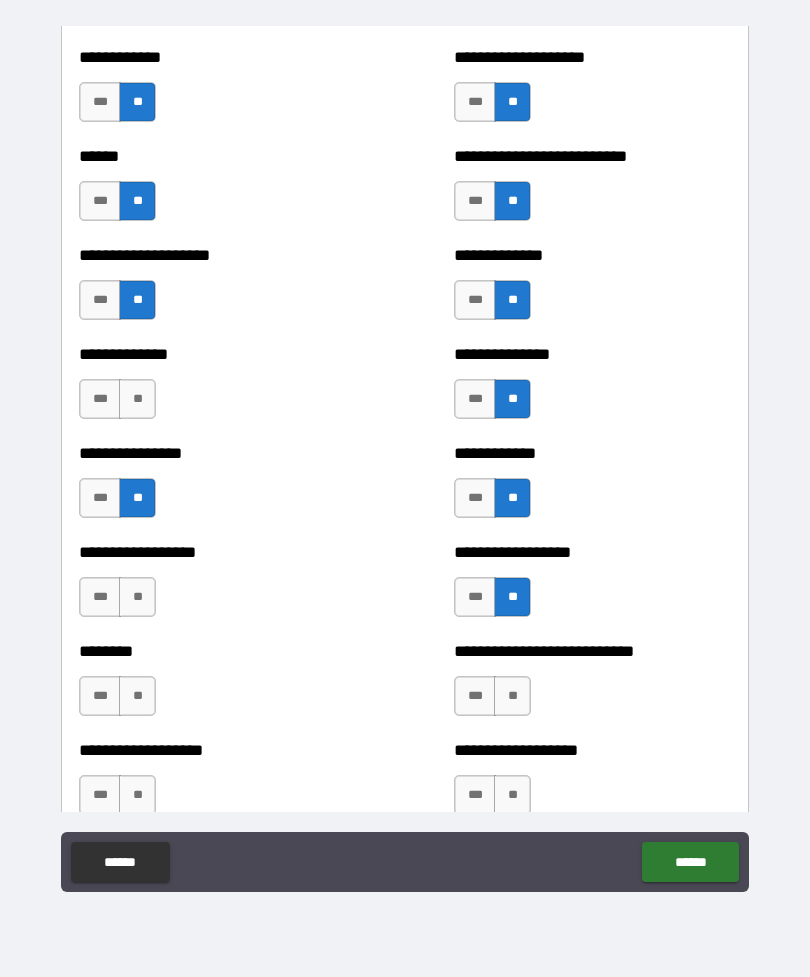click on "**" at bounding box center (137, 597) 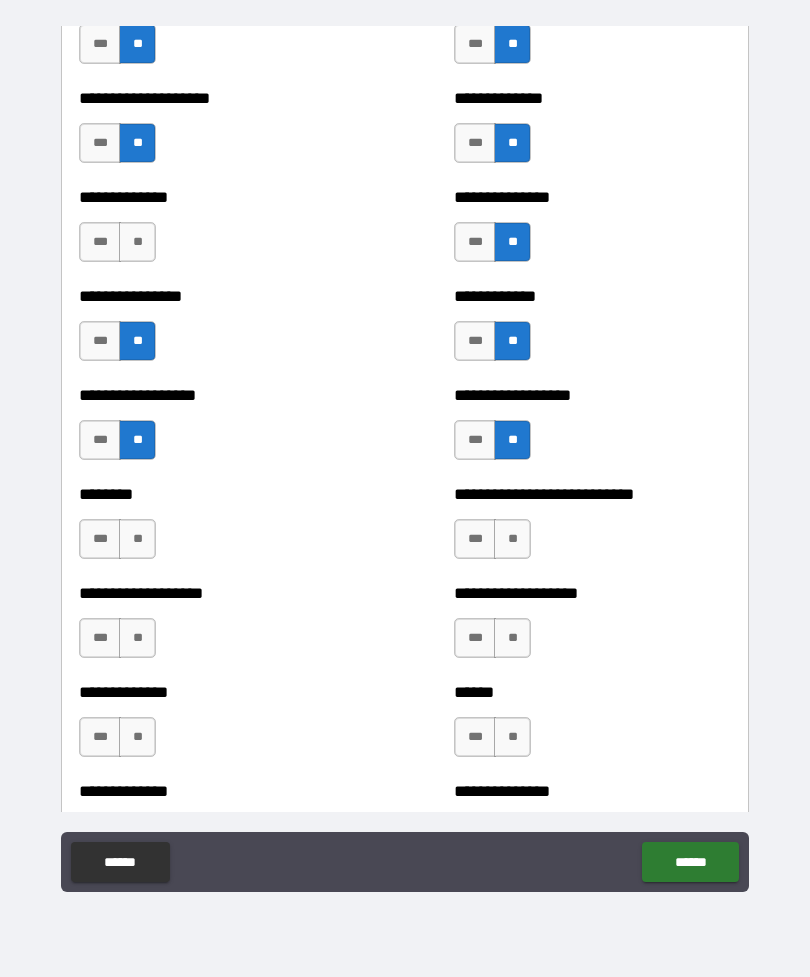 scroll, scrollTop: 4099, scrollLeft: 0, axis: vertical 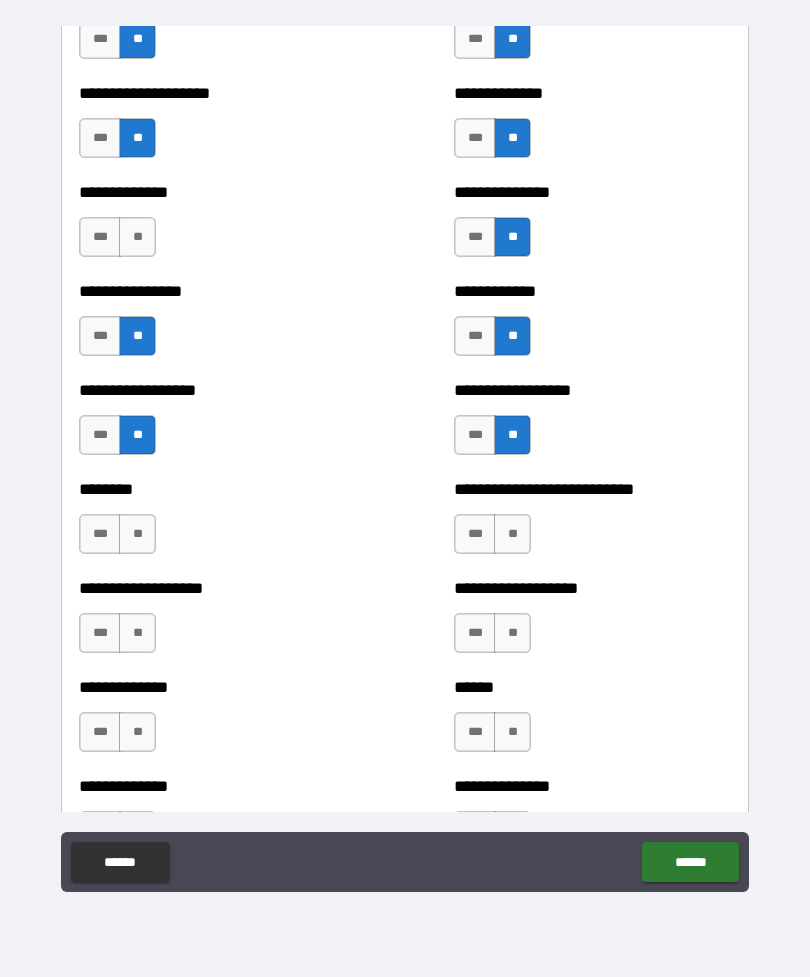 click on "**" at bounding box center [137, 534] 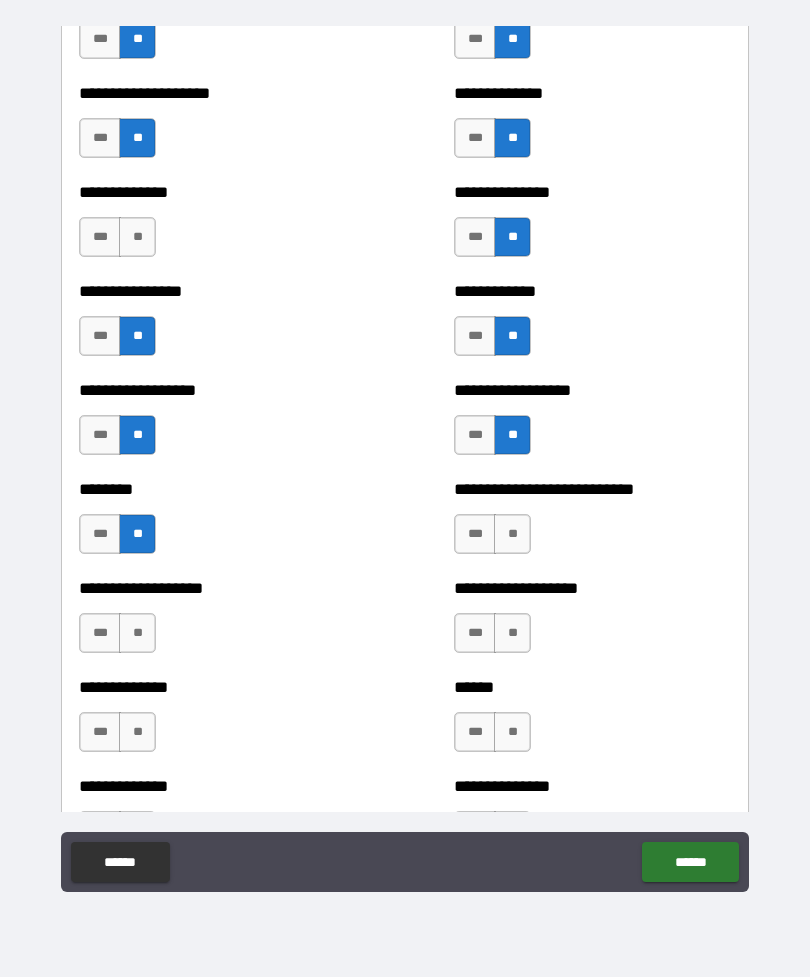 click on "**" at bounding box center (137, 633) 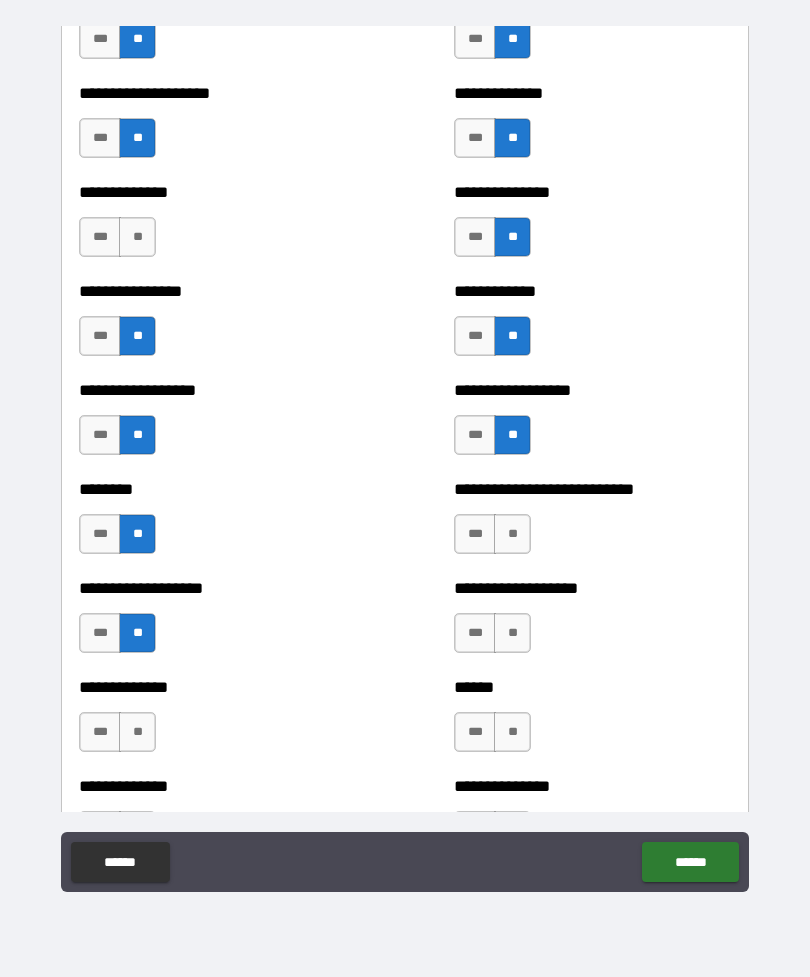 click on "**" at bounding box center (137, 732) 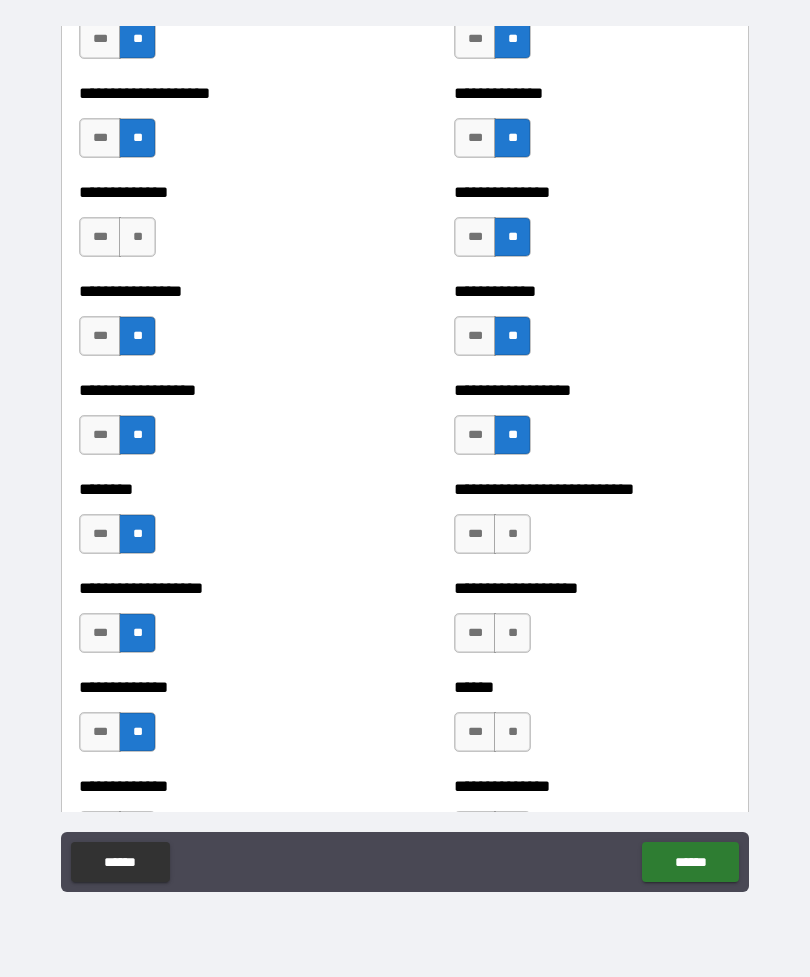 click on "**" at bounding box center [512, 534] 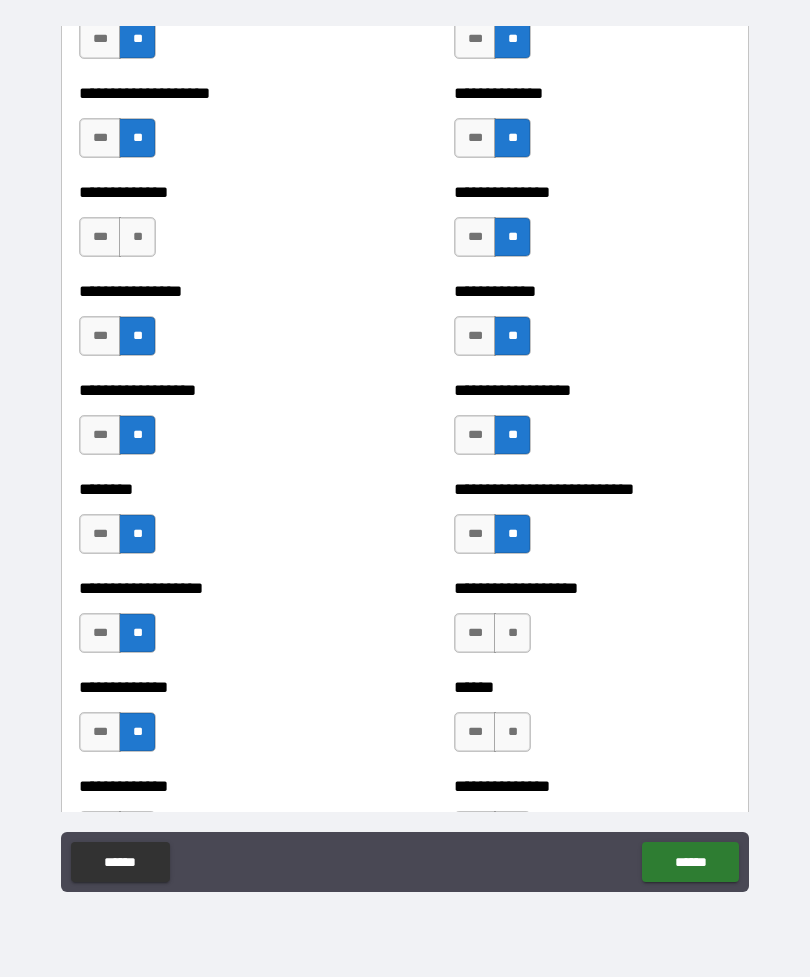 click on "**" at bounding box center (512, 633) 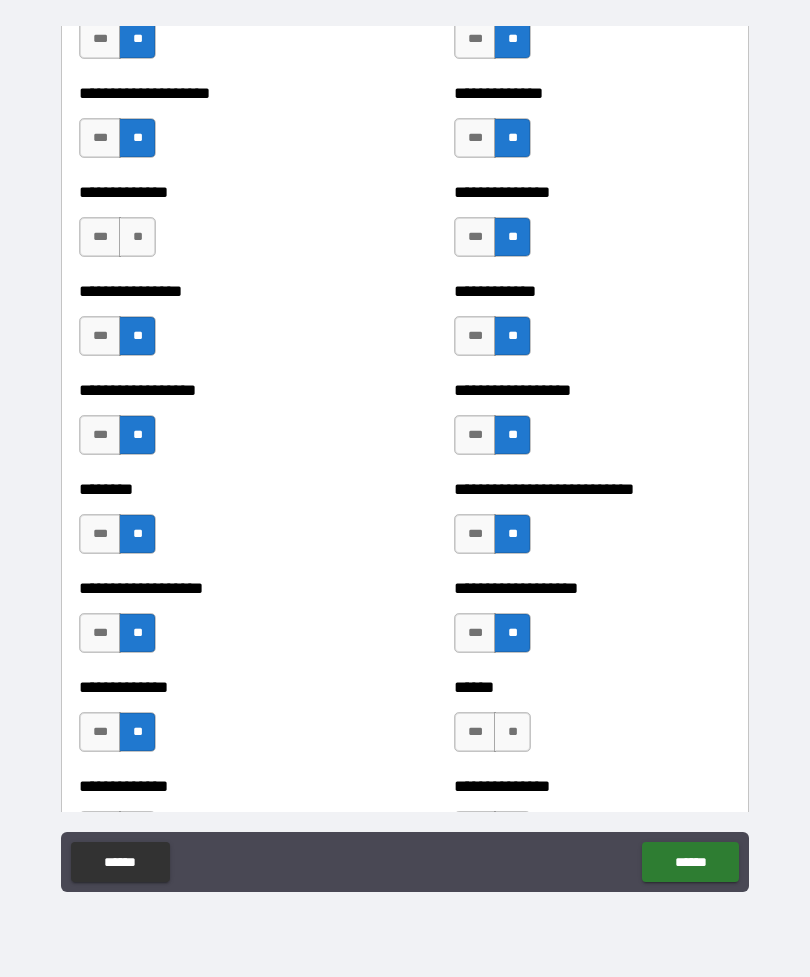 click on "**" at bounding box center [512, 732] 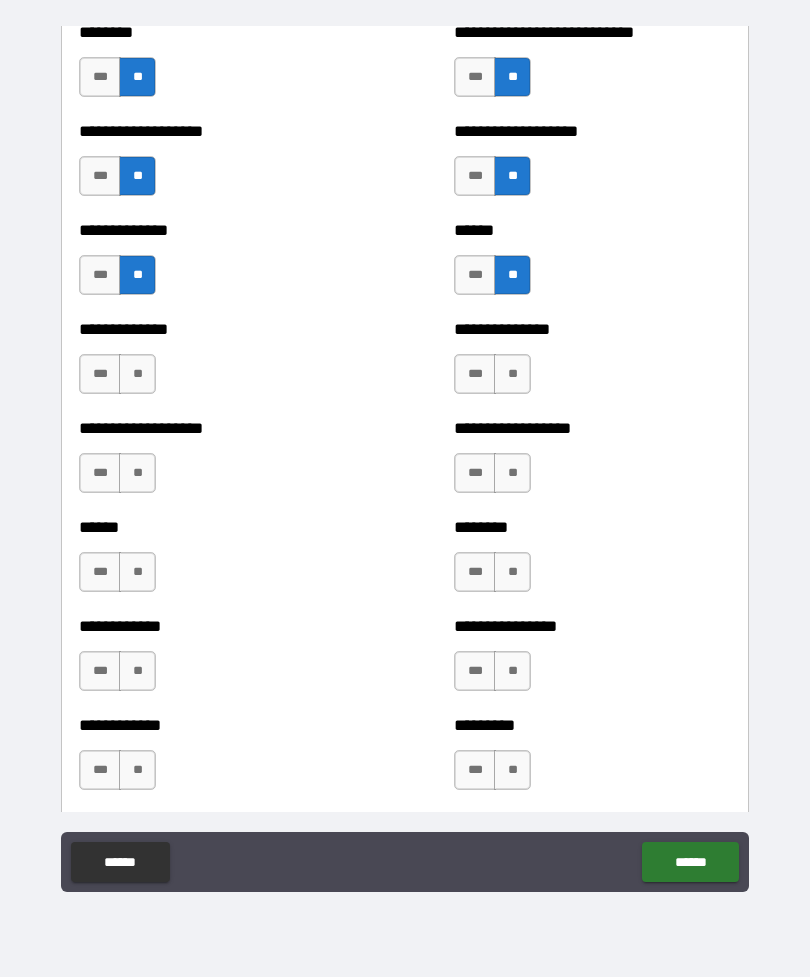 scroll, scrollTop: 4562, scrollLeft: 0, axis: vertical 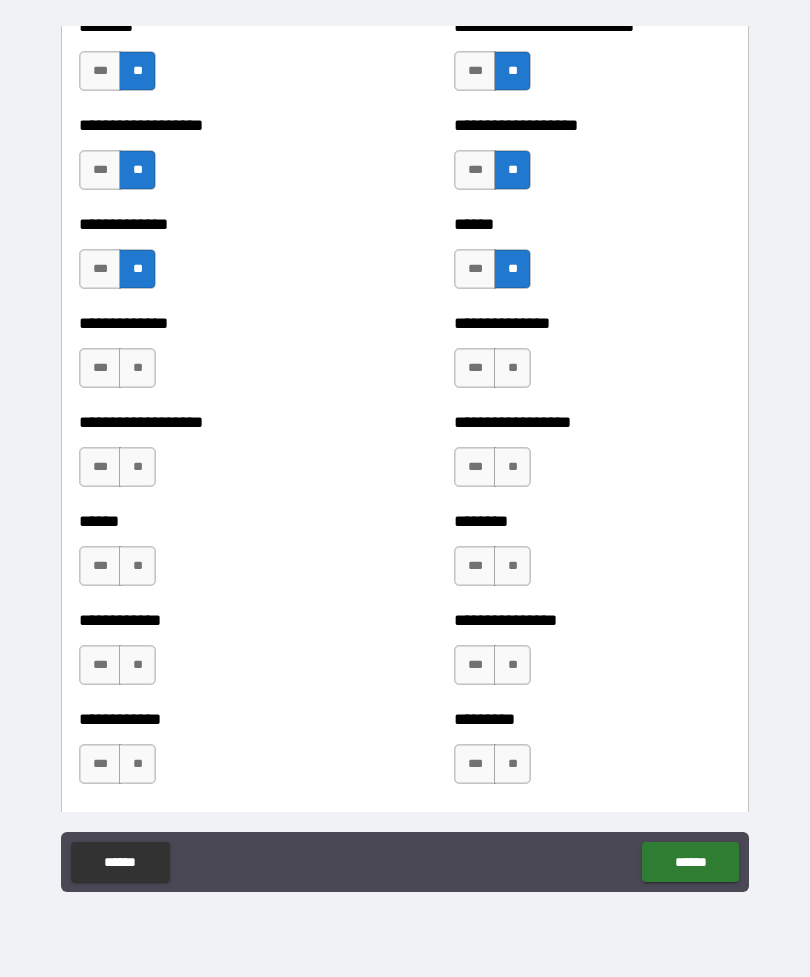 click on "**" at bounding box center [512, 368] 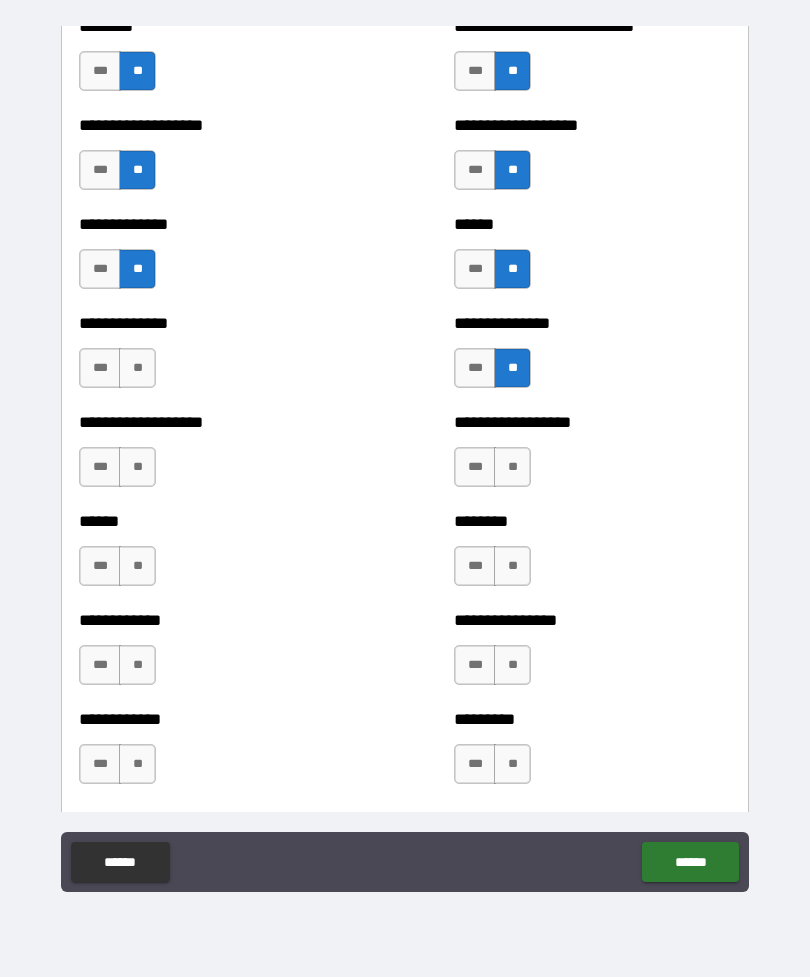 click on "**" at bounding box center [512, 467] 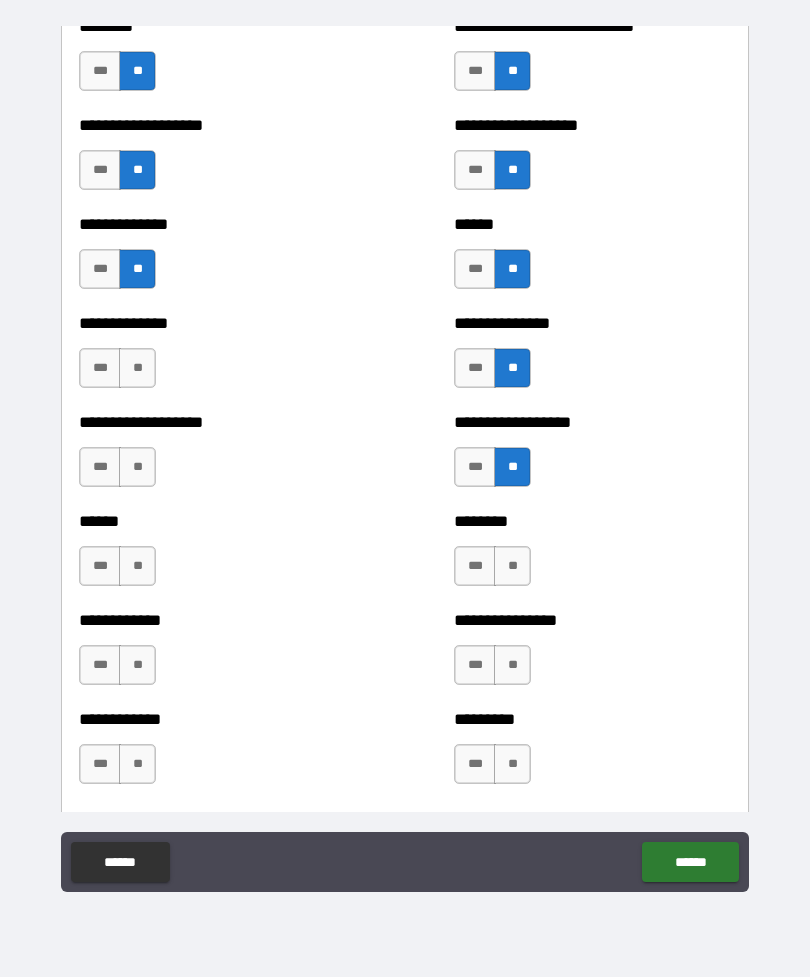 click on "**********" at bounding box center (217, 358) 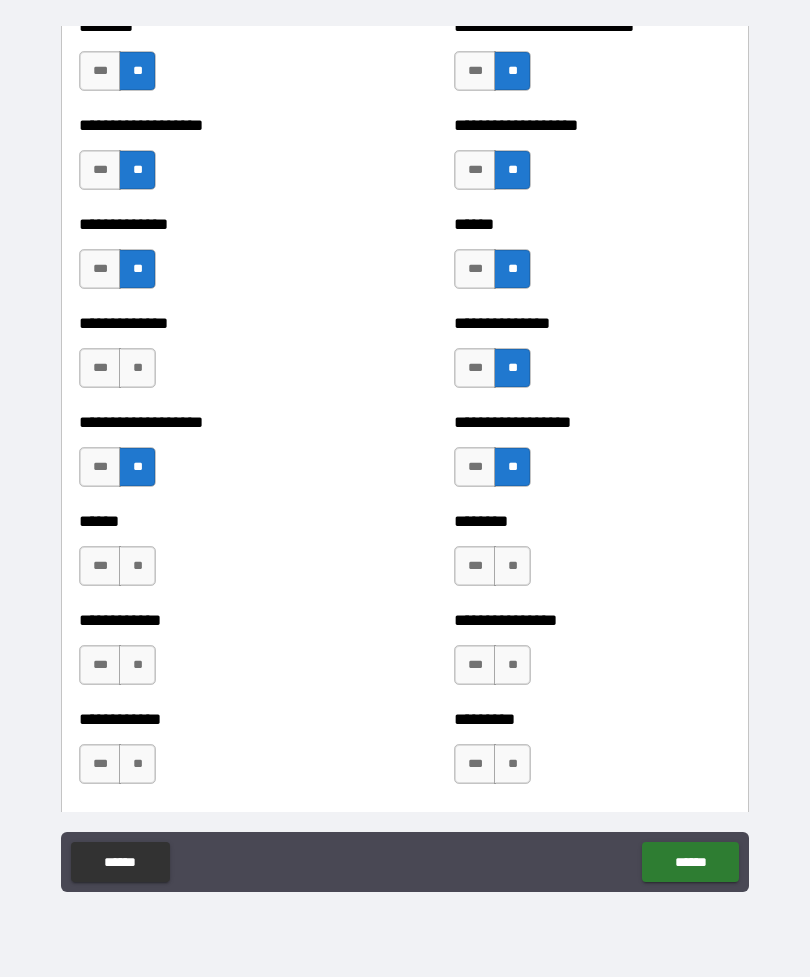 click on "**" at bounding box center [512, 566] 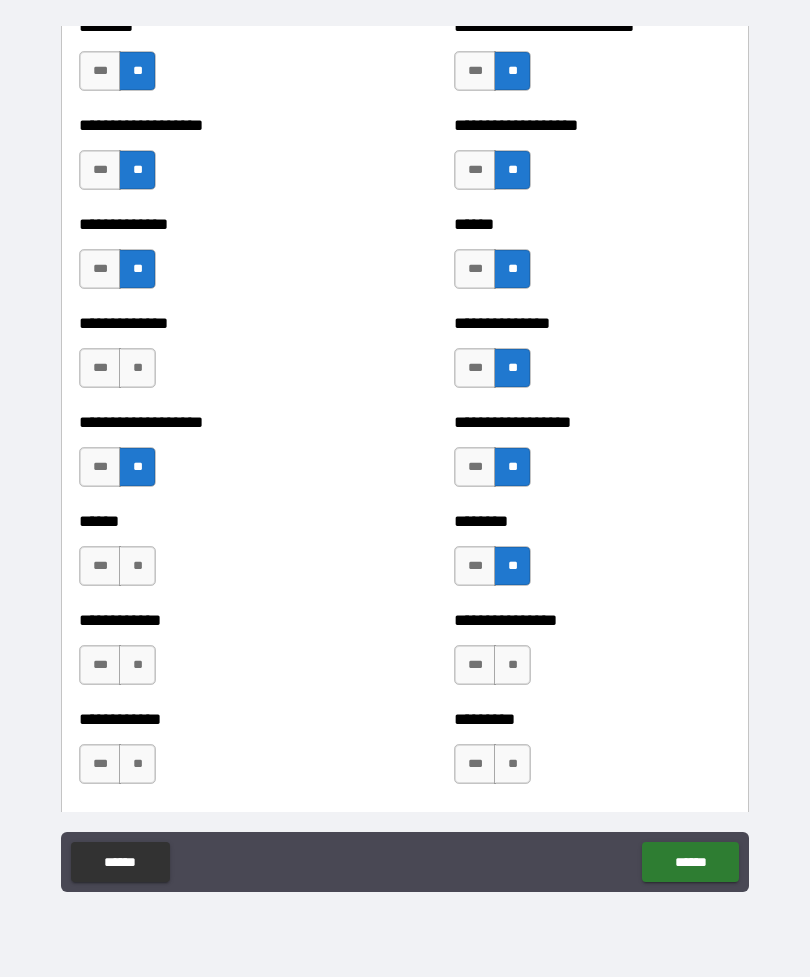 click on "**" at bounding box center [137, 566] 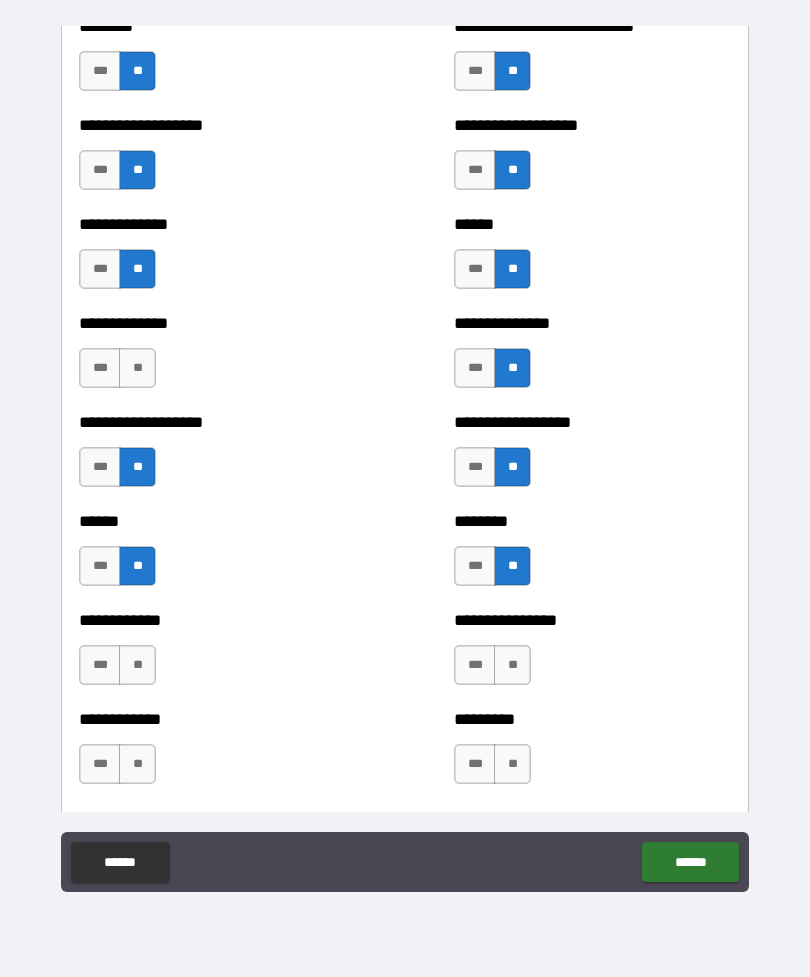 click on "**" at bounding box center (512, 665) 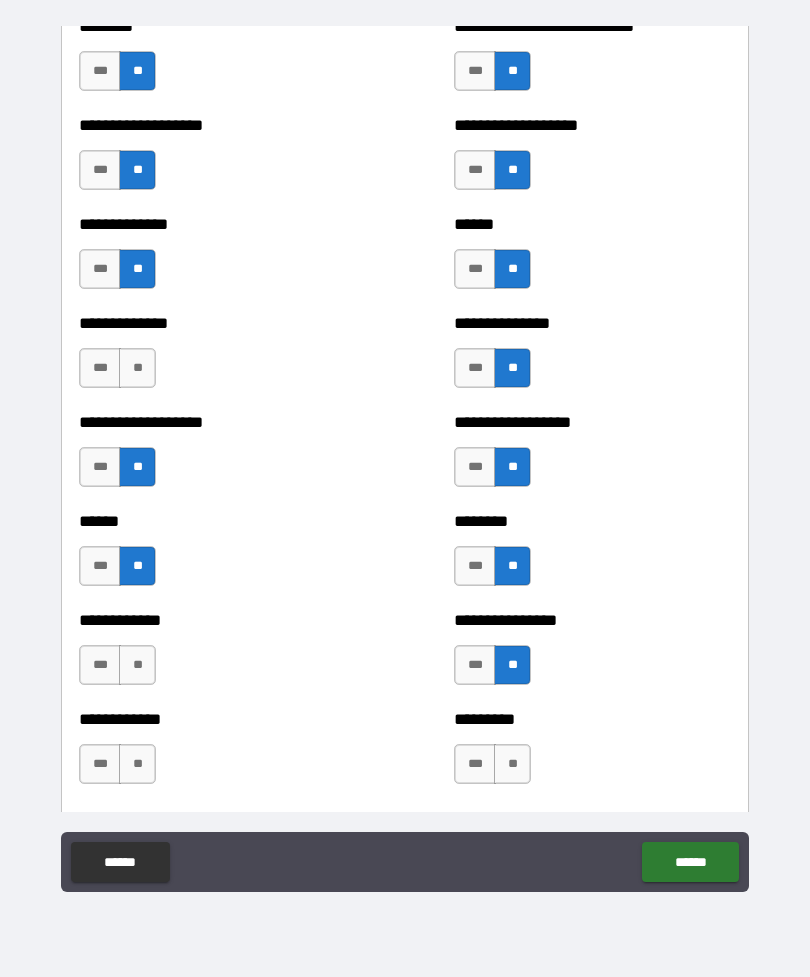 click on "**" at bounding box center (137, 665) 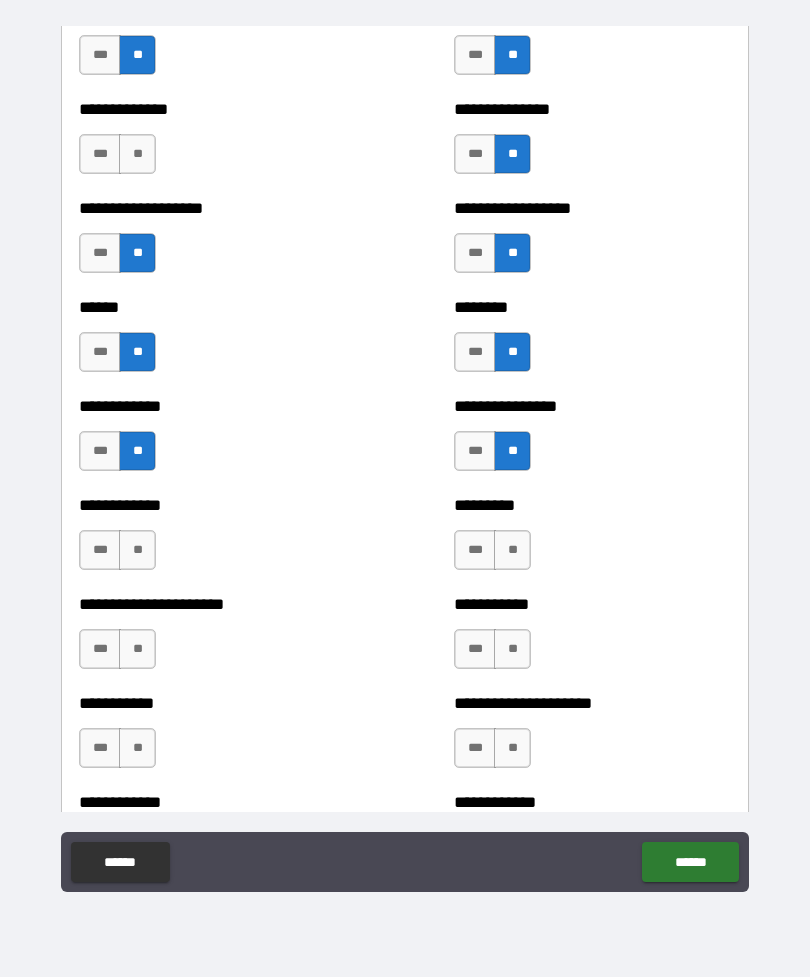scroll, scrollTop: 4821, scrollLeft: 0, axis: vertical 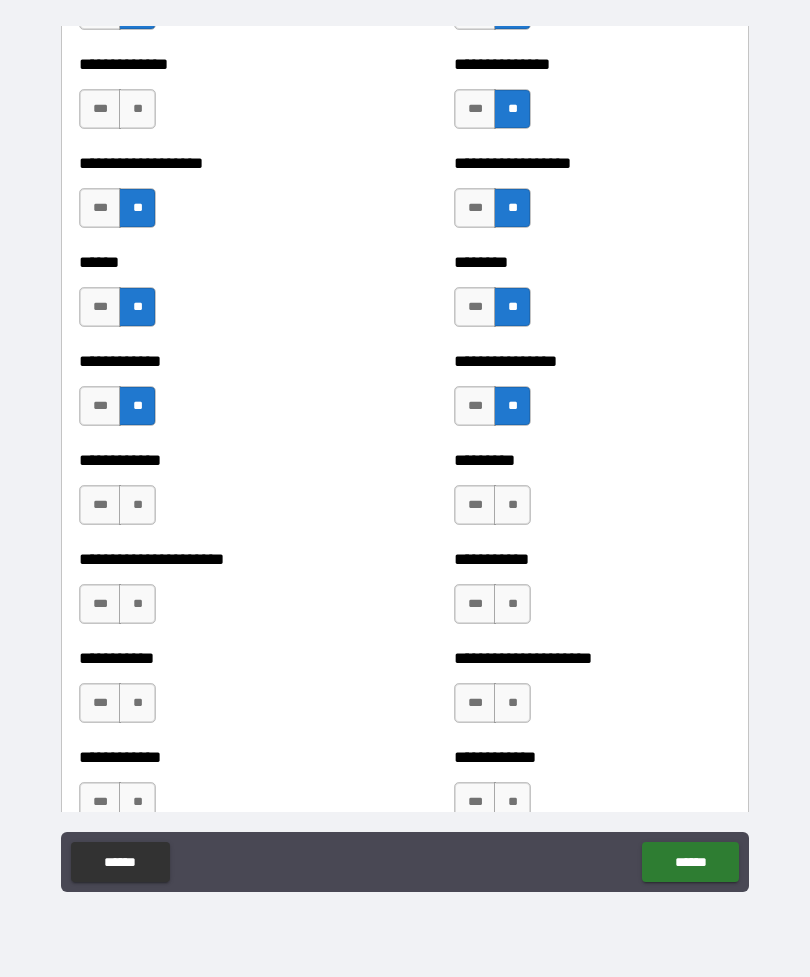 click on "**" at bounding box center (512, 505) 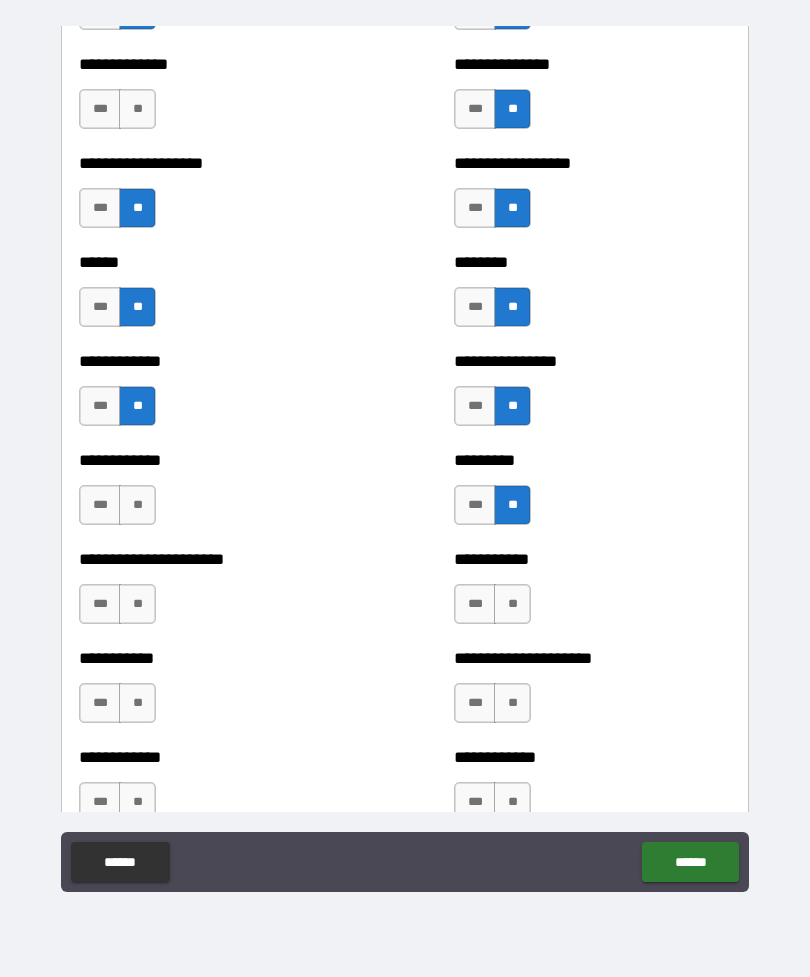 click on "**" at bounding box center (137, 505) 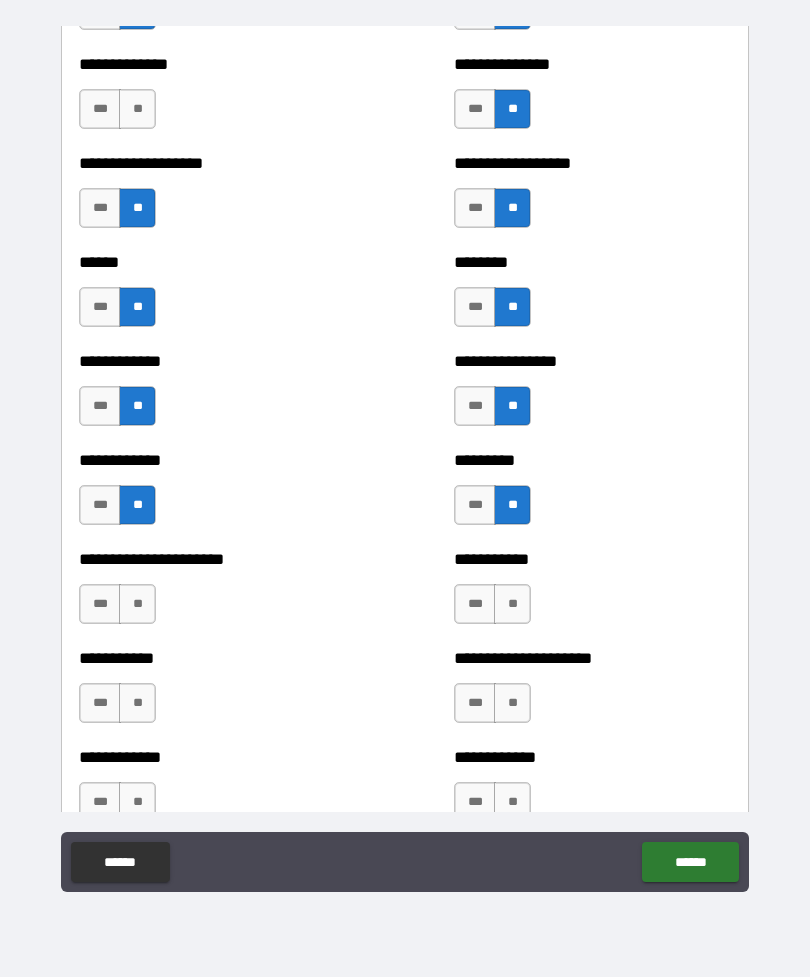 click on "**" at bounding box center [137, 604] 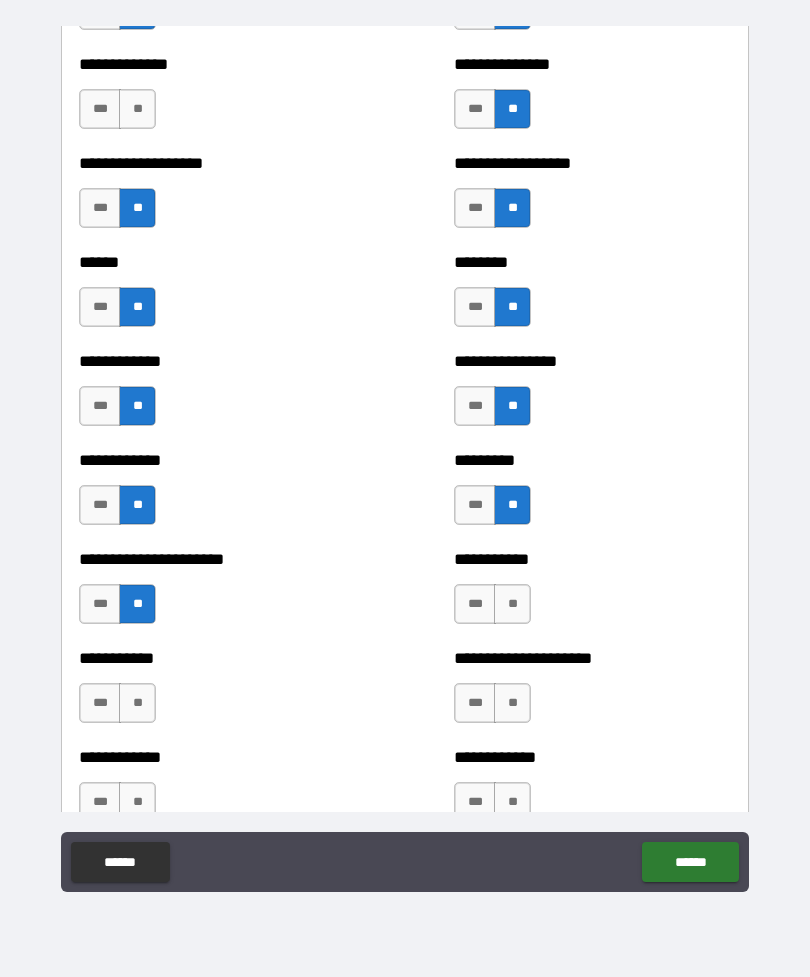 click on "**" at bounding box center [512, 604] 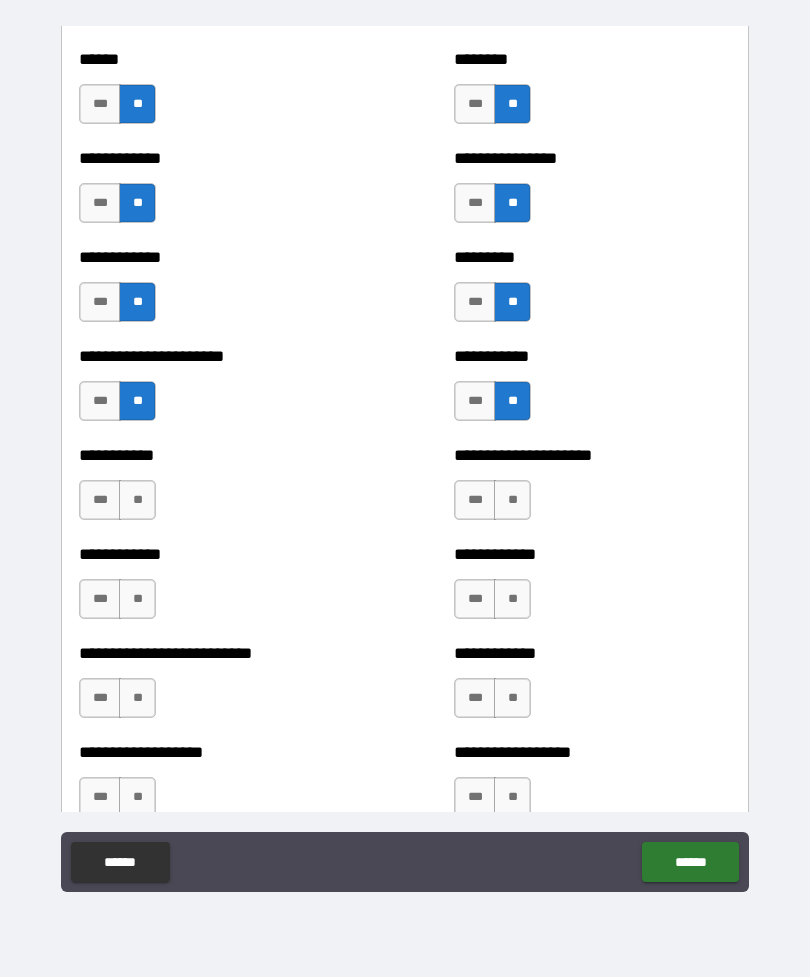 scroll, scrollTop: 5025, scrollLeft: 0, axis: vertical 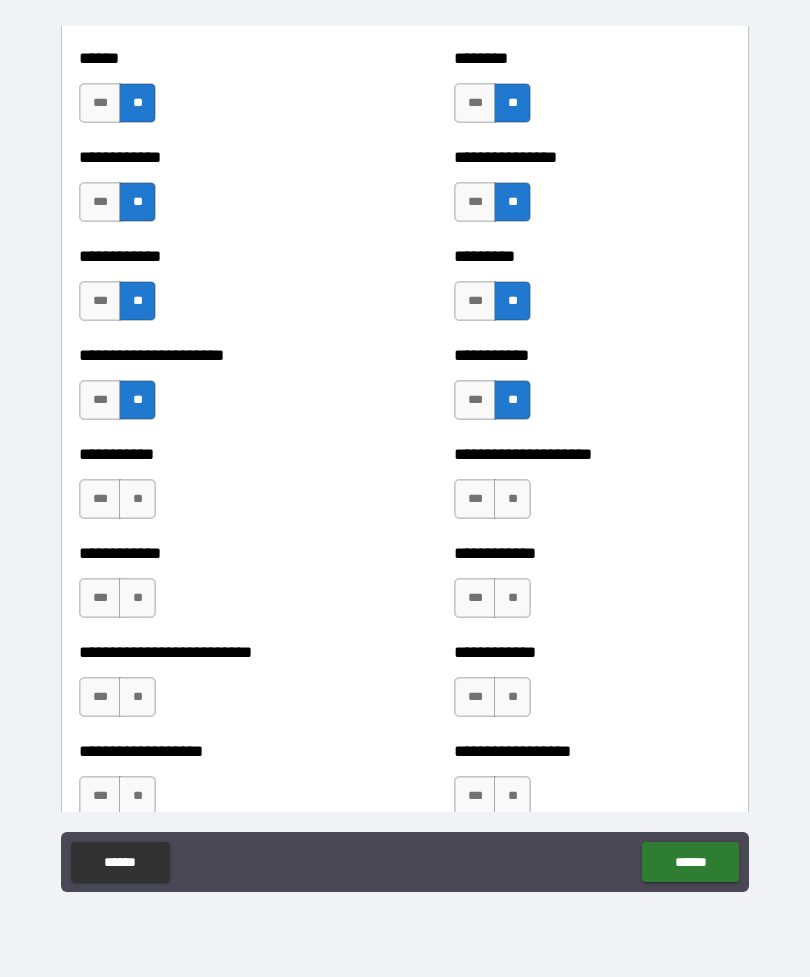 click on "**" at bounding box center [512, 499] 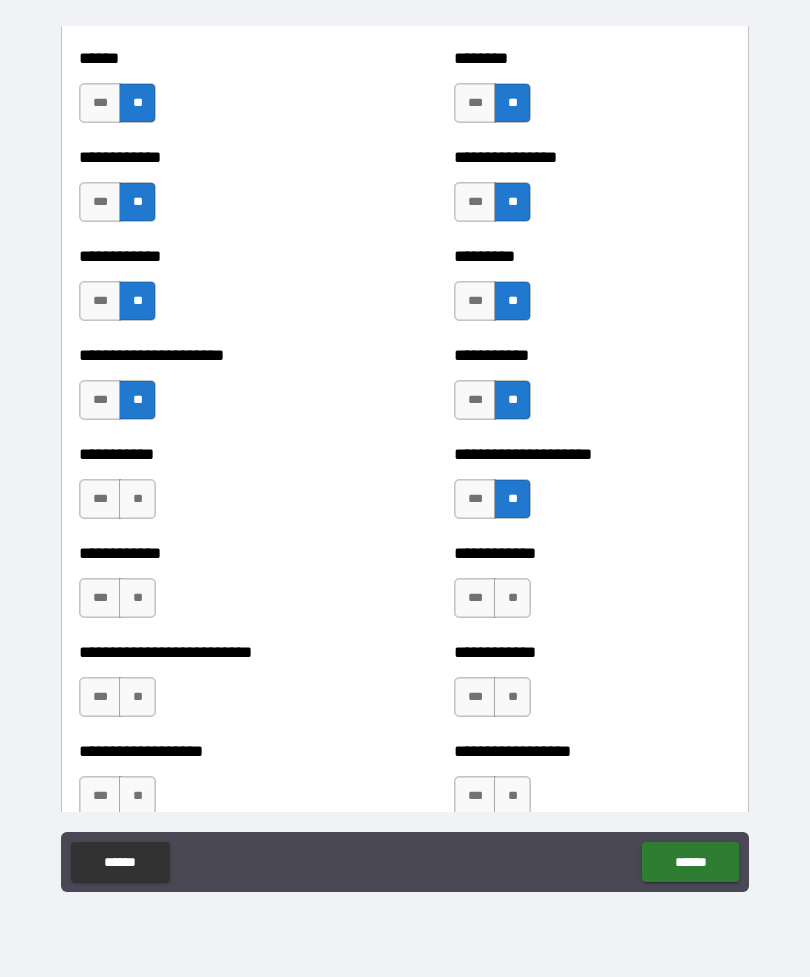click on "**" at bounding box center [137, 499] 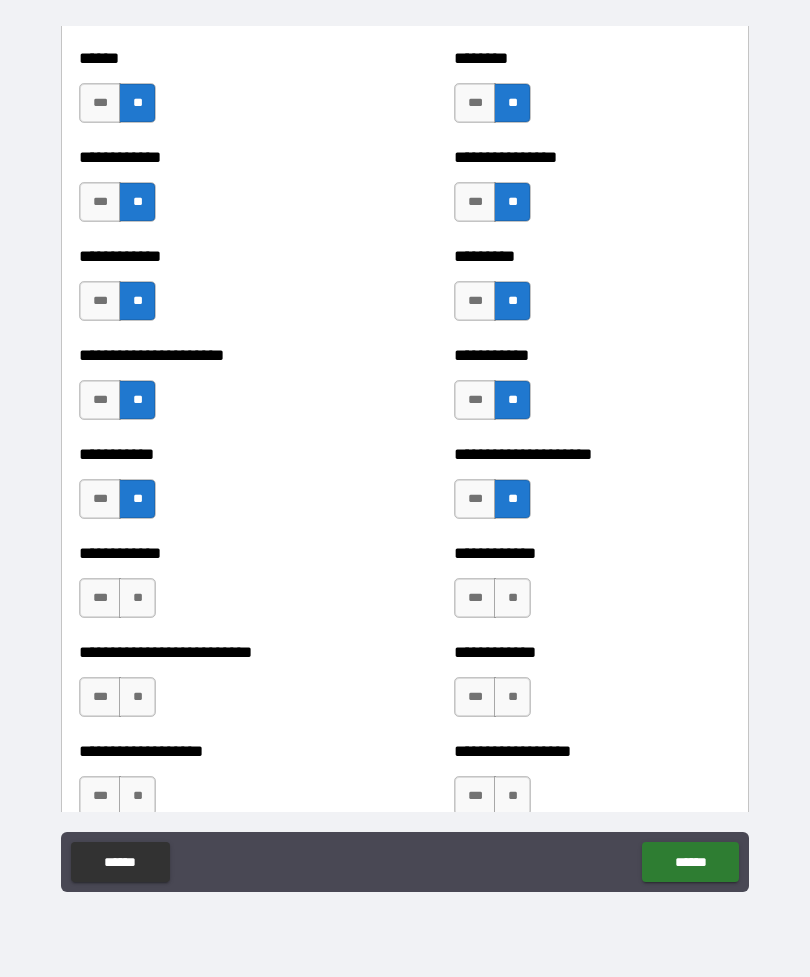 click on "**********" at bounding box center [217, 553] 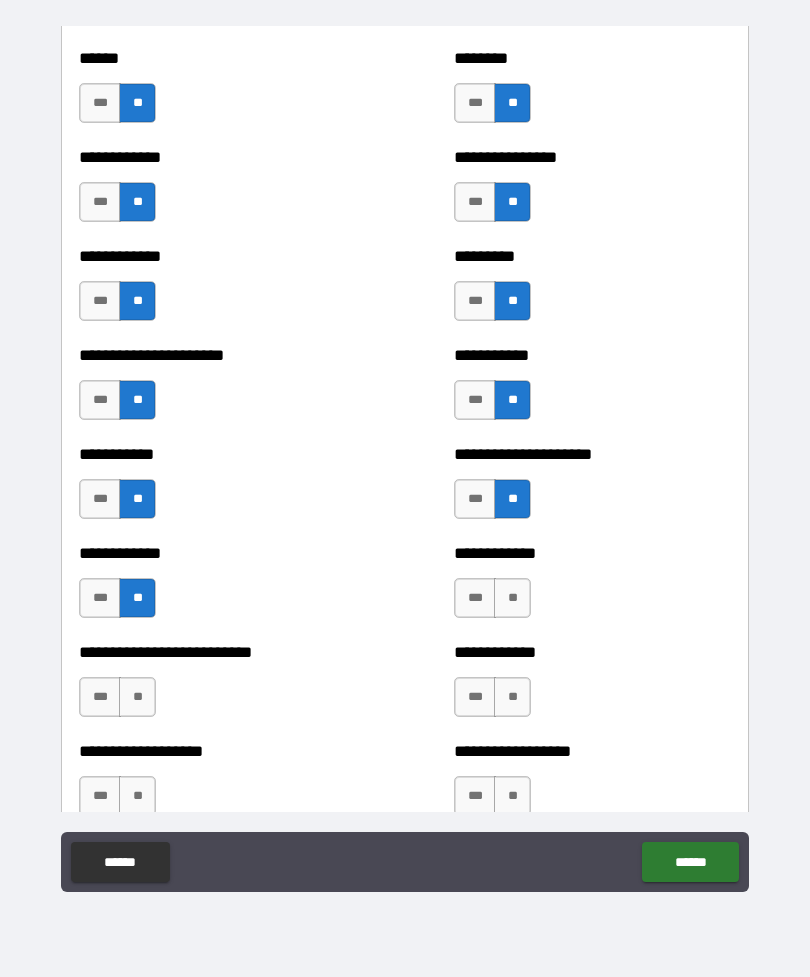 click on "**" at bounding box center (512, 598) 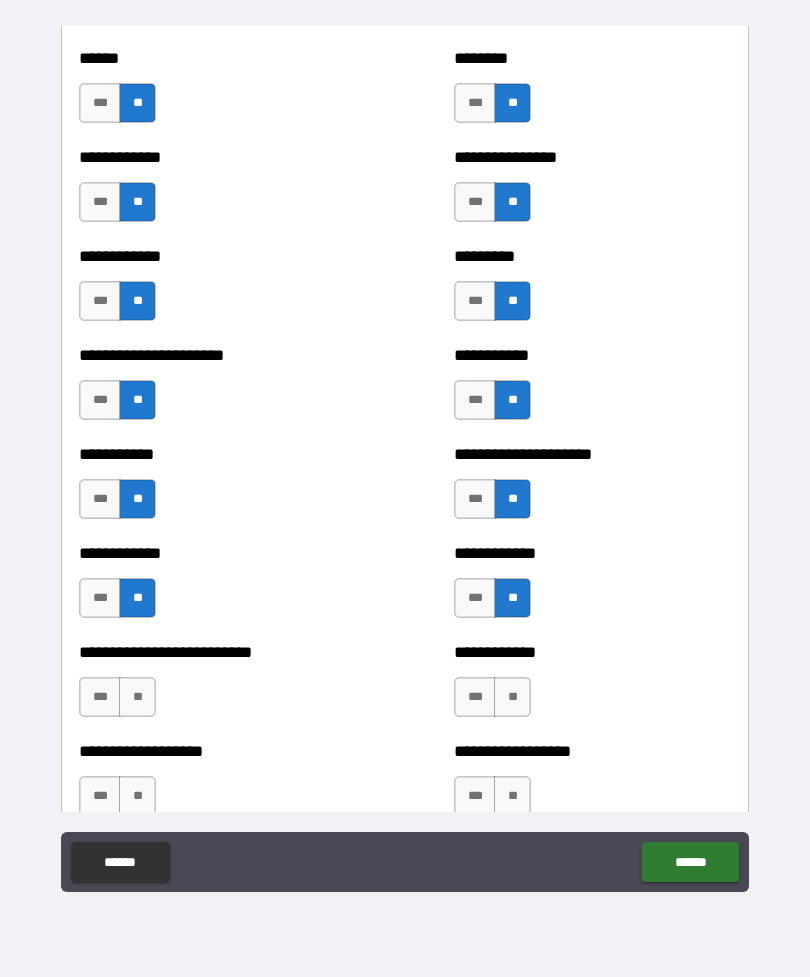 click on "**" at bounding box center (512, 697) 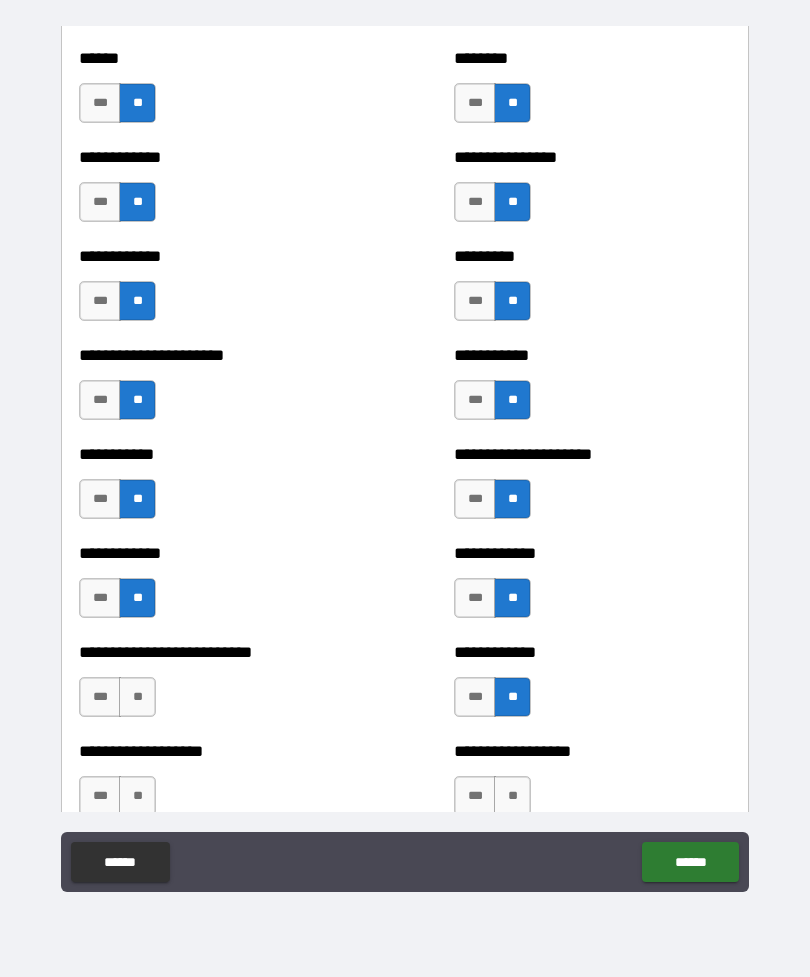 click on "**" at bounding box center [137, 697] 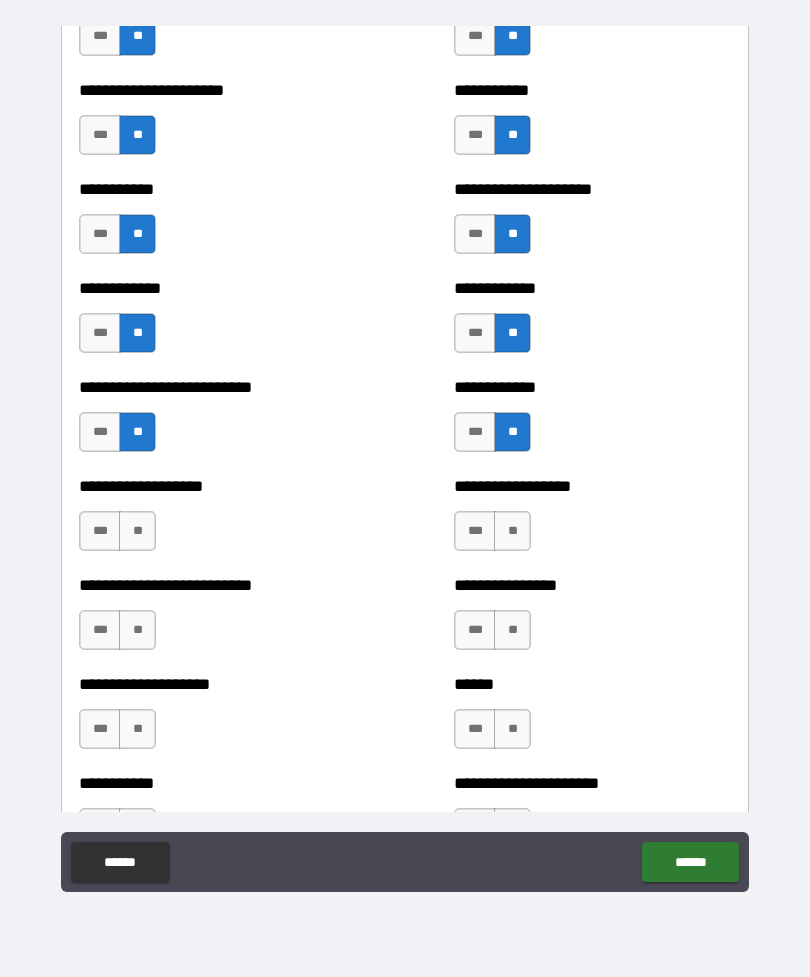 scroll, scrollTop: 5302, scrollLeft: 0, axis: vertical 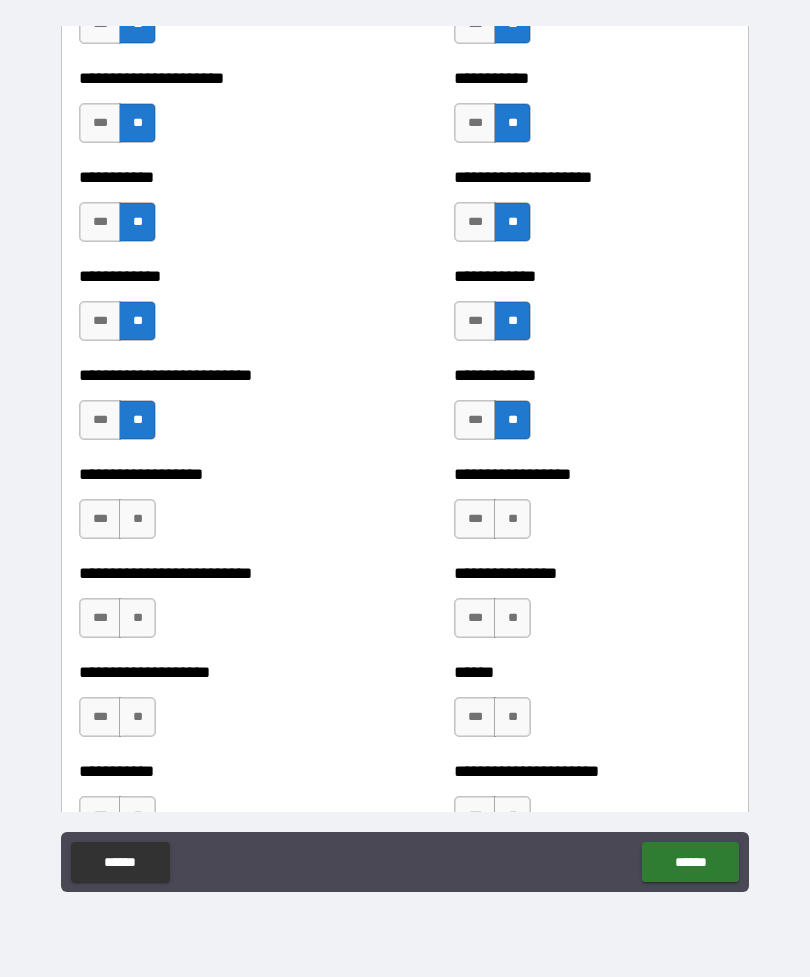 click on "**" at bounding box center [512, 519] 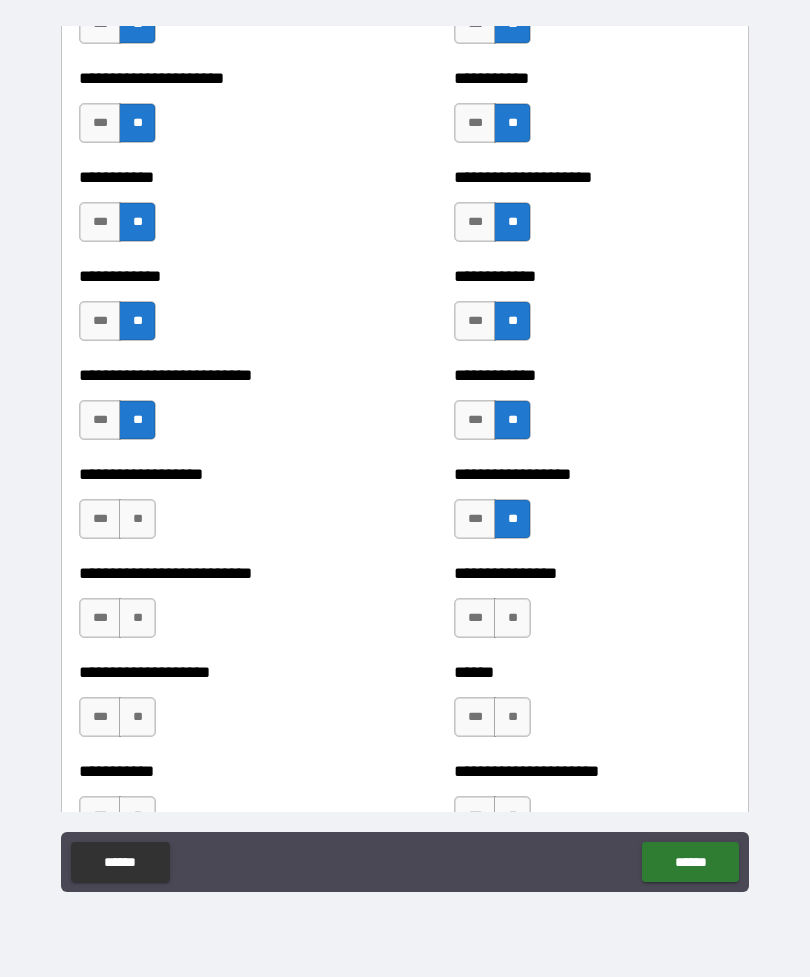 click on "**" at bounding box center [137, 519] 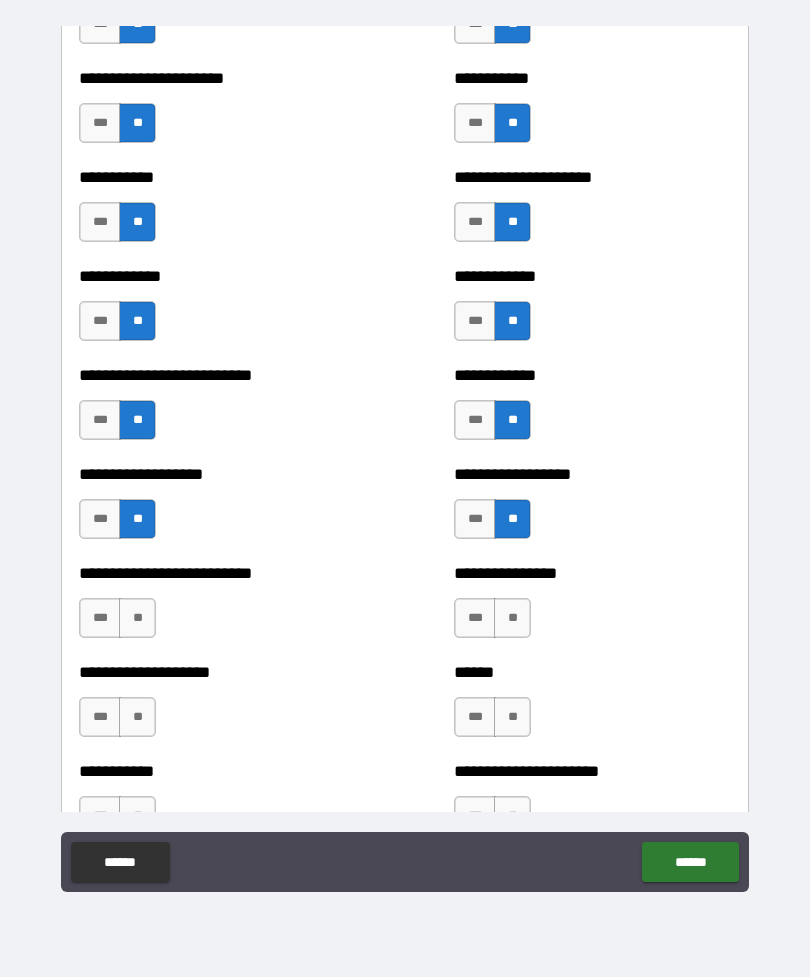 click on "**" at bounding box center [512, 618] 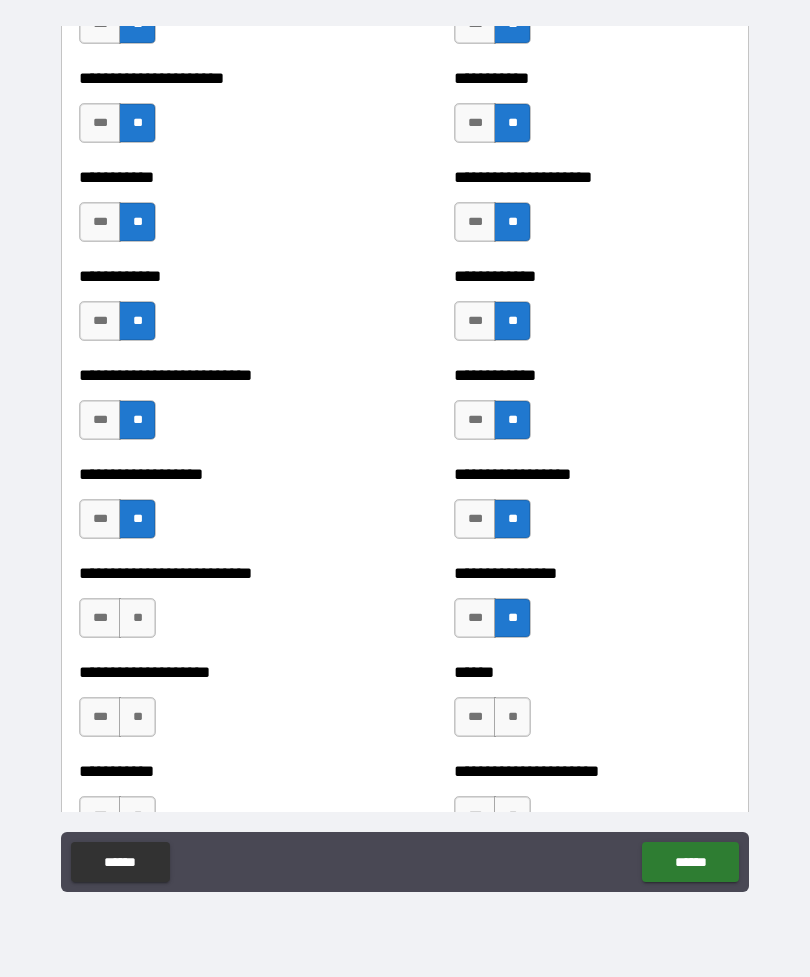 click on "**********" at bounding box center [217, 608] 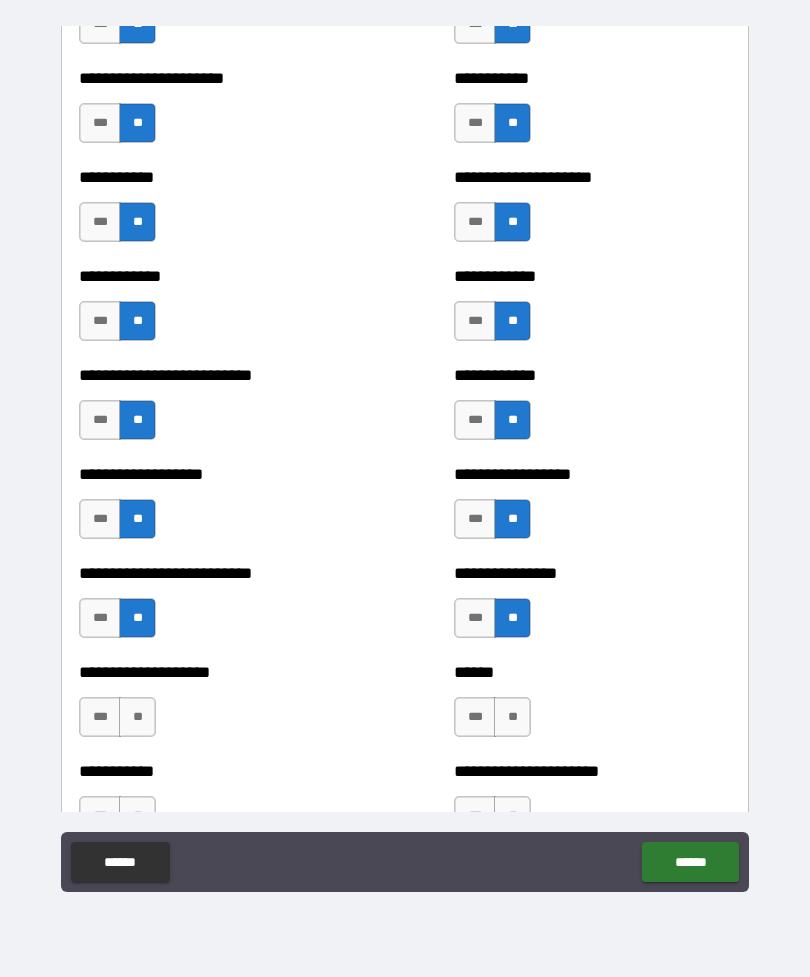 click on "**" at bounding box center [137, 717] 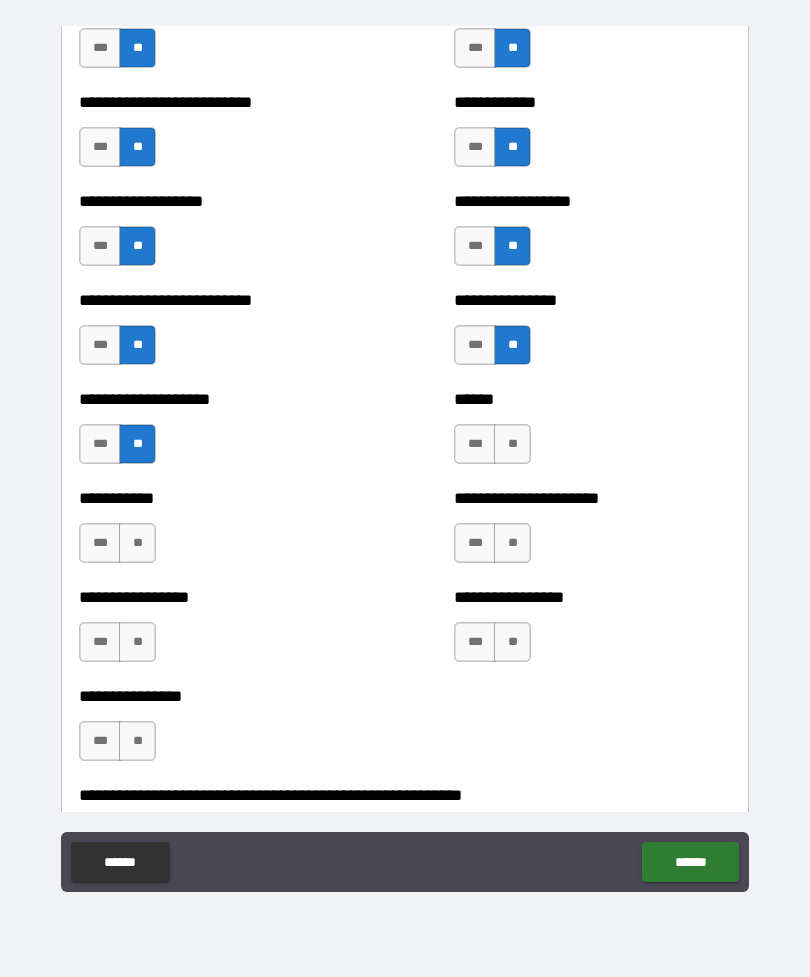 scroll, scrollTop: 5599, scrollLeft: 0, axis: vertical 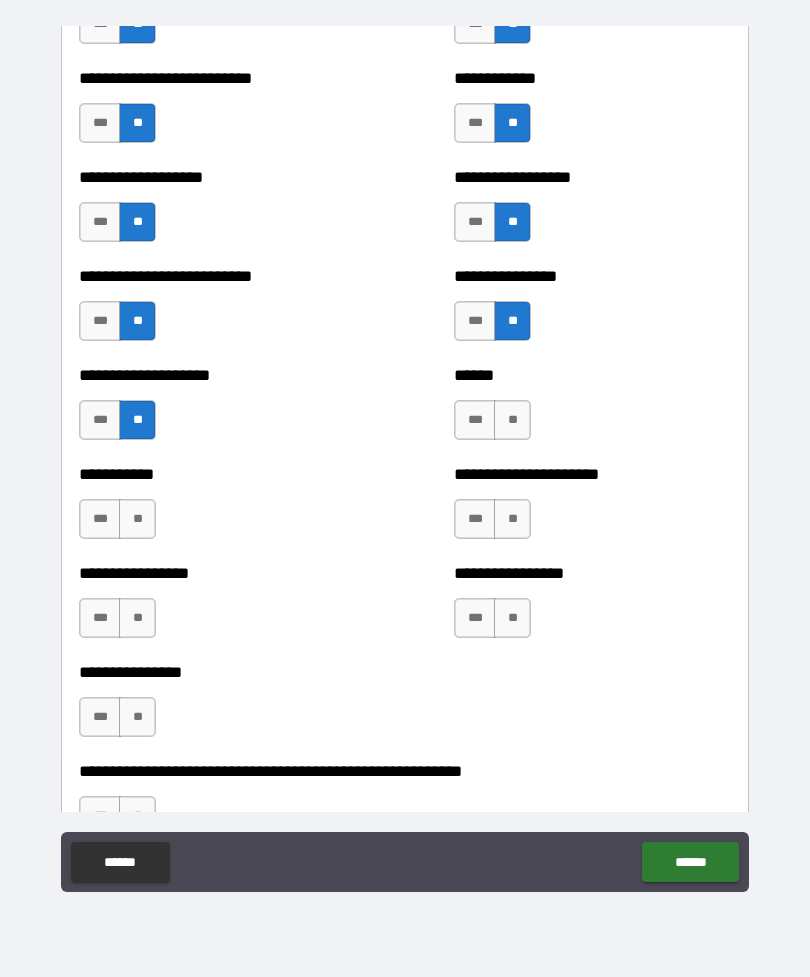 click on "**" at bounding box center (512, 420) 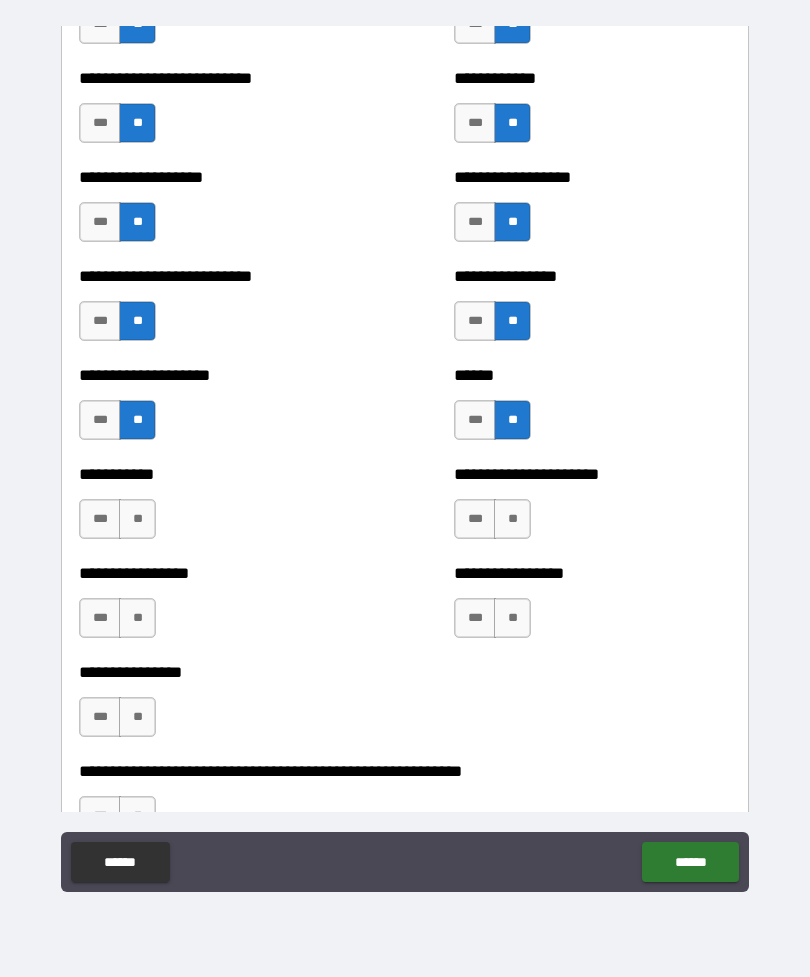 click on "**" at bounding box center [512, 519] 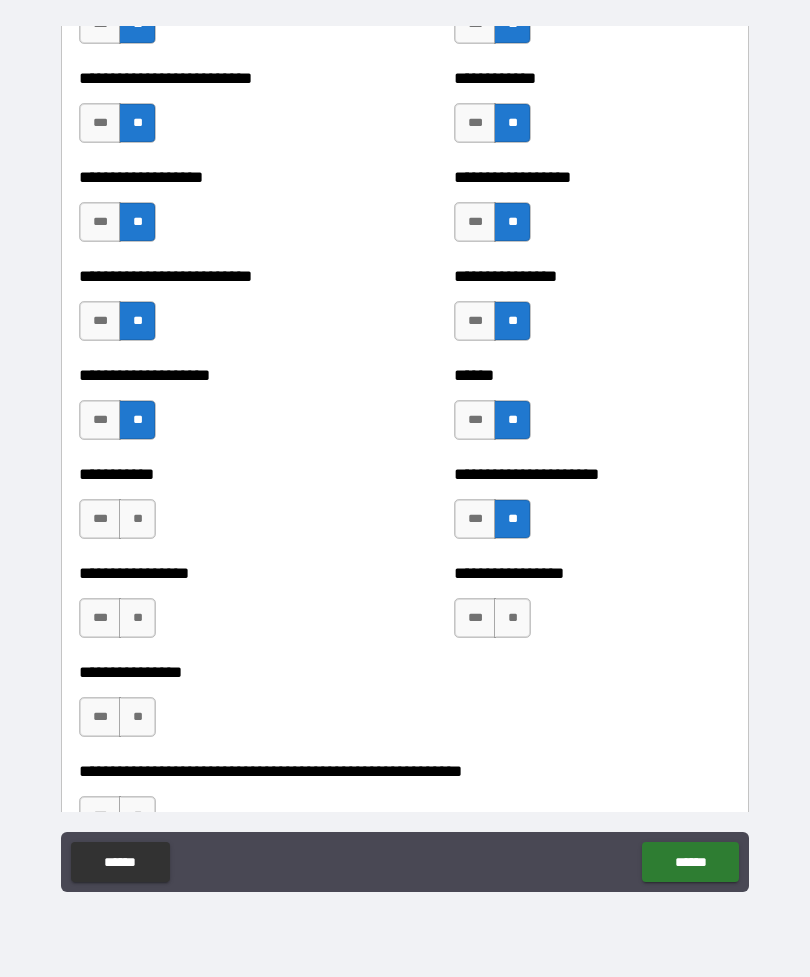 click on "**" at bounding box center (137, 519) 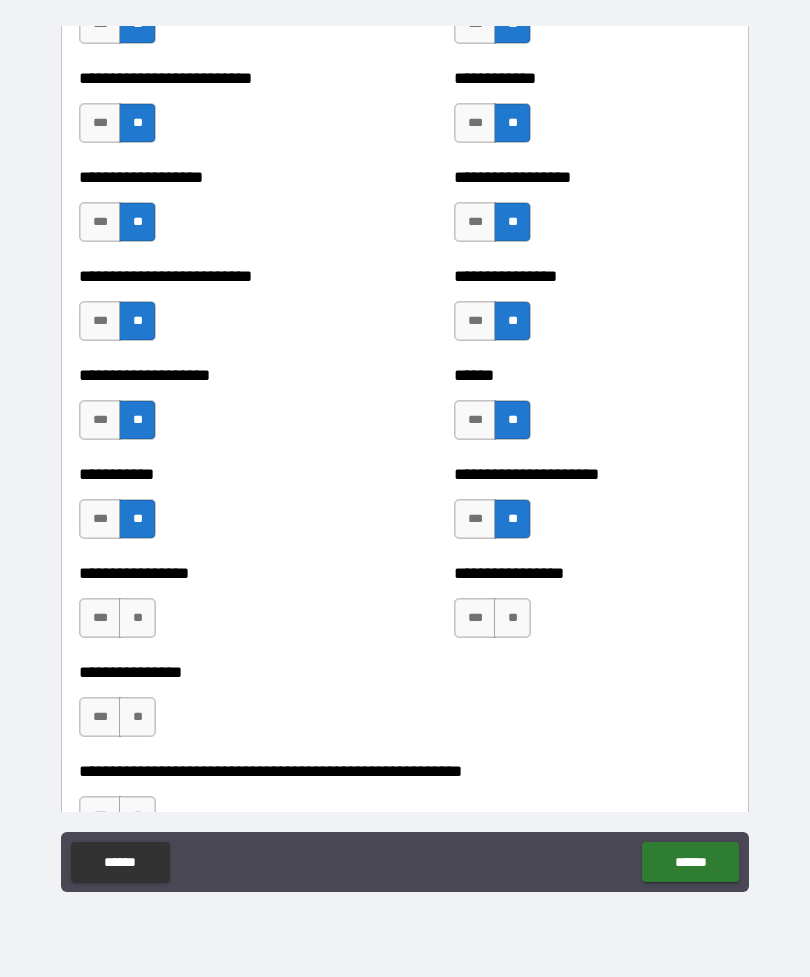 click on "**" at bounding box center (137, 618) 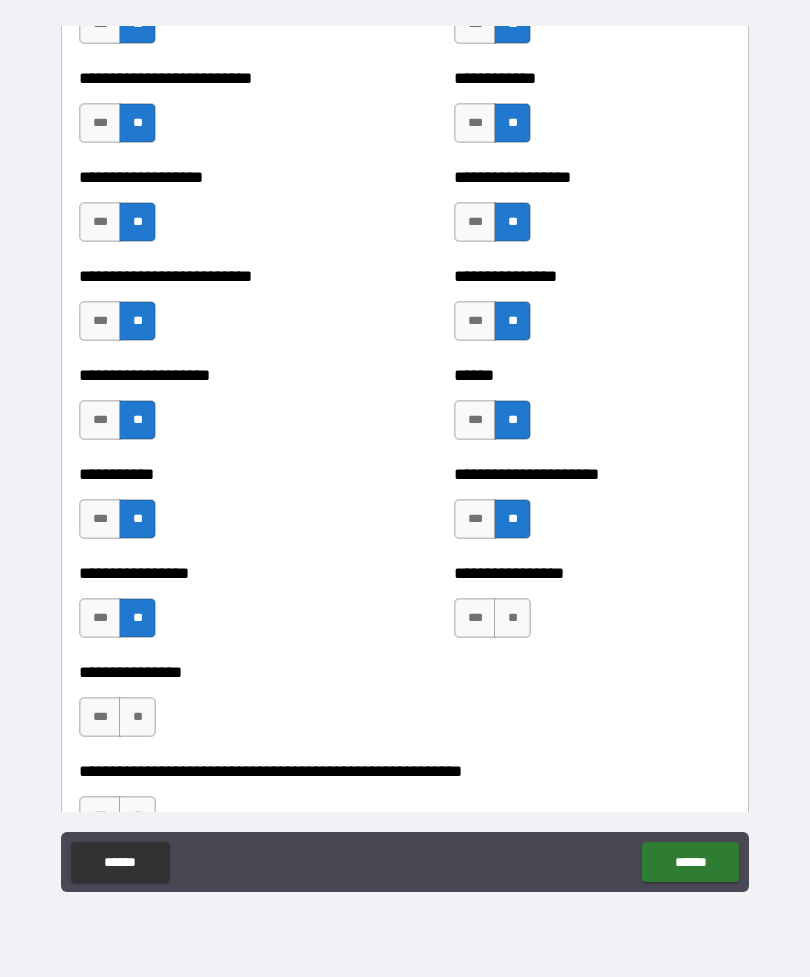 click on "**" at bounding box center (512, 618) 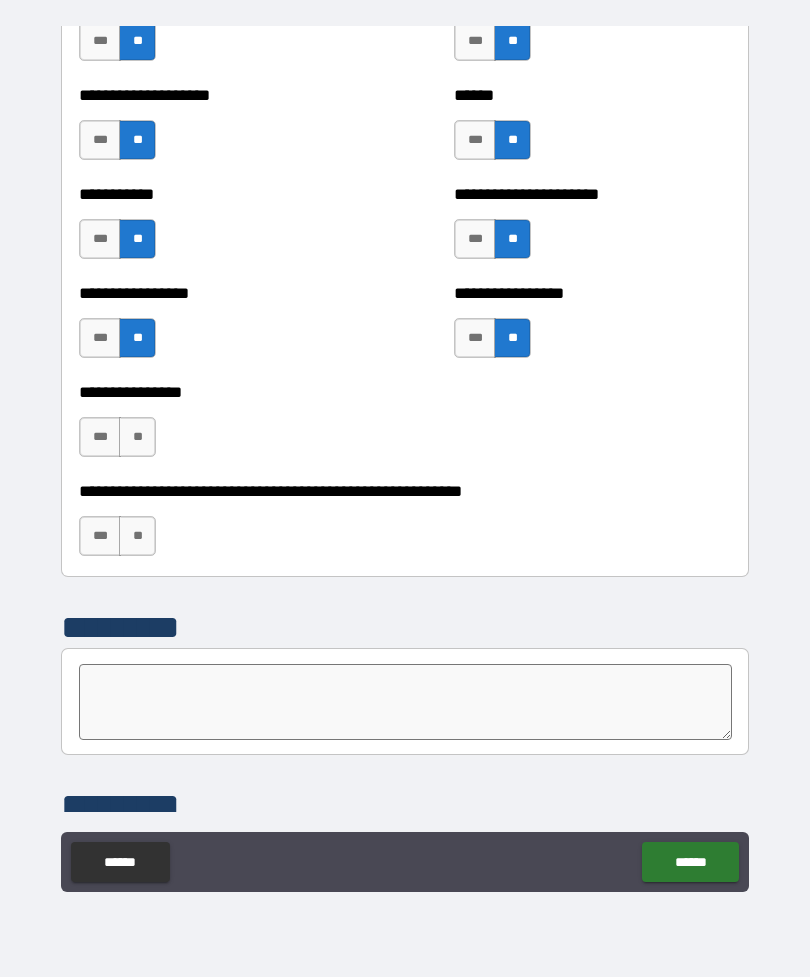 scroll, scrollTop: 5870, scrollLeft: 0, axis: vertical 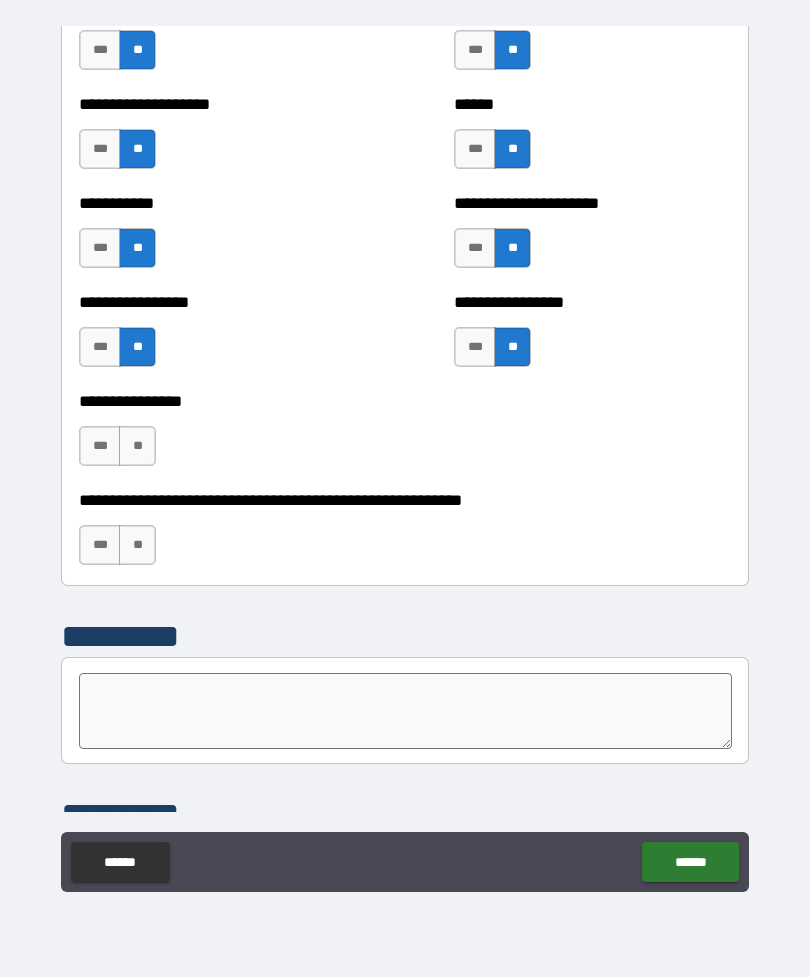 click on "**" at bounding box center (137, 446) 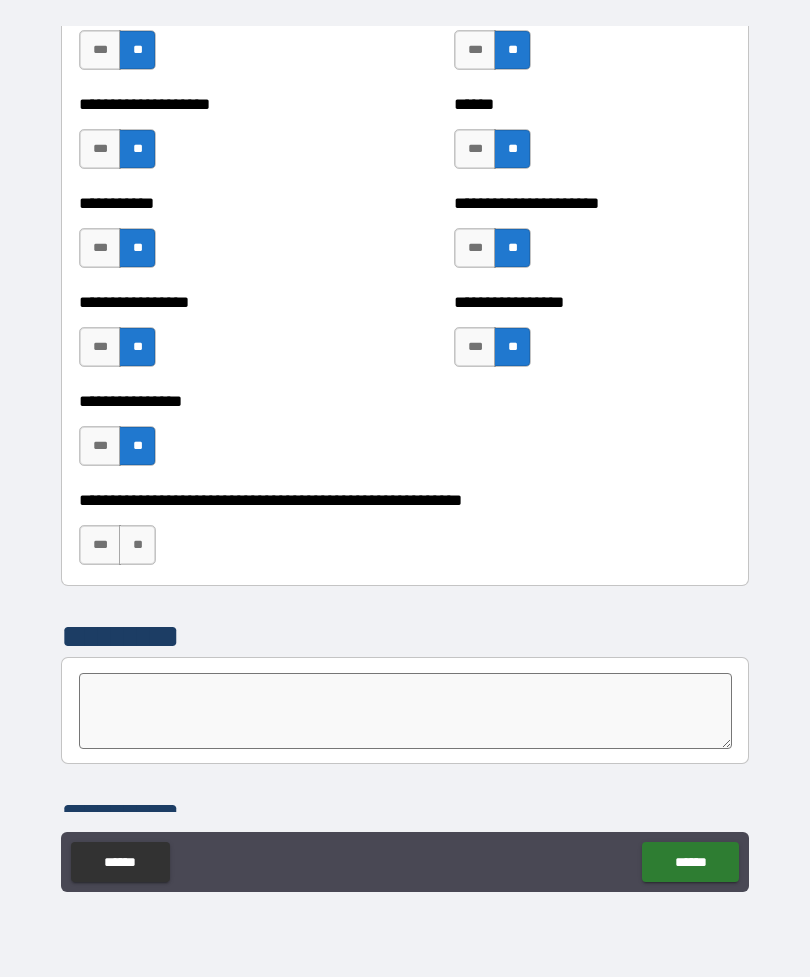 click on "**" at bounding box center (137, 545) 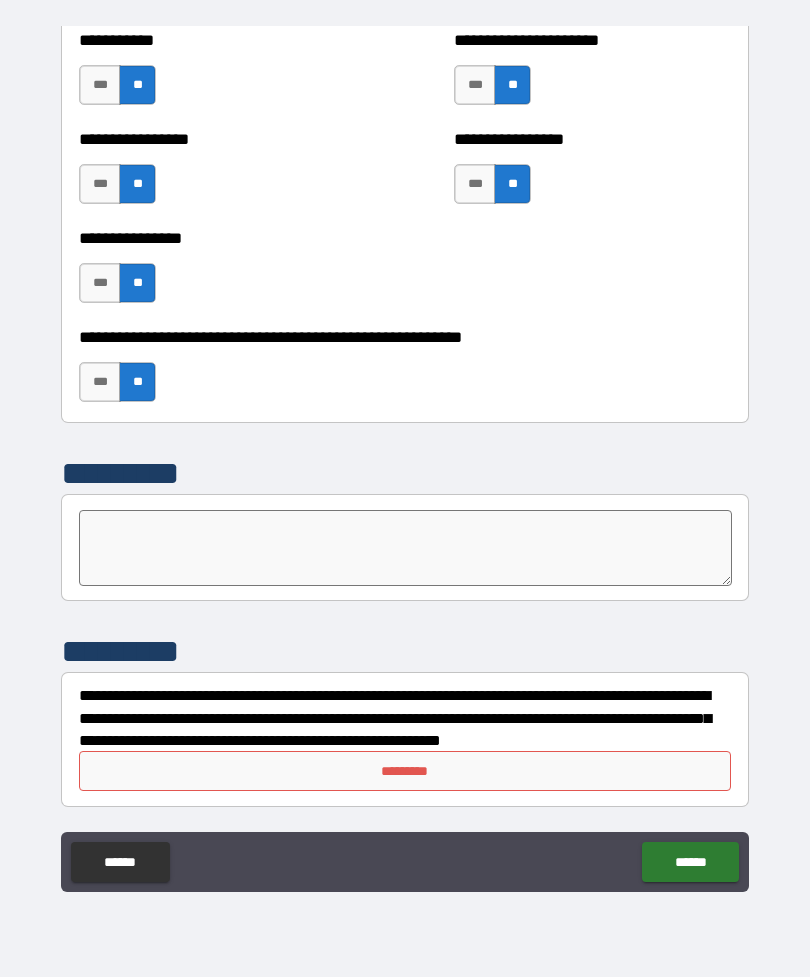 scroll, scrollTop: 6033, scrollLeft: 0, axis: vertical 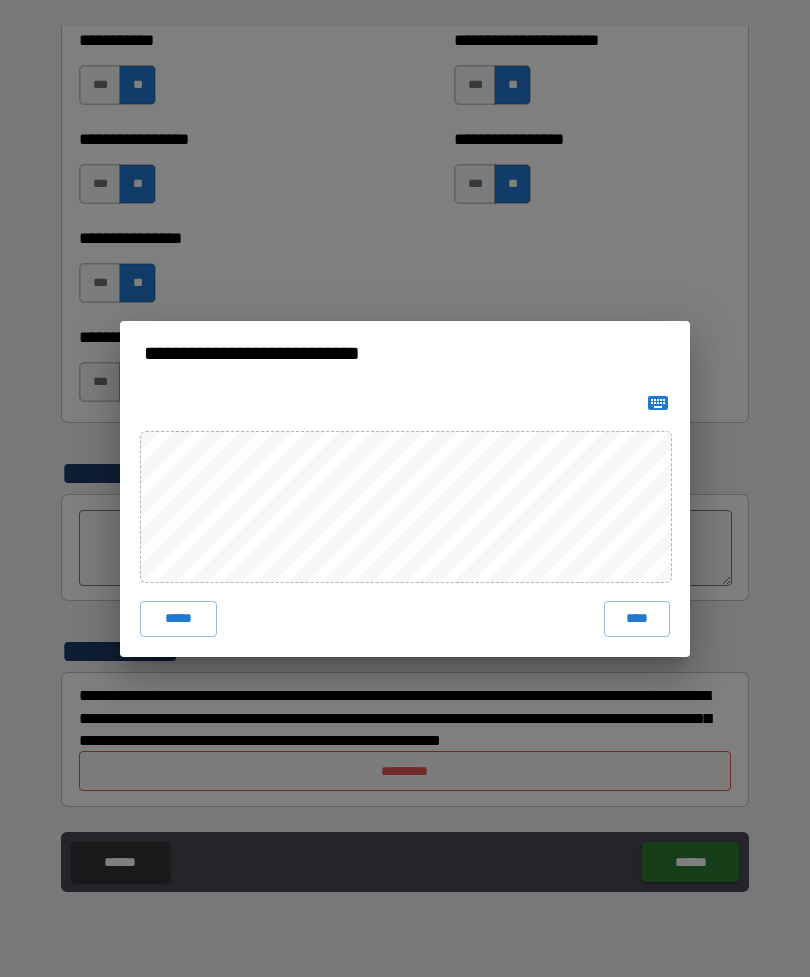 click on "****" at bounding box center (637, 619) 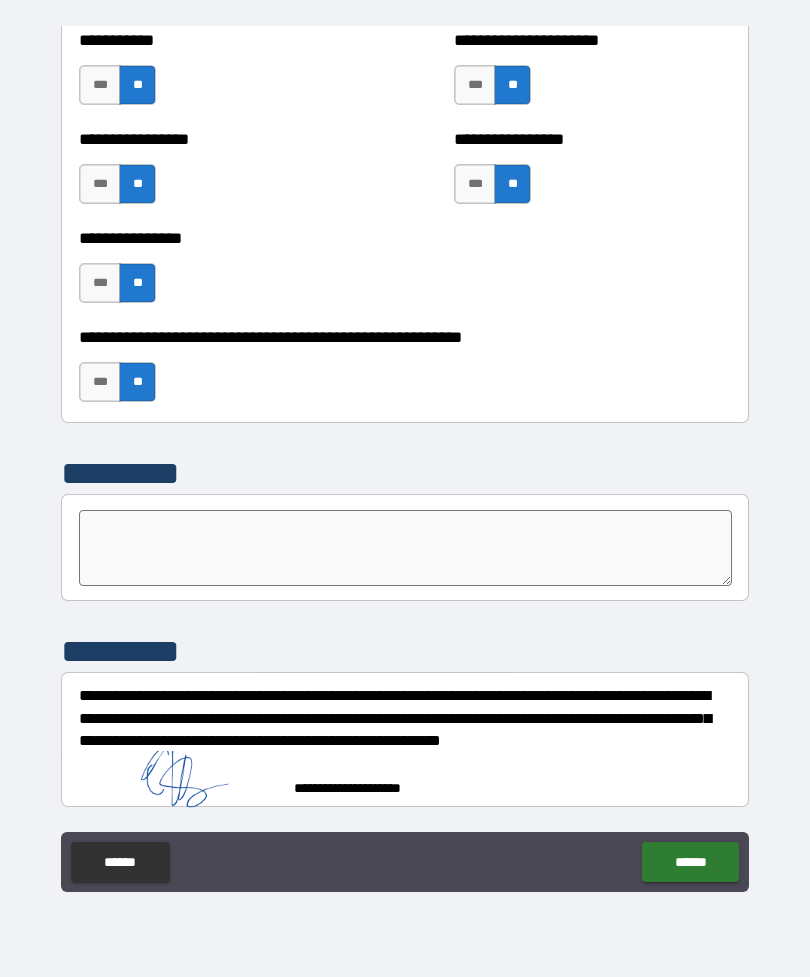 scroll, scrollTop: 6023, scrollLeft: 0, axis: vertical 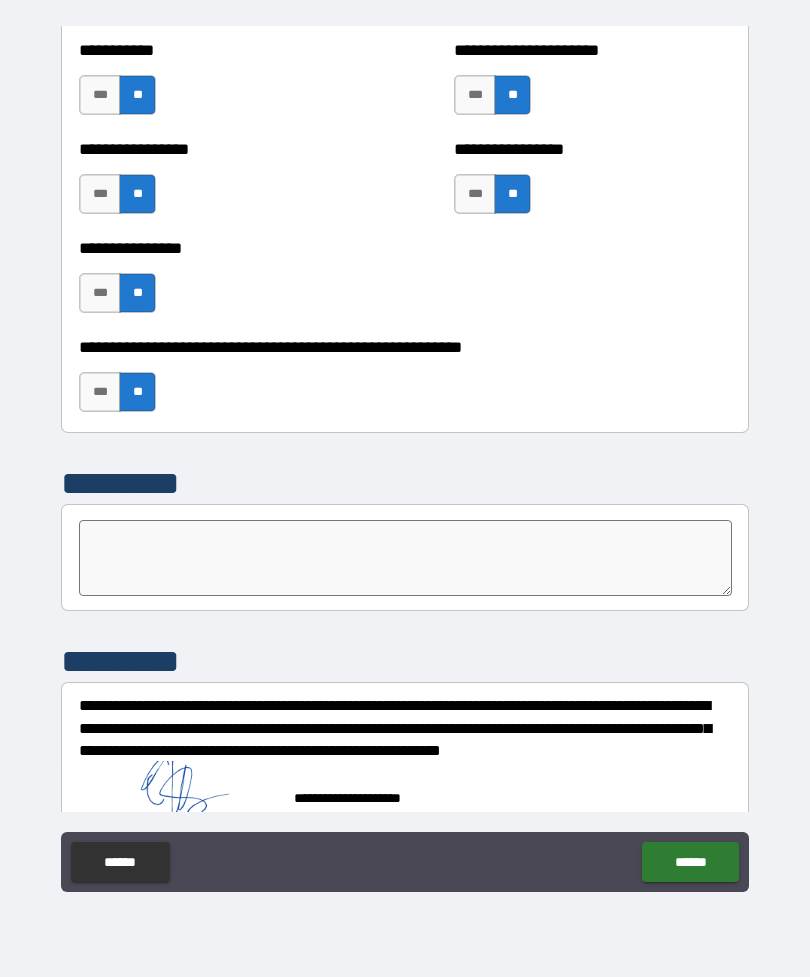 click on "******" at bounding box center (690, 862) 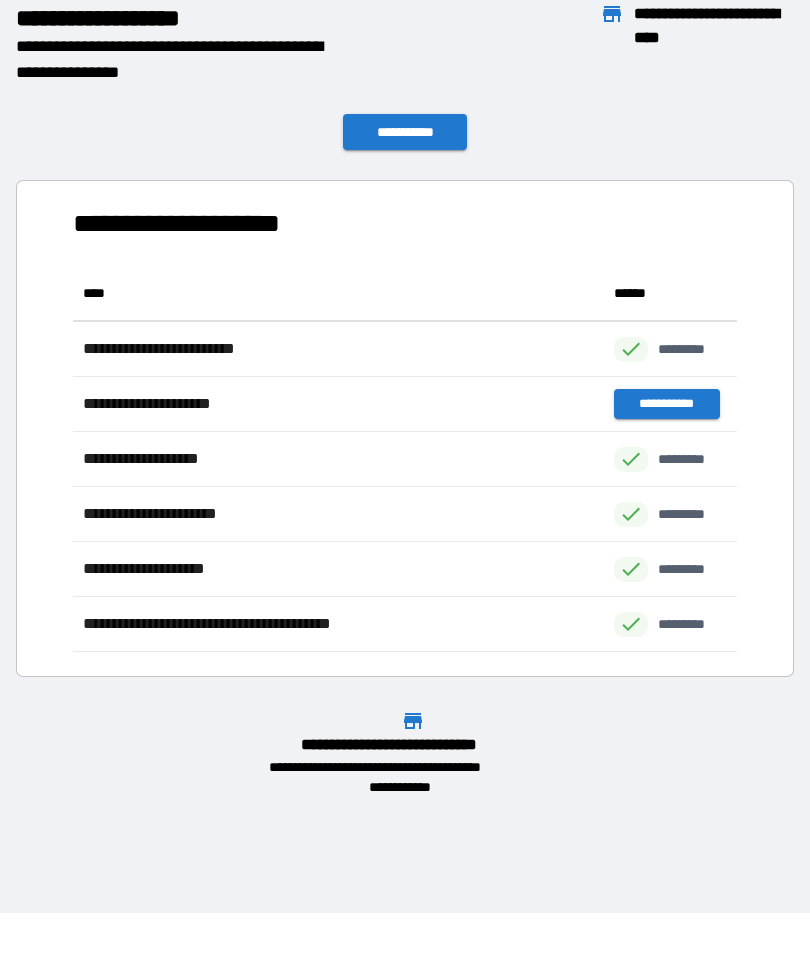 scroll, scrollTop: 1, scrollLeft: 1, axis: both 